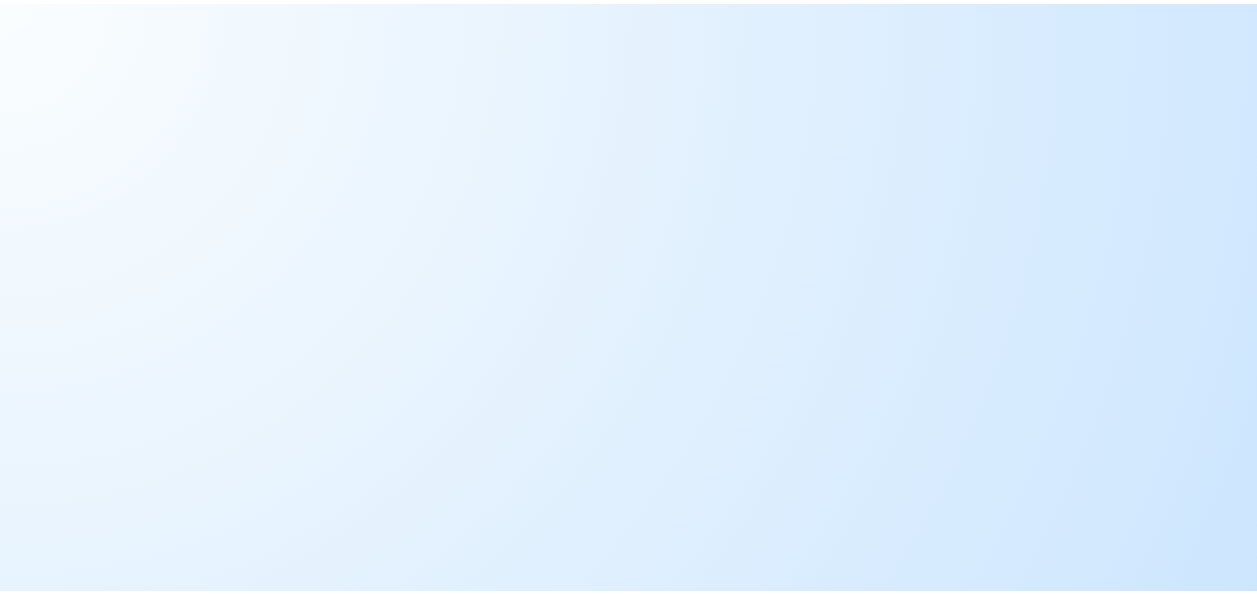 scroll, scrollTop: 0, scrollLeft: 0, axis: both 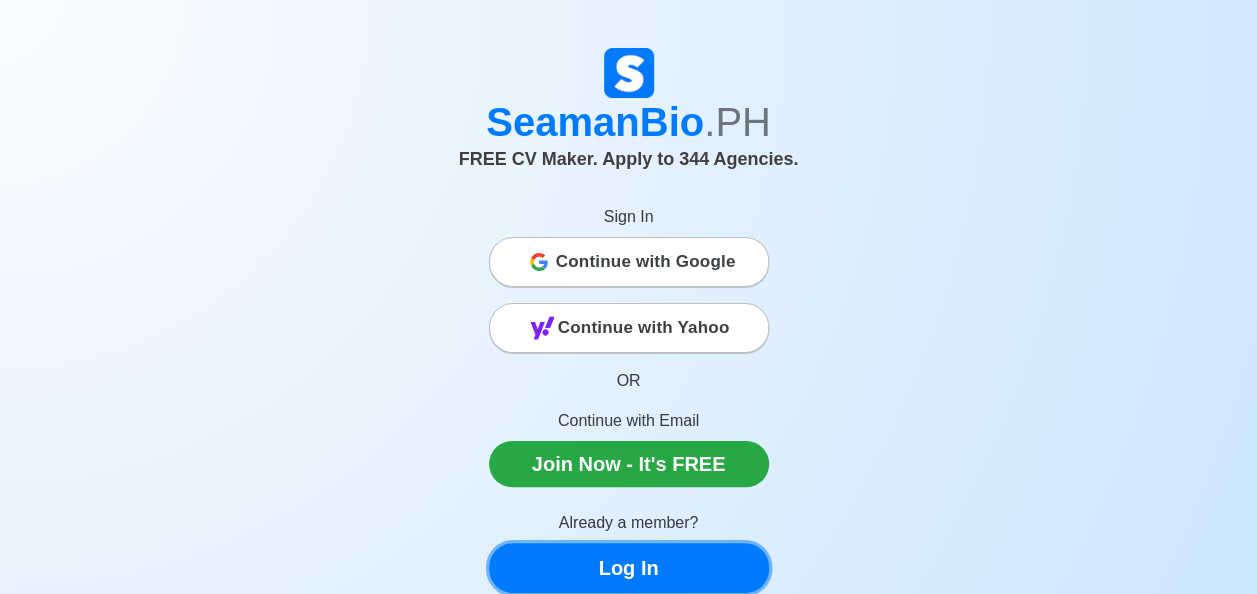 click on "Log In" at bounding box center [629, 568] 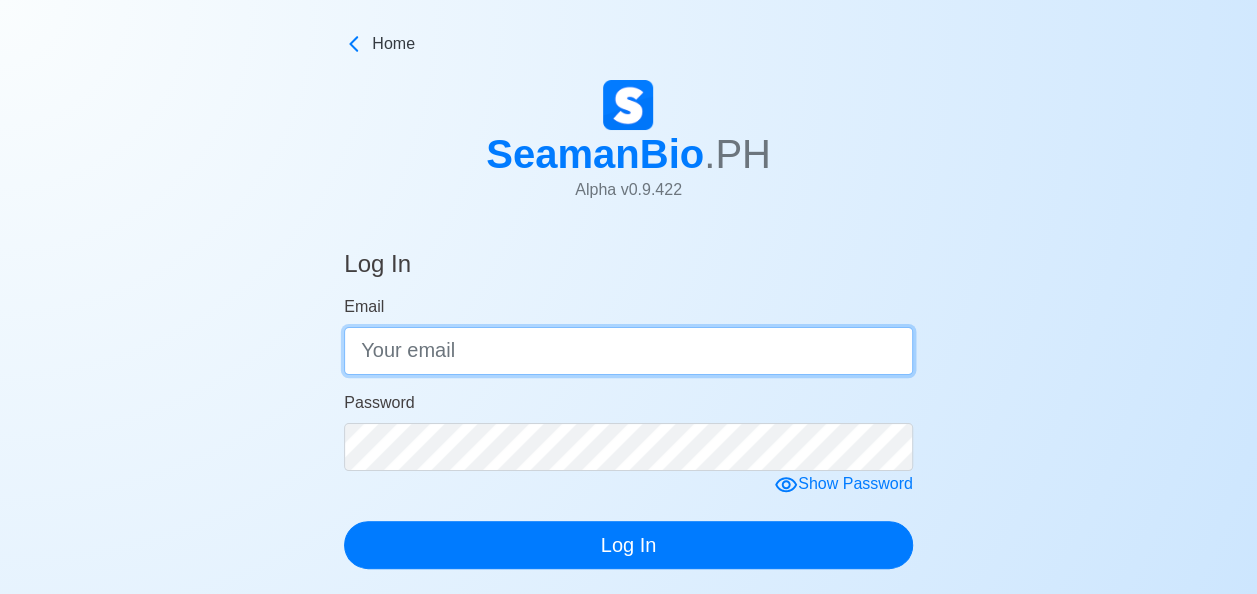 click on "Email" at bounding box center [628, 351] 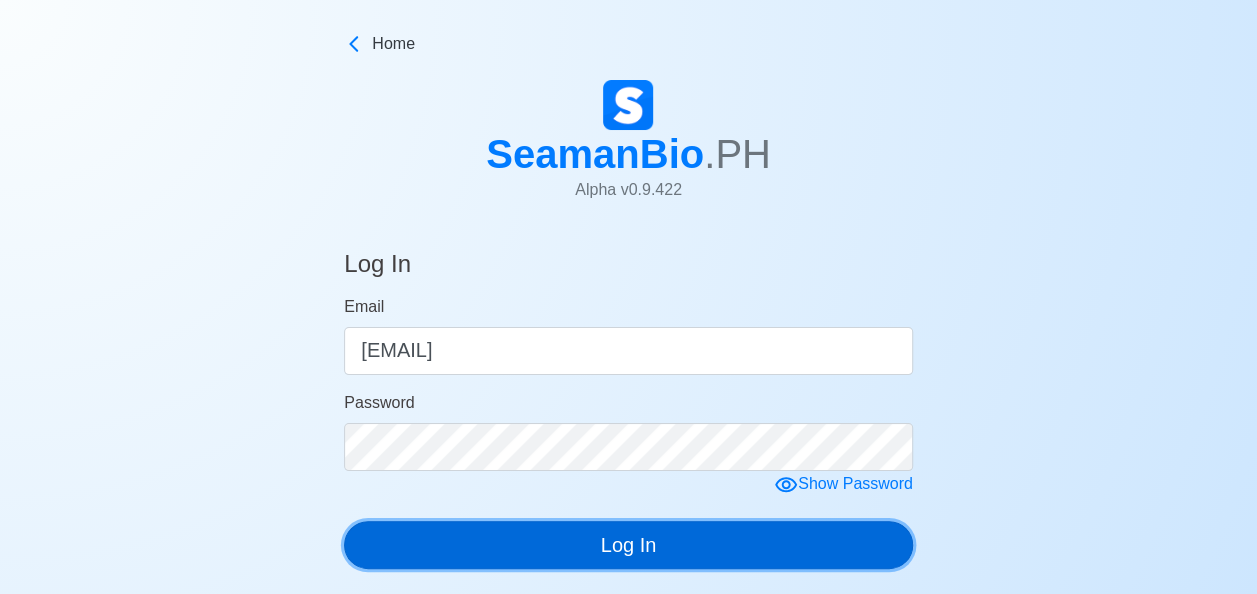 click on "Log In" at bounding box center (628, 545) 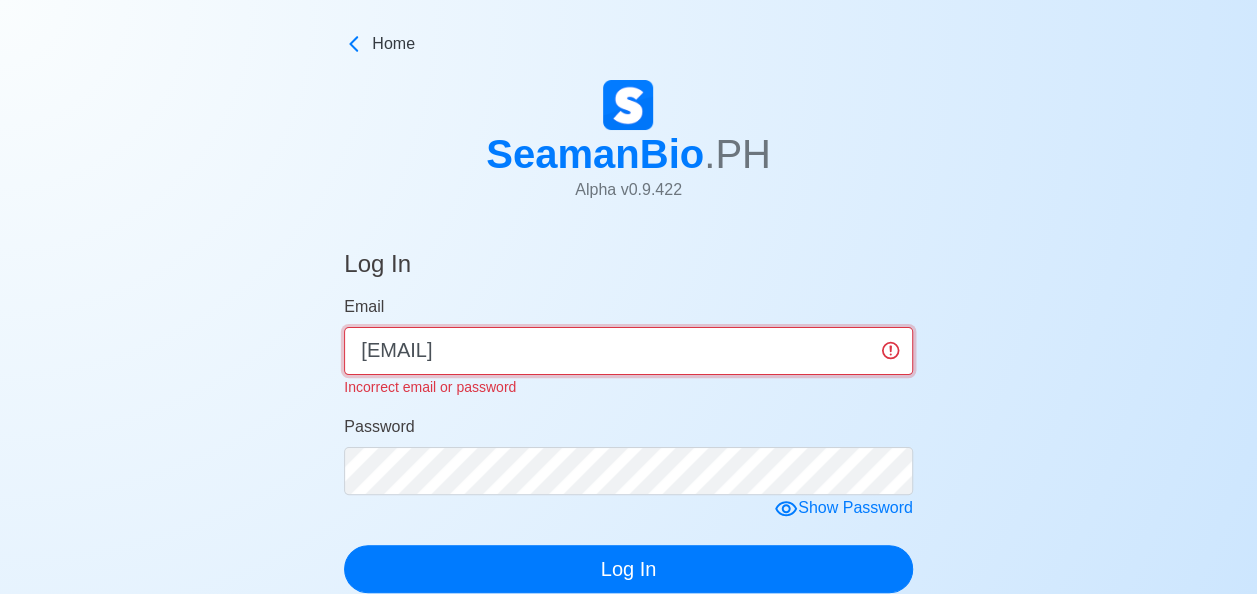 click on "rostonieq13@[EXAMPLE.COM]" at bounding box center [628, 351] 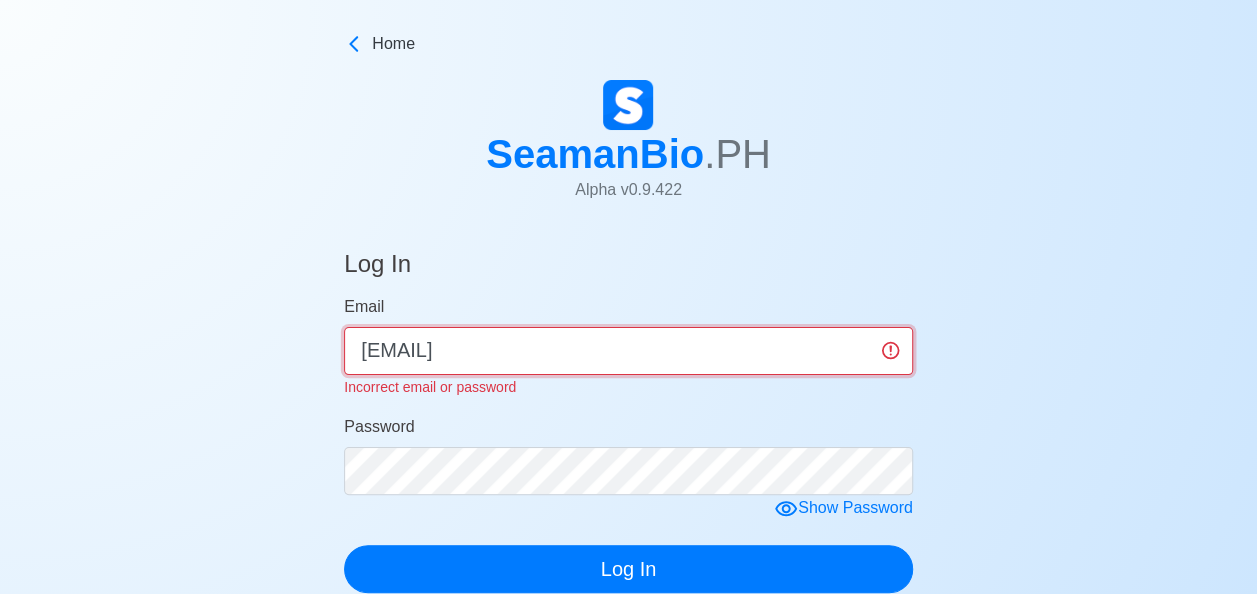 type on "rostonie13@gmail.com" 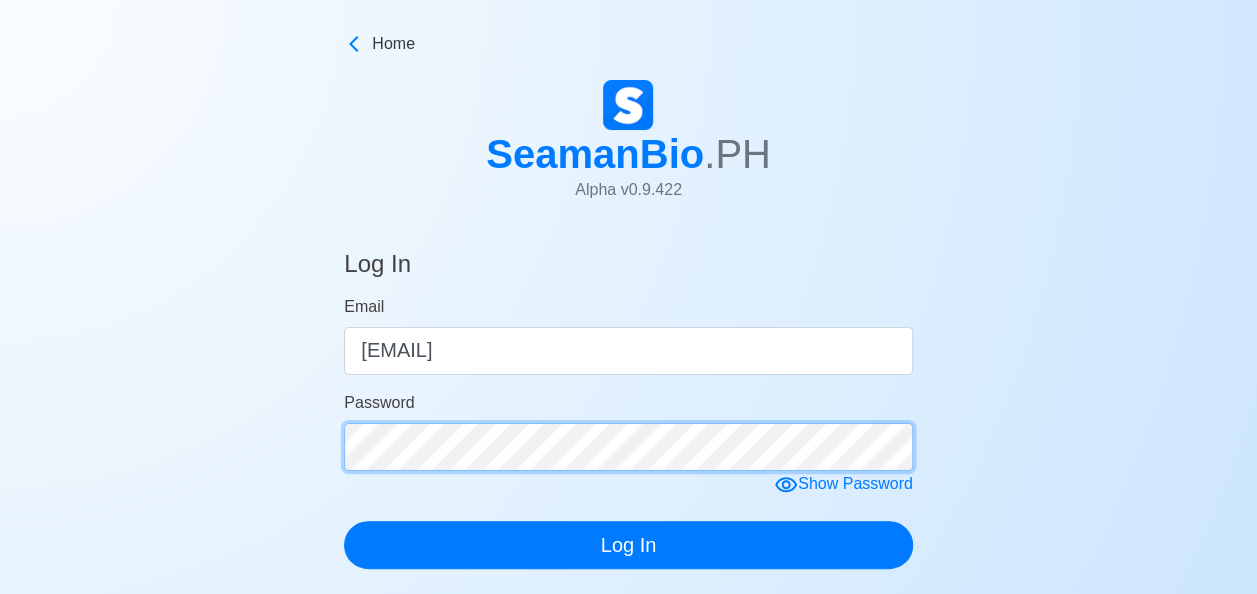 click on "Email rostonie13@gmail.com Password  Show Password Log In" at bounding box center (628, 432) 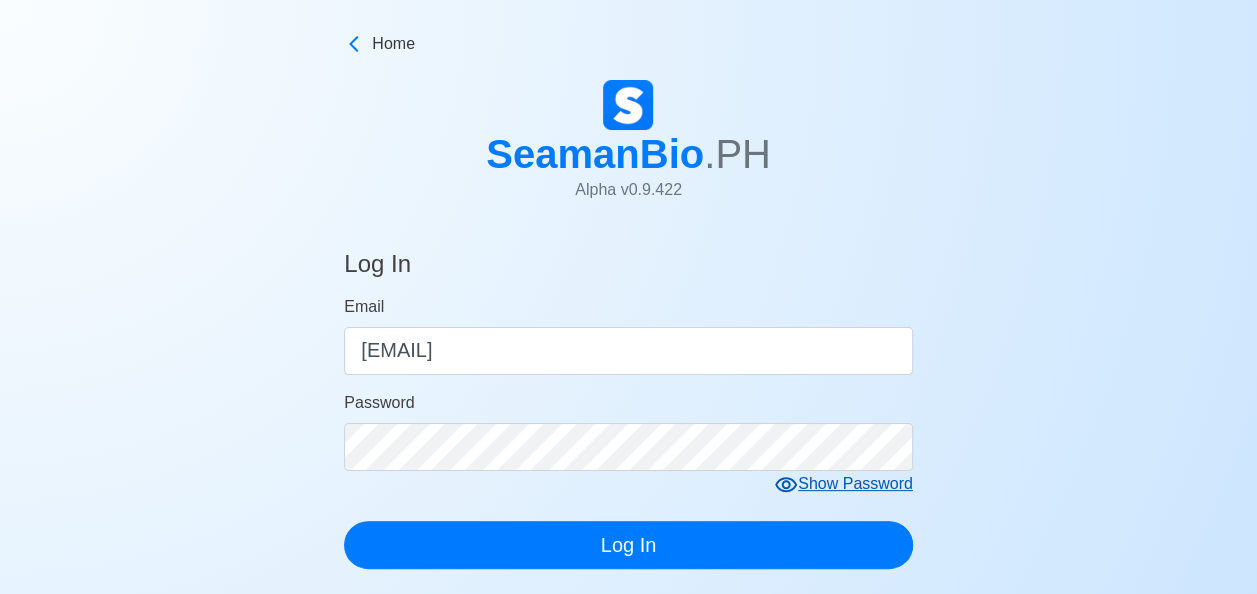 click 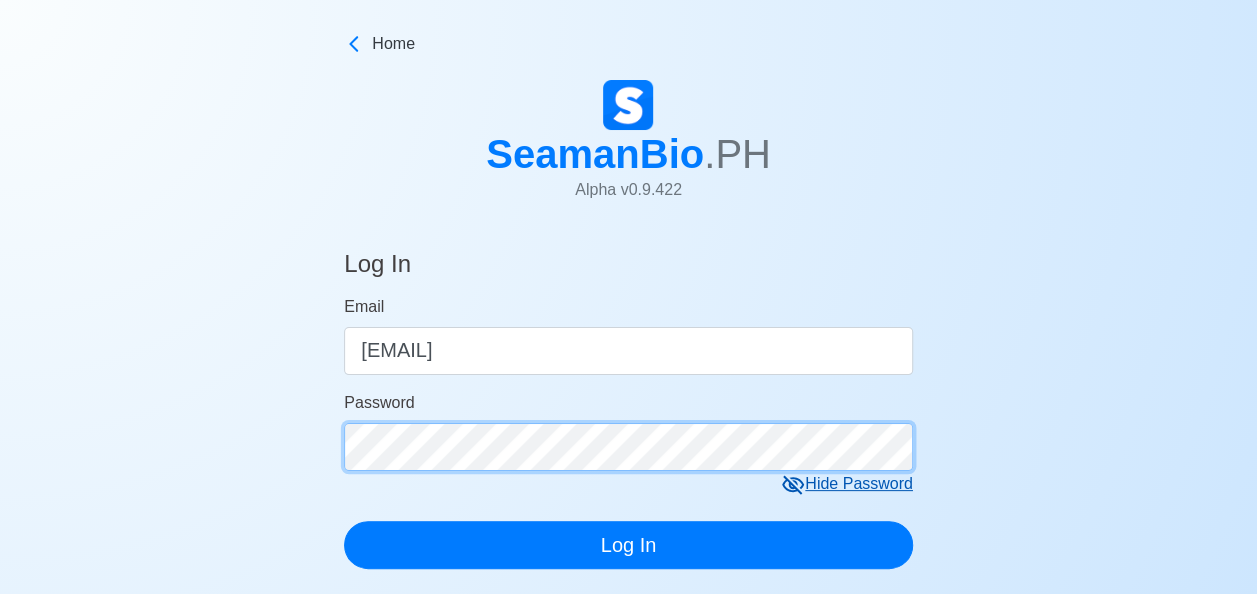 click on "Log In" at bounding box center (628, 545) 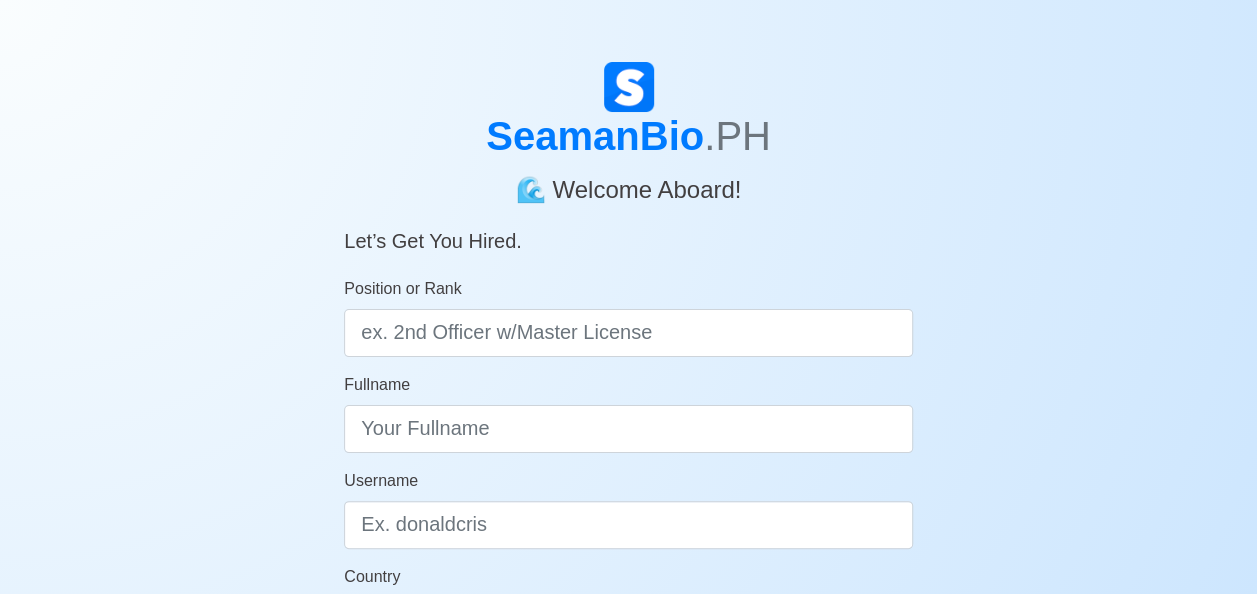 scroll, scrollTop: 6, scrollLeft: 0, axis: vertical 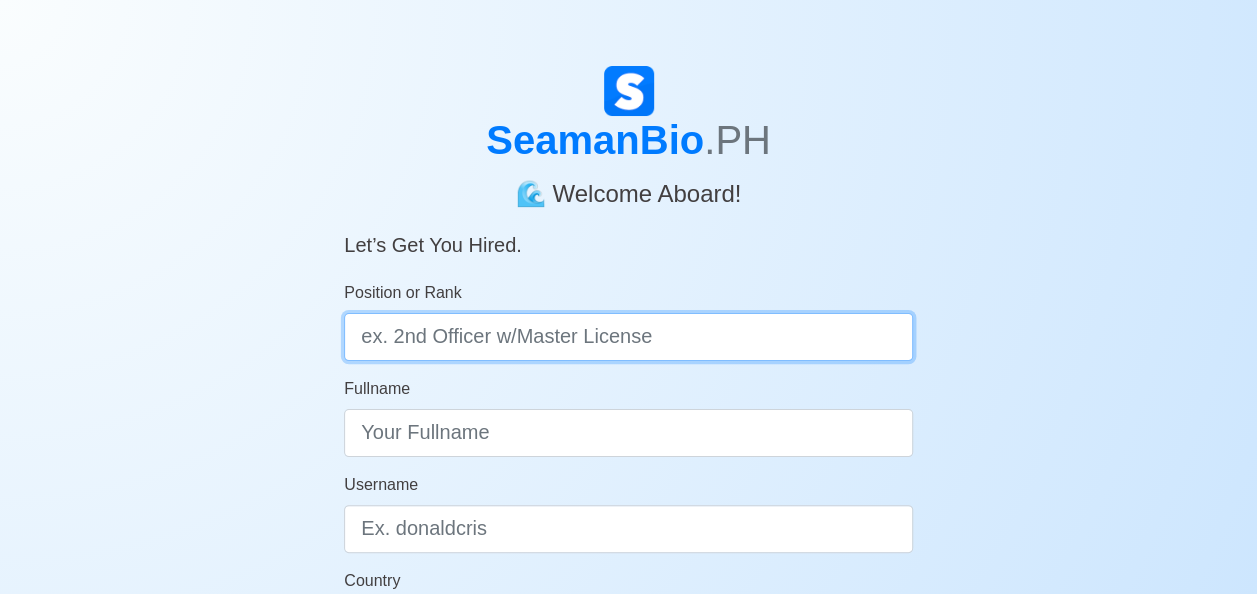 click on "Position or Rank" at bounding box center (628, 337) 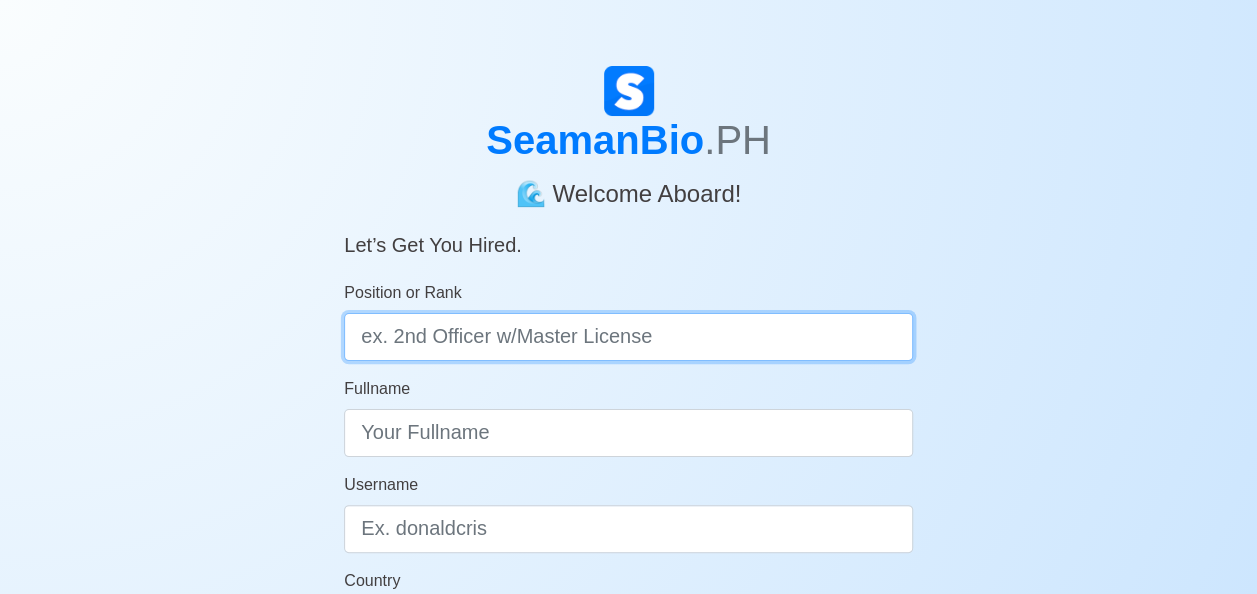 type on "P" 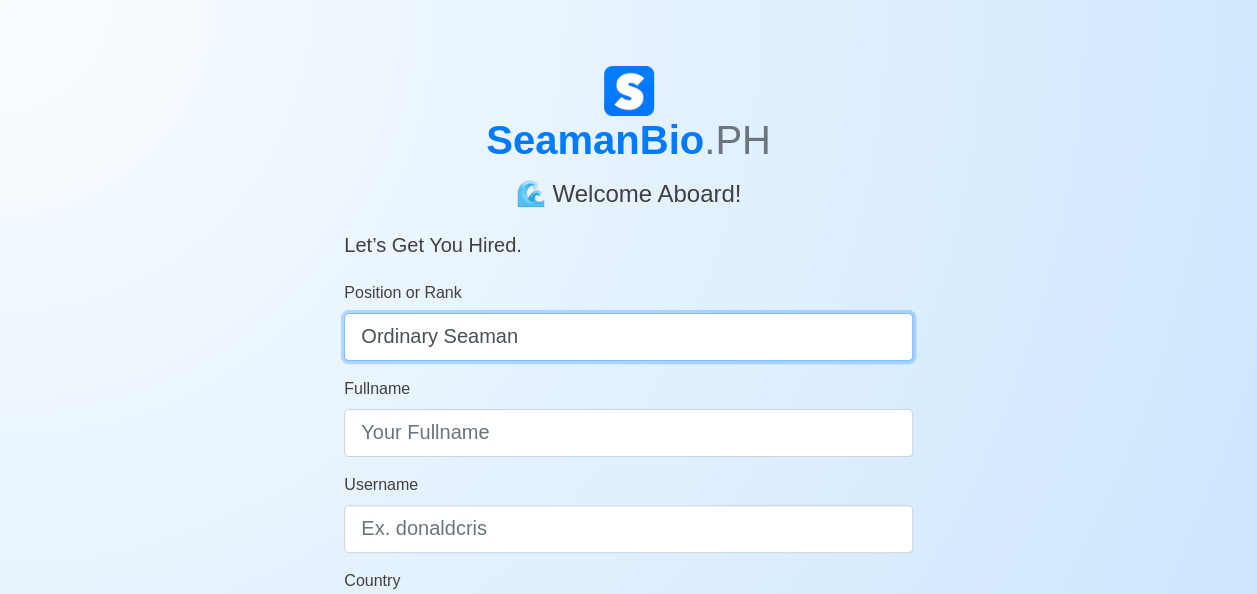 type on "Ordinary Seaman" 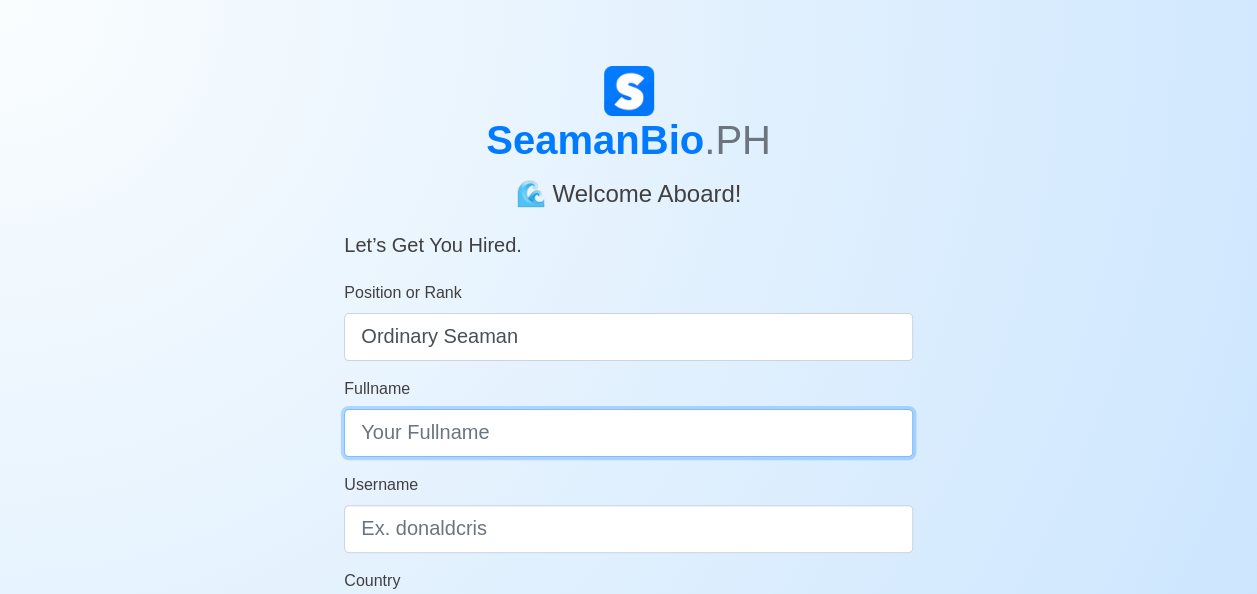 click on "Fullname" at bounding box center (628, 433) 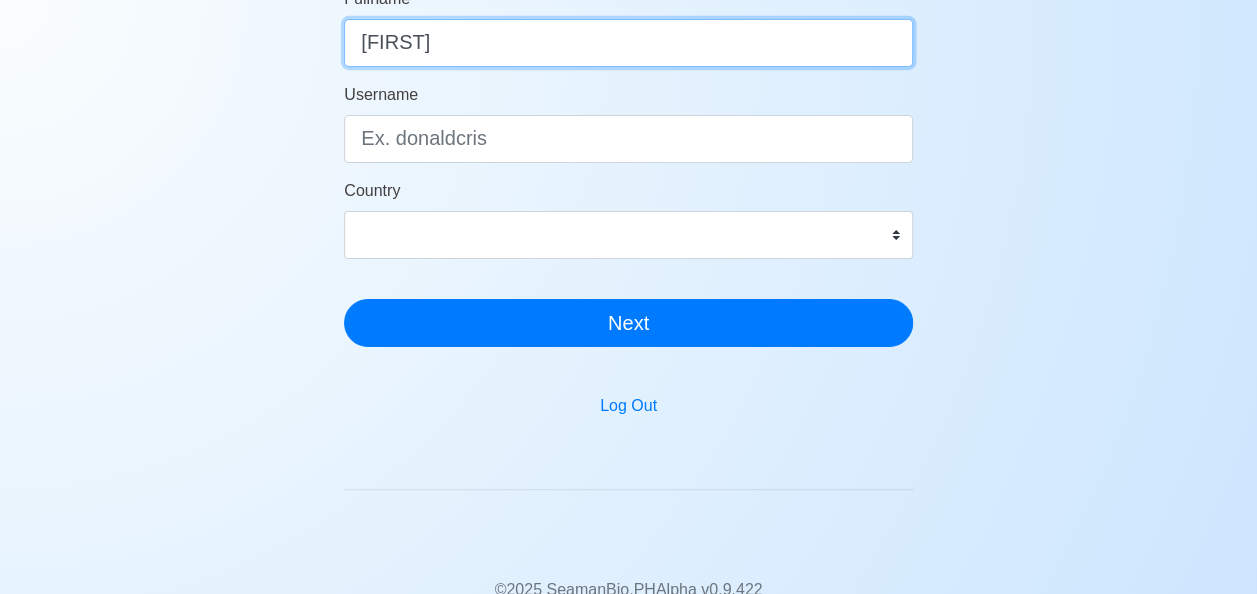 scroll, scrollTop: 395, scrollLeft: 0, axis: vertical 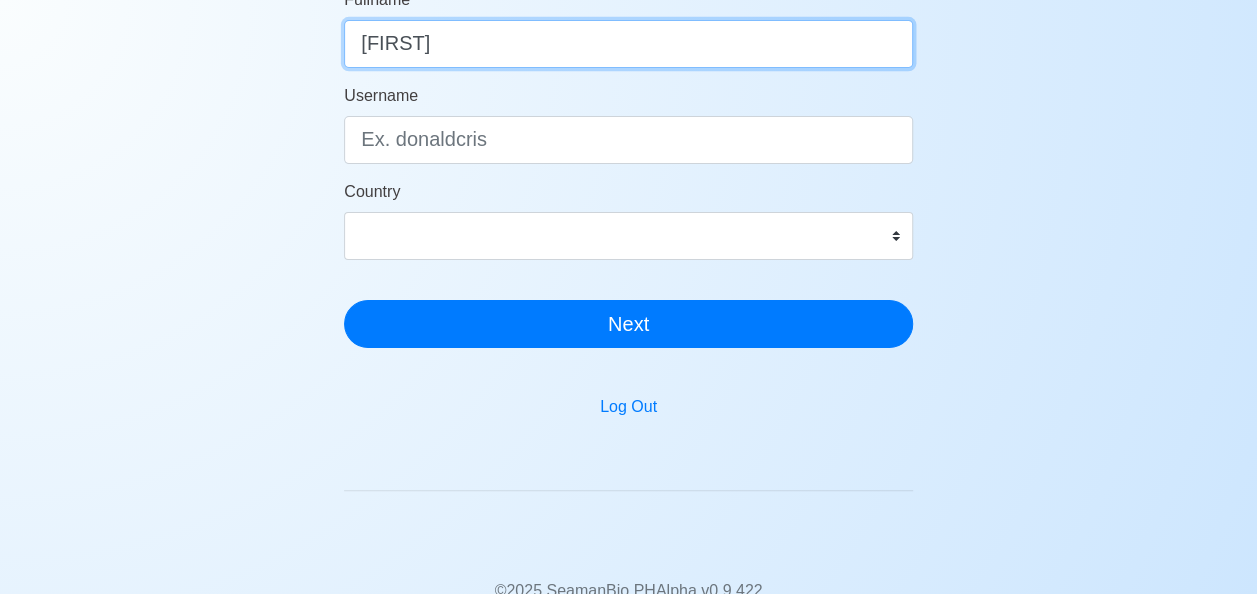 type on "Rostonie" 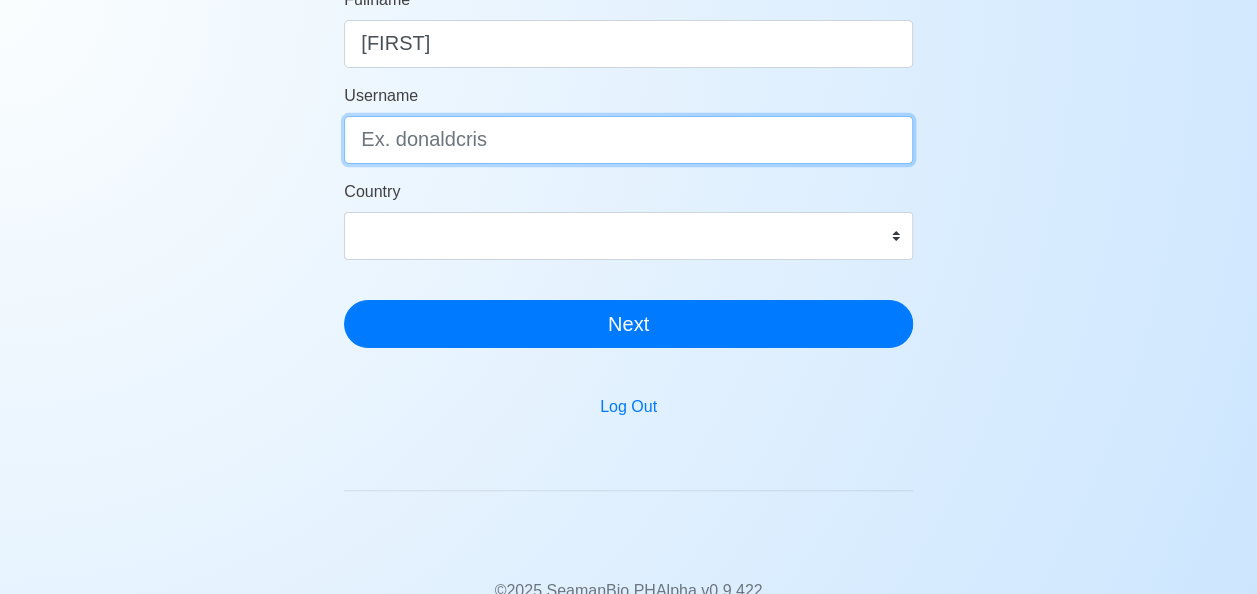 click on "Username" at bounding box center [628, 140] 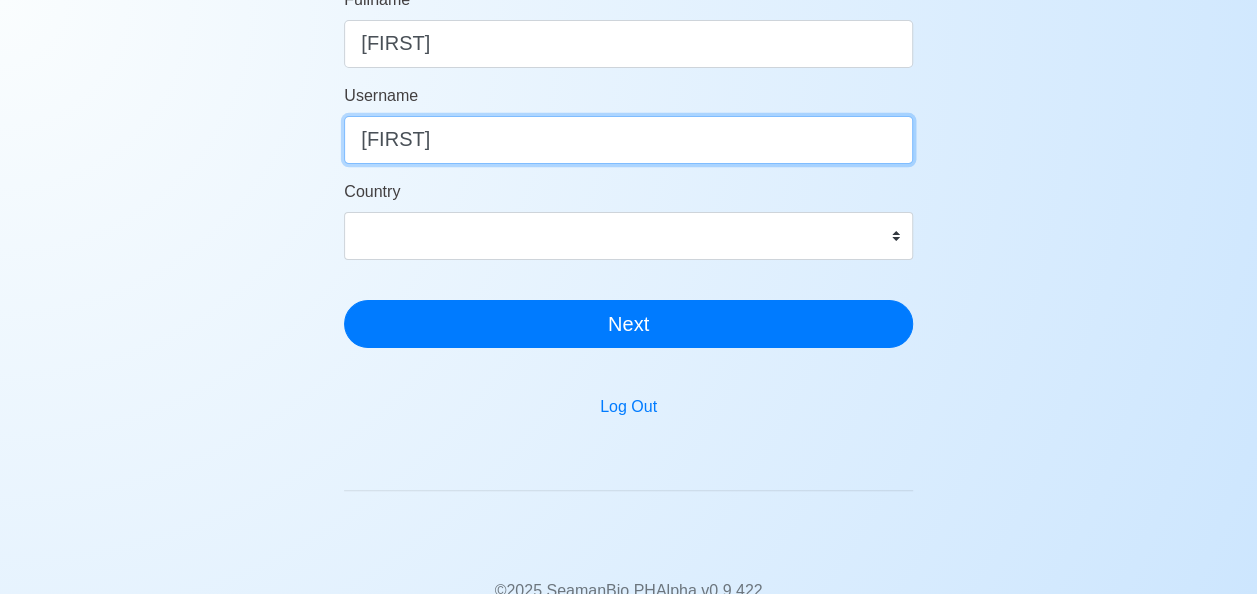 type on "Rostonie" 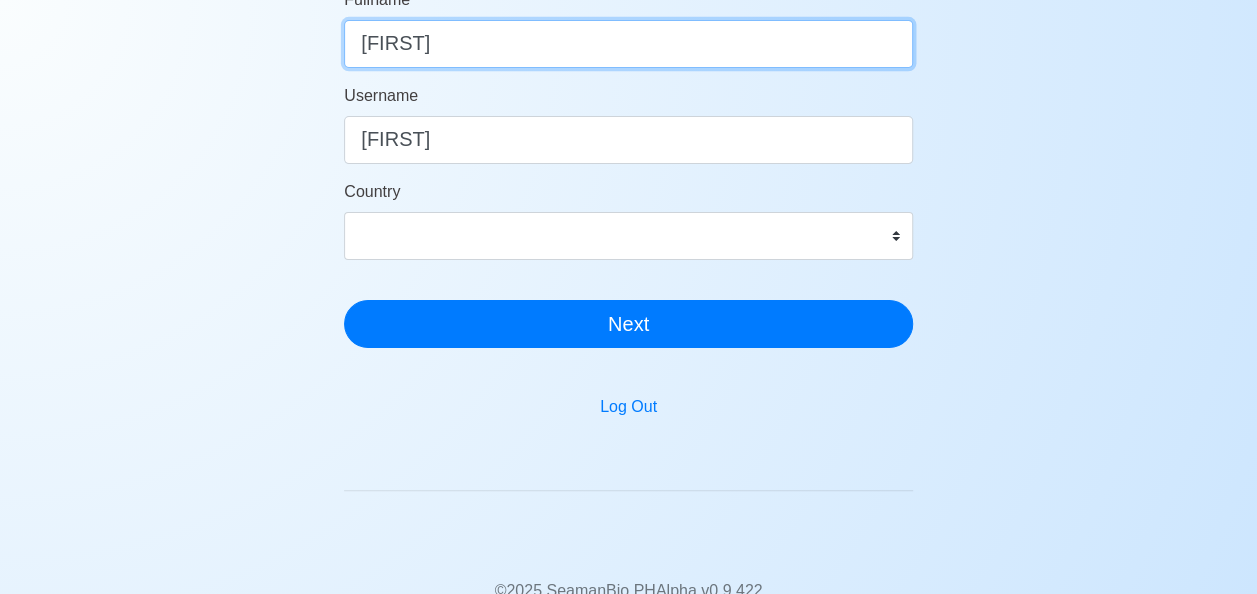 click on "Rostonie" at bounding box center [628, 44] 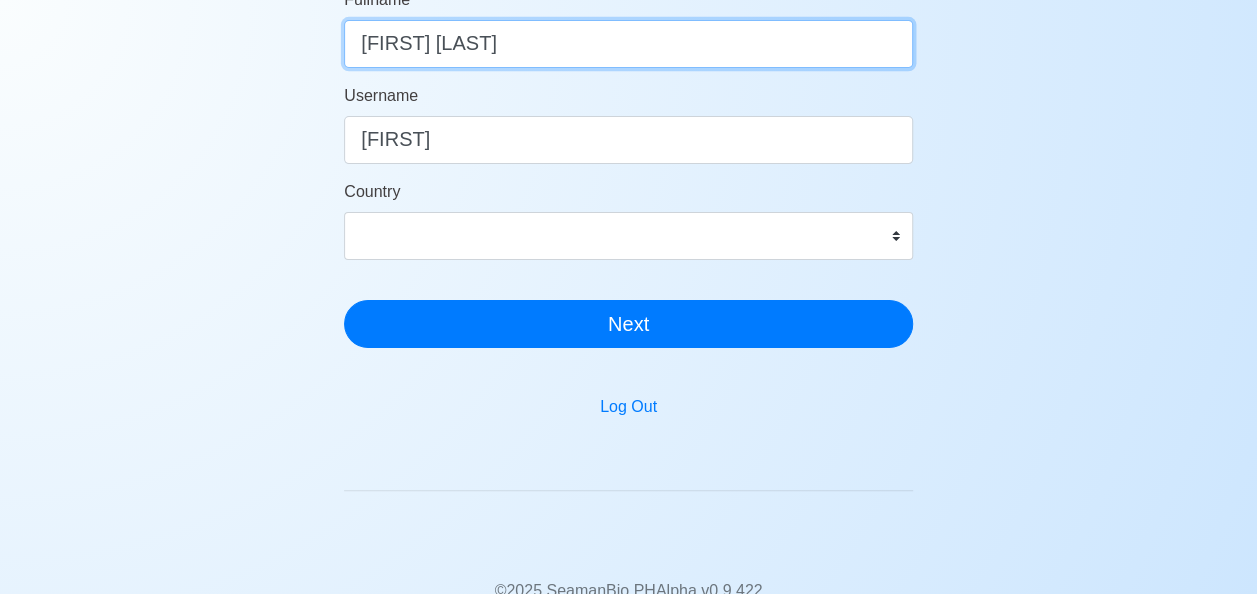 type on "Rostonie Quinanola" 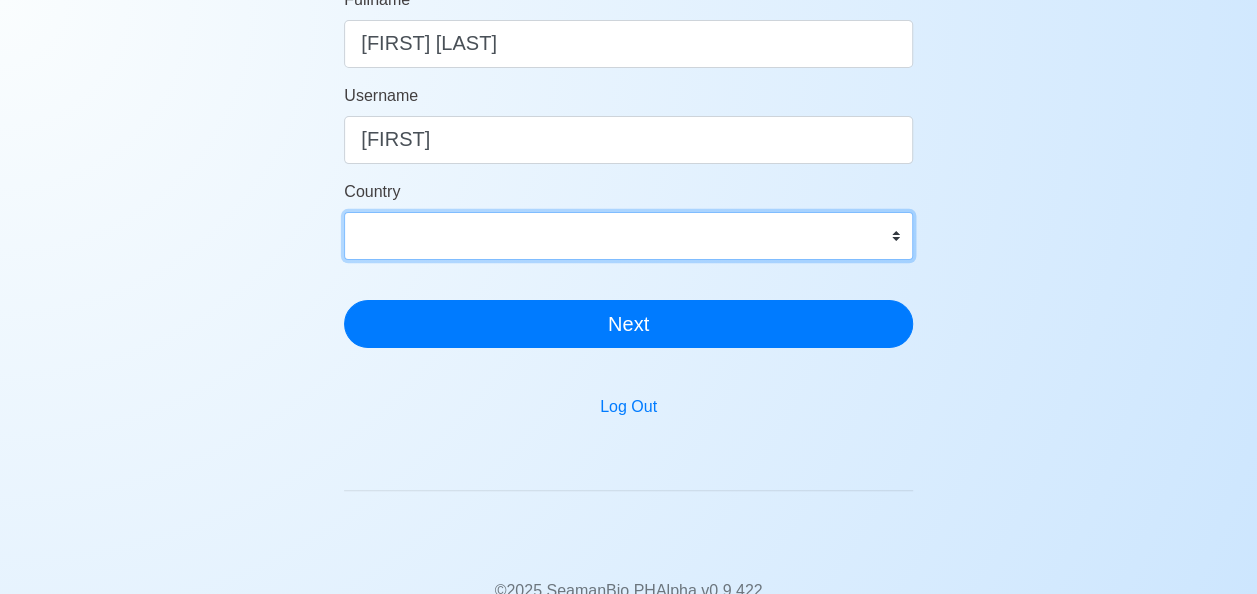 click on "Afghanistan Åland Islands Albania Algeria American Samoa Andorra Angola Anguilla Antarctica Antigua and Barbuda Argentina Armenia Aruba Australia Austria Azerbaijan Bahamas Bahrain Bangladesh Barbados Belarus Belgium Belize Benin Bermuda Bhutan Bolivia, Plurinational State of Bonaire, Sint Eustatius and Saba Bosnia and Herzegovina Botswana Bouvet Island Brazil British Indian Ocean Territory Brunei Darussalam Bulgaria Burkina Faso Burundi Cabo Verde Cambodia Cameroon Canada Cayman Islands Central African Republic Chad Chile China Christmas Island Cocos (Keeling) Islands Colombia Comoros Congo Congo, Democratic Republic of the Cook Islands Costa Rica Croatia Cuba Curaçao Cyprus Czechia Côte d'Ivoire Denmark Djibouti Dominica Dominican Republic Ecuador Egypt El Salvador Equatorial Guinea Eritrea Estonia Eswatini Ethiopia Falkland Islands (Malvinas) Faroe Islands Fiji Finland France French Guiana French Polynesia French Southern Territories Gabon Gambia Georgia Germany Ghana Gibraltar Greece Greenland Grenada" at bounding box center [628, 236] 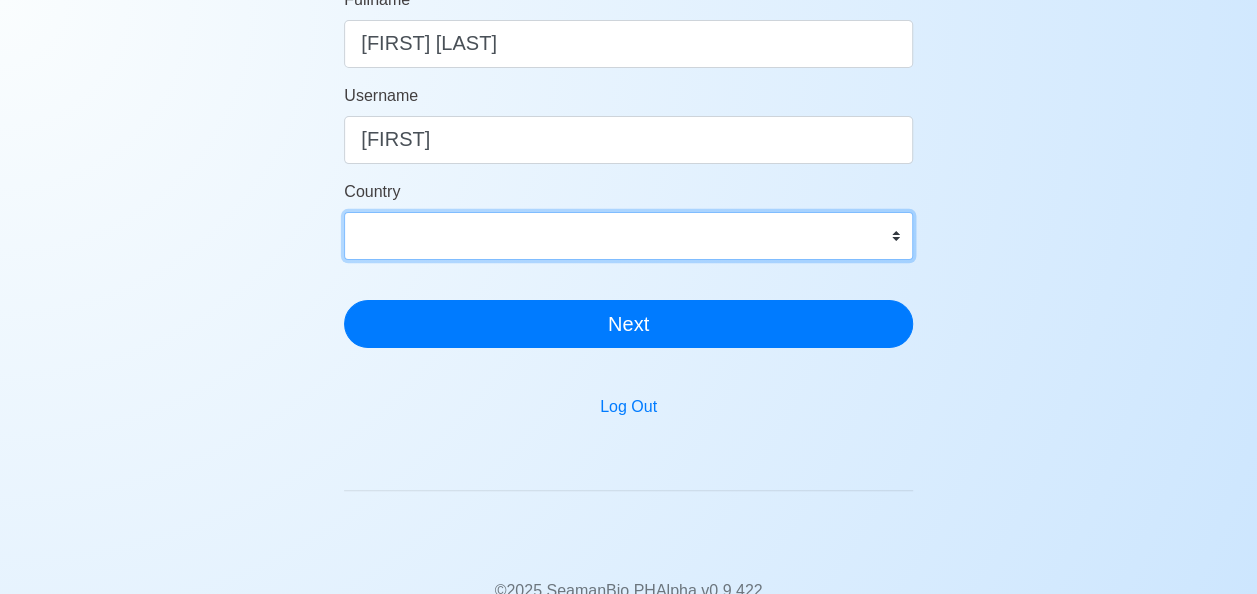 select on "PH" 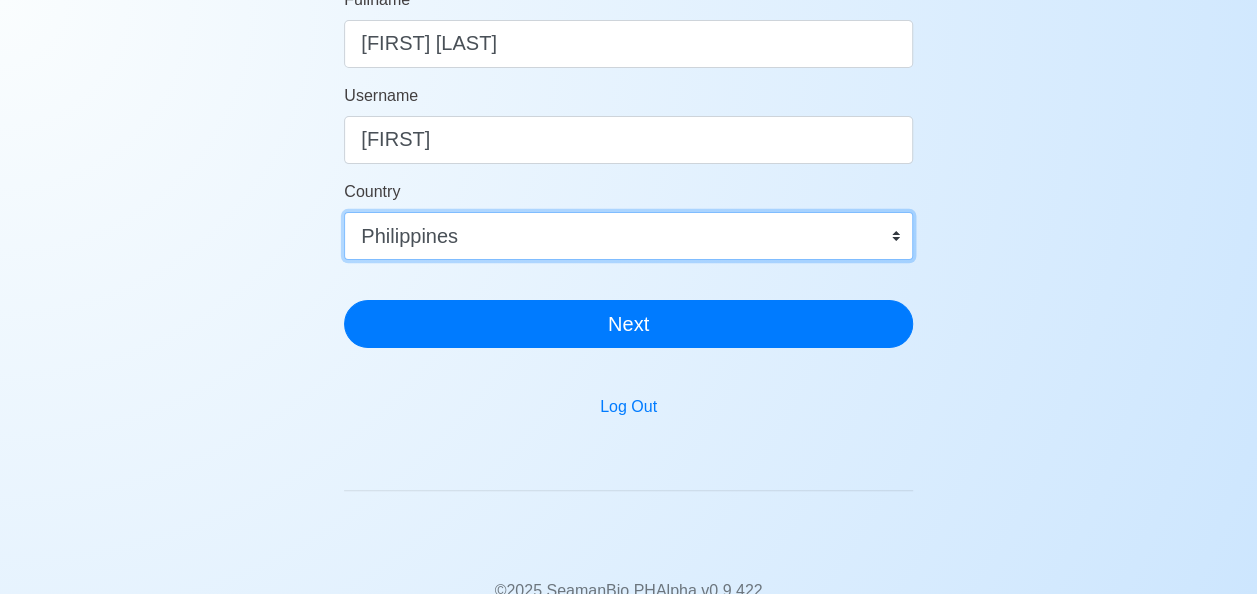 click on "Afghanistan Åland Islands Albania Algeria American Samoa Andorra Angola Anguilla Antarctica Antigua and Barbuda Argentina Armenia Aruba Australia Austria Azerbaijan Bahamas Bahrain Bangladesh Barbados Belarus Belgium Belize Benin Bermuda Bhutan Bolivia, Plurinational State of Bonaire, Sint Eustatius and Saba Bosnia and Herzegovina Botswana Bouvet Island Brazil British Indian Ocean Territory Brunei Darussalam Bulgaria Burkina Faso Burundi Cabo Verde Cambodia Cameroon Canada Cayman Islands Central African Republic Chad Chile China Christmas Island Cocos (Keeling) Islands Colombia Comoros Congo Congo, Democratic Republic of the Cook Islands Costa Rica Croatia Cuba Curaçao Cyprus Czechia Côte d'Ivoire Denmark Djibouti Dominica Dominican Republic Ecuador Egypt El Salvador Equatorial Guinea Eritrea Estonia Eswatini Ethiopia Falkland Islands (Malvinas) Faroe Islands Fiji Finland France French Guiana French Polynesia French Southern Territories Gabon Gambia Georgia Germany Ghana Gibraltar Greece Greenland Grenada" at bounding box center (628, 236) 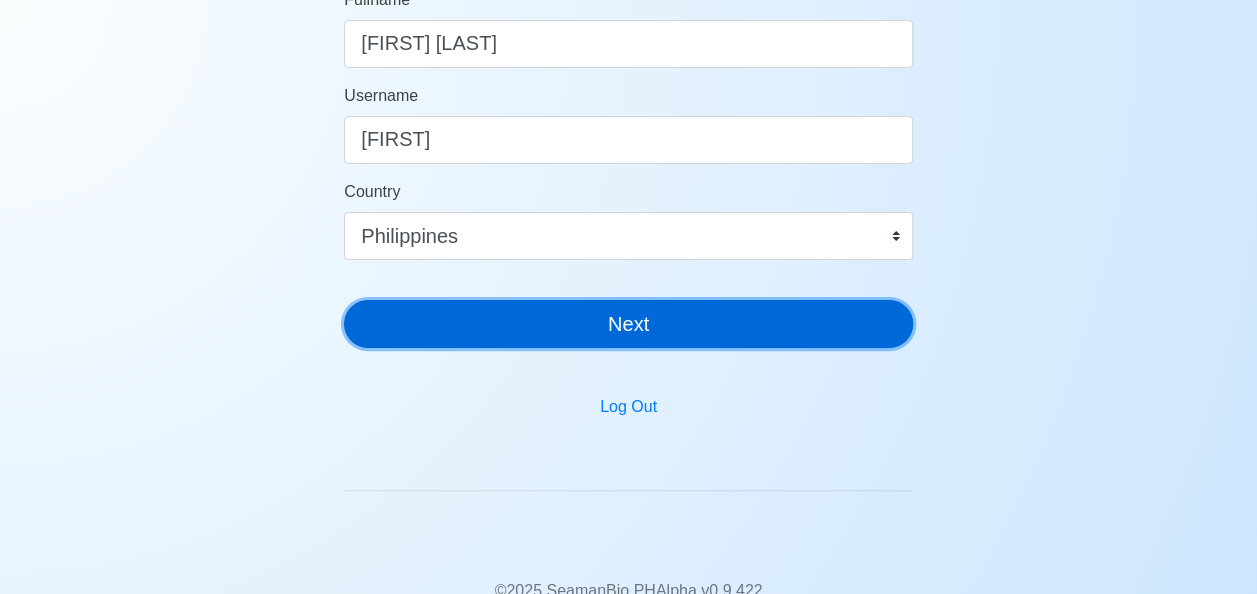 click on "Next" at bounding box center (628, 324) 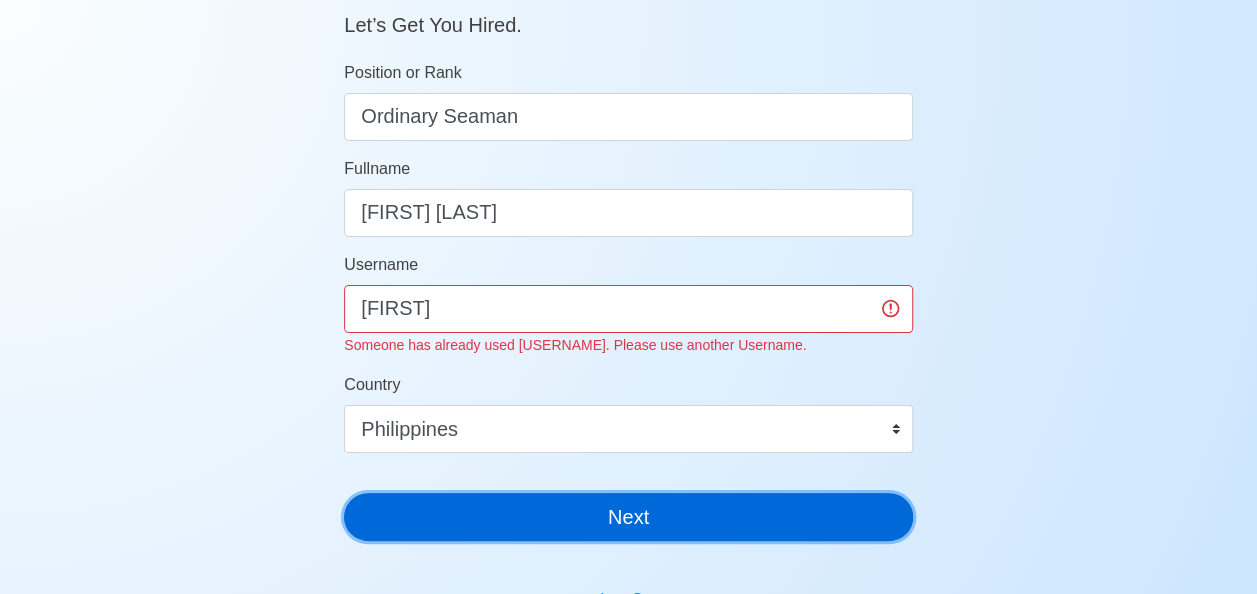scroll, scrollTop: 229, scrollLeft: 0, axis: vertical 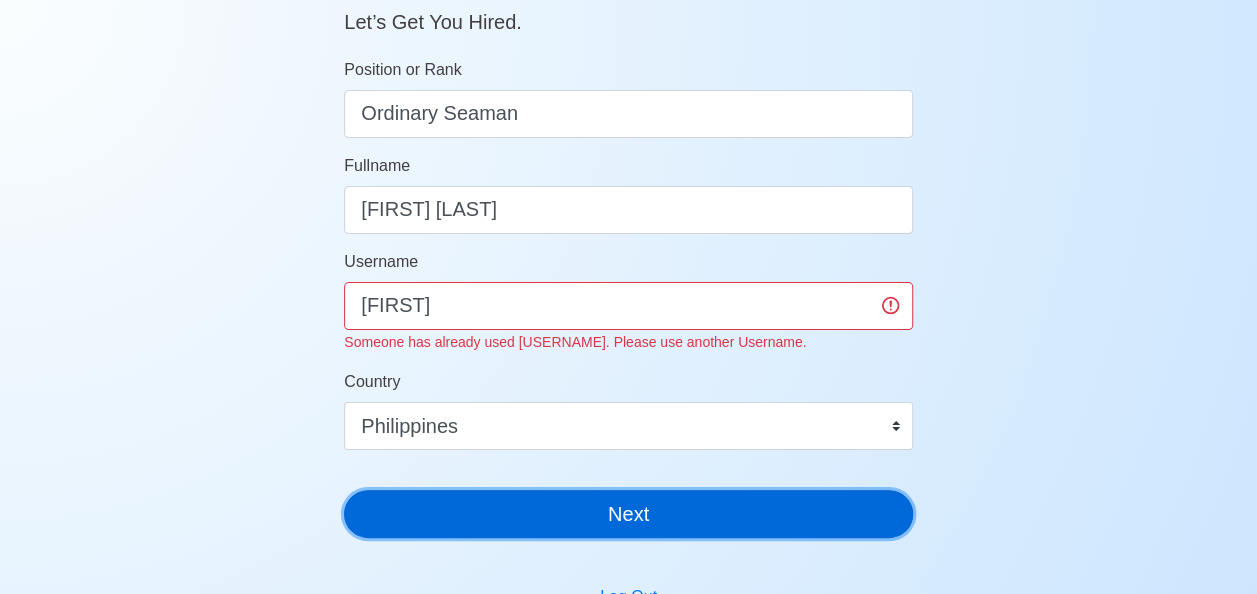 click on "Next" at bounding box center [628, 514] 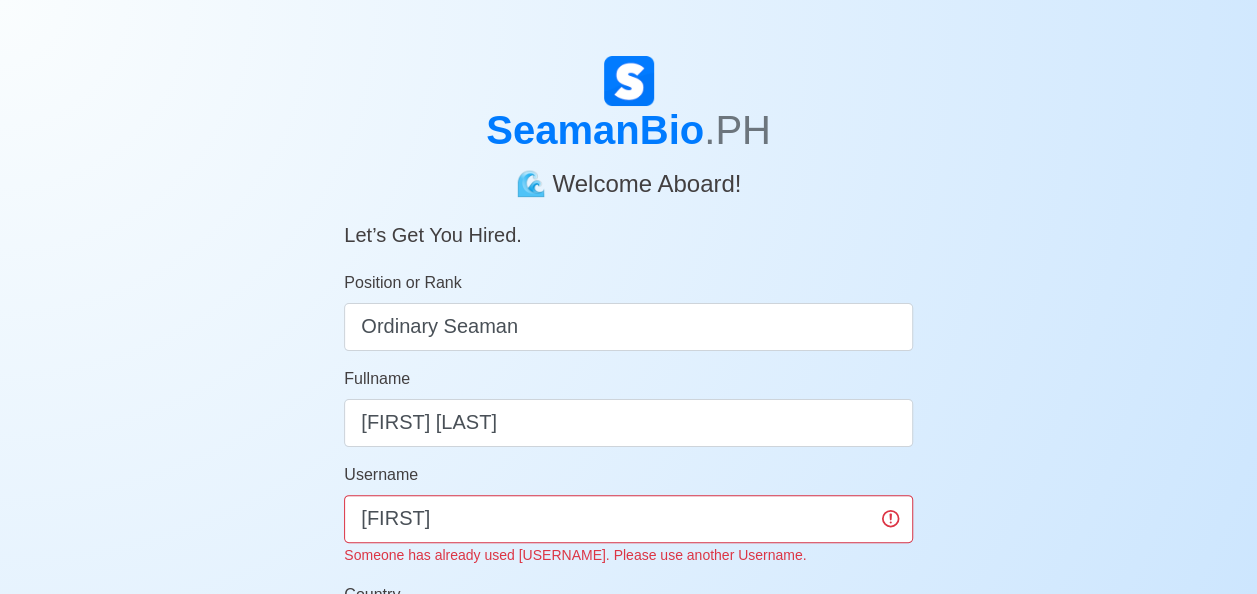 scroll, scrollTop: 0, scrollLeft: 0, axis: both 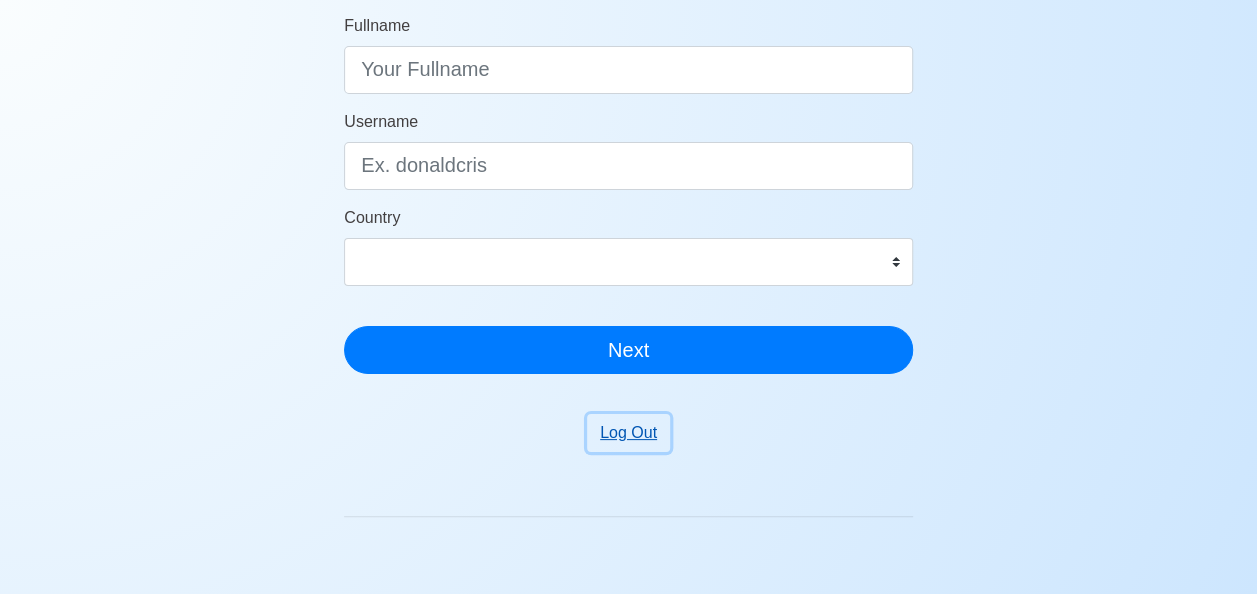 click on "Log Out" at bounding box center [628, 433] 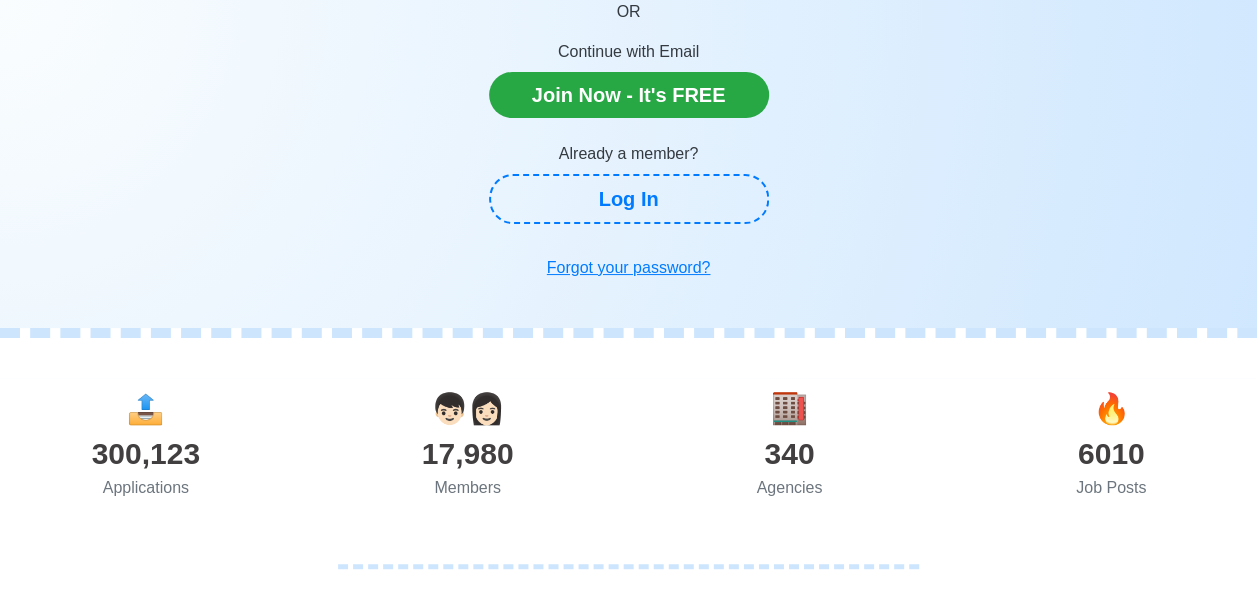 scroll, scrollTop: 297, scrollLeft: 0, axis: vertical 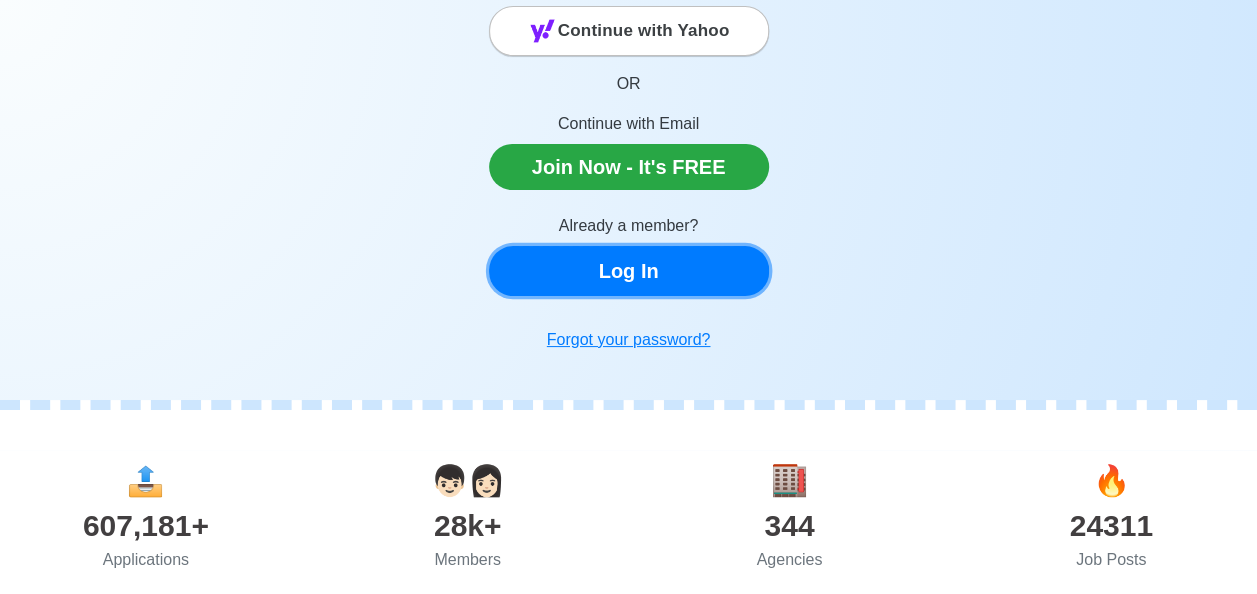 click on "Log In" at bounding box center (629, 271) 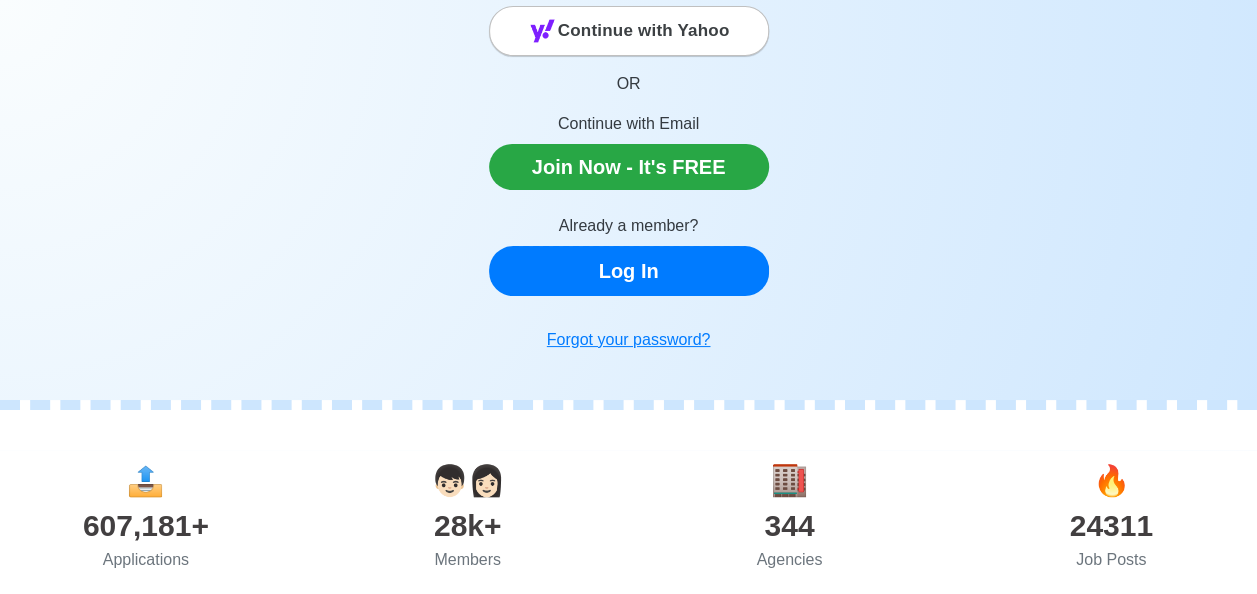 scroll, scrollTop: 0, scrollLeft: 0, axis: both 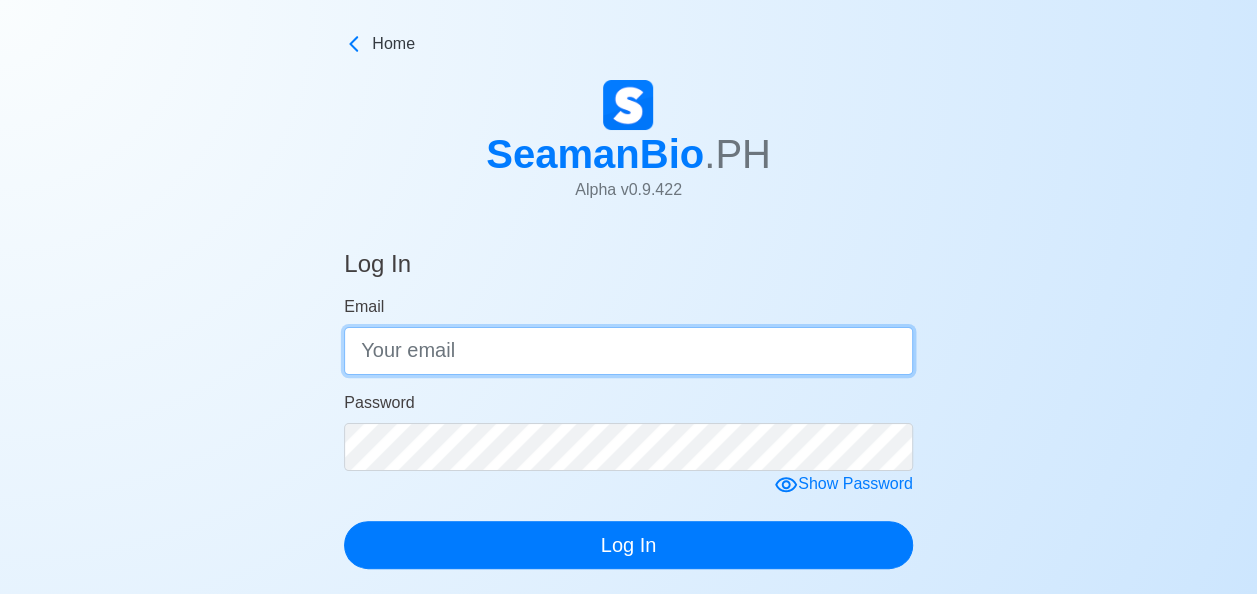 click on "Email" at bounding box center [628, 351] 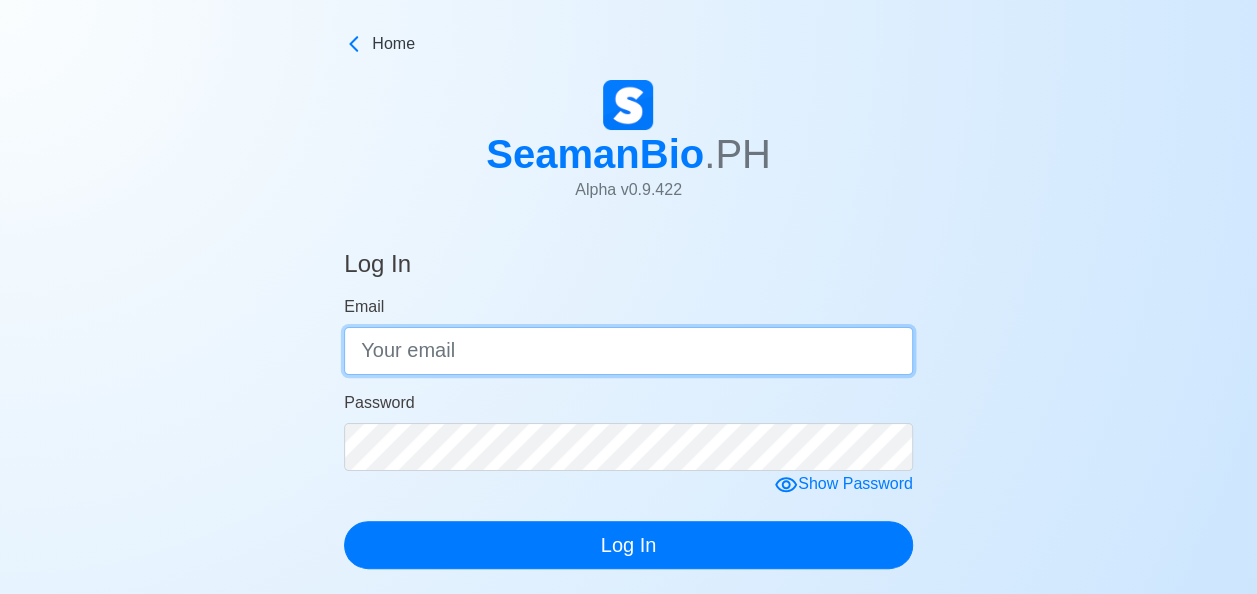 type on "rostonieq13@[EXAMPLE.COM]" 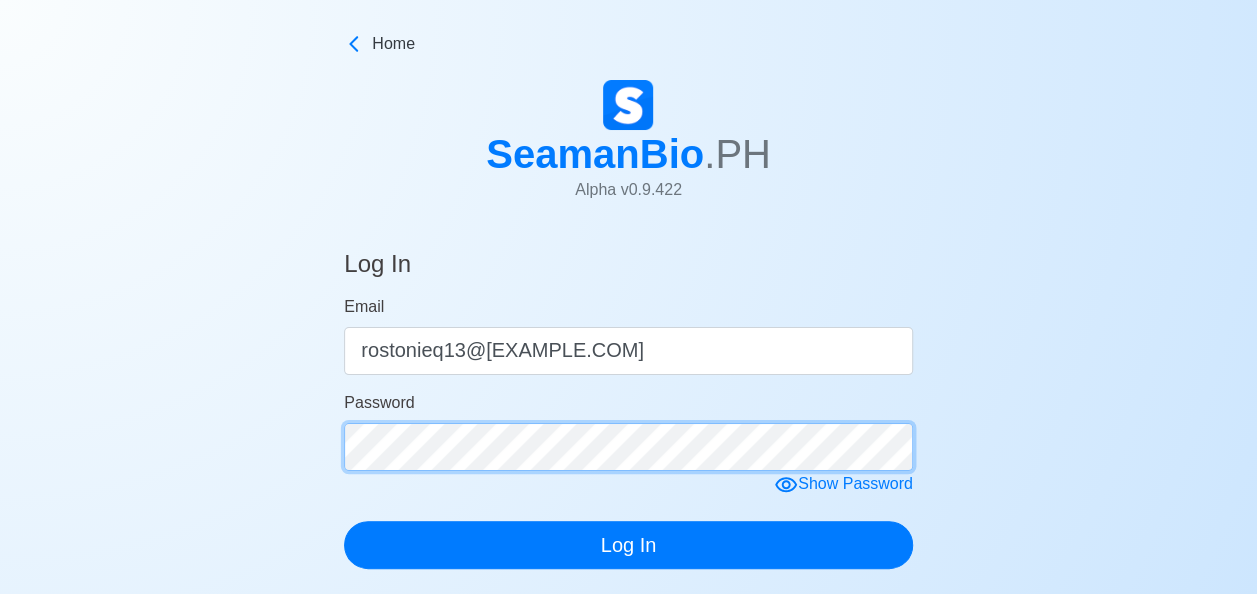 click on "Log In" at bounding box center [628, 545] 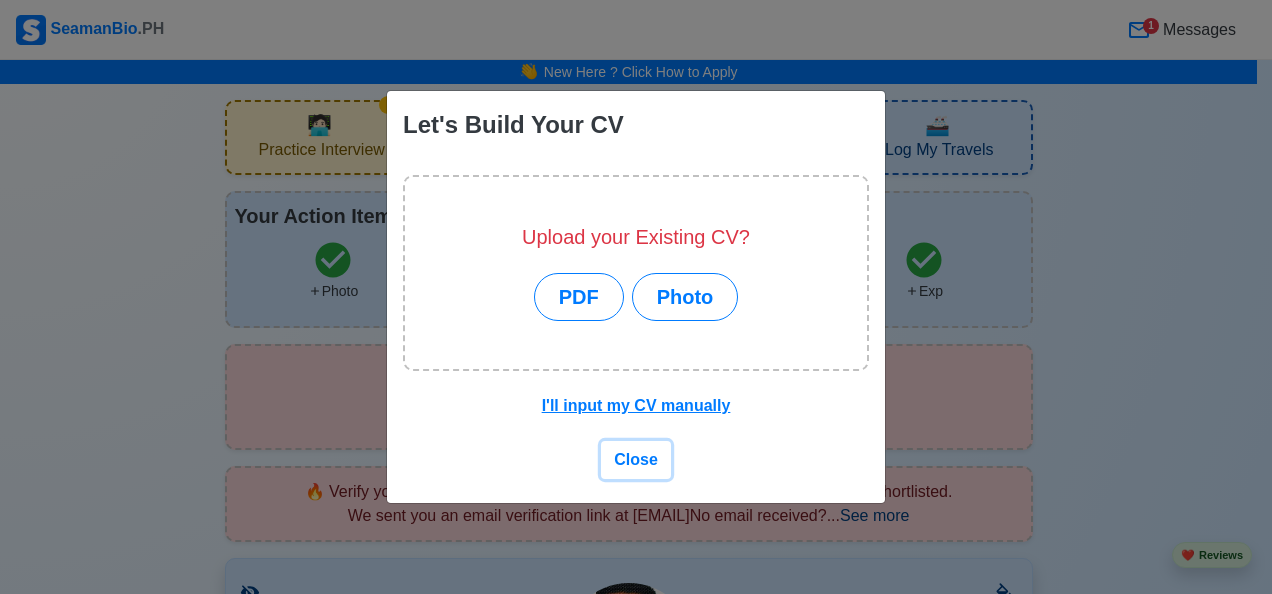 click on "Close" at bounding box center (636, 459) 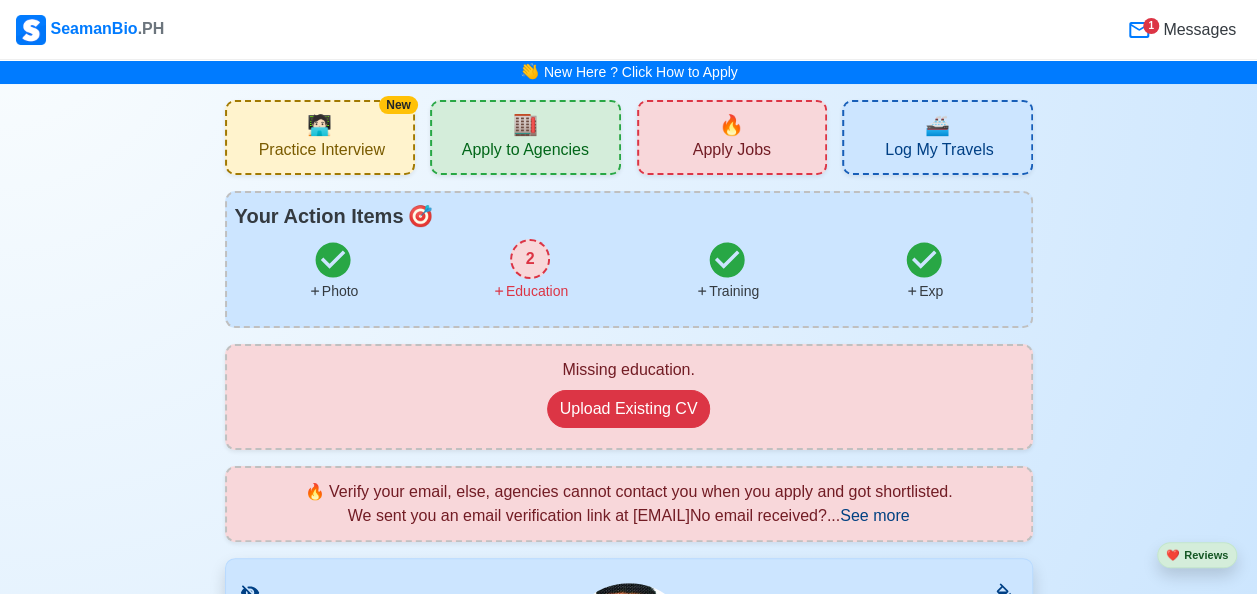 click on "2" at bounding box center (530, 259) 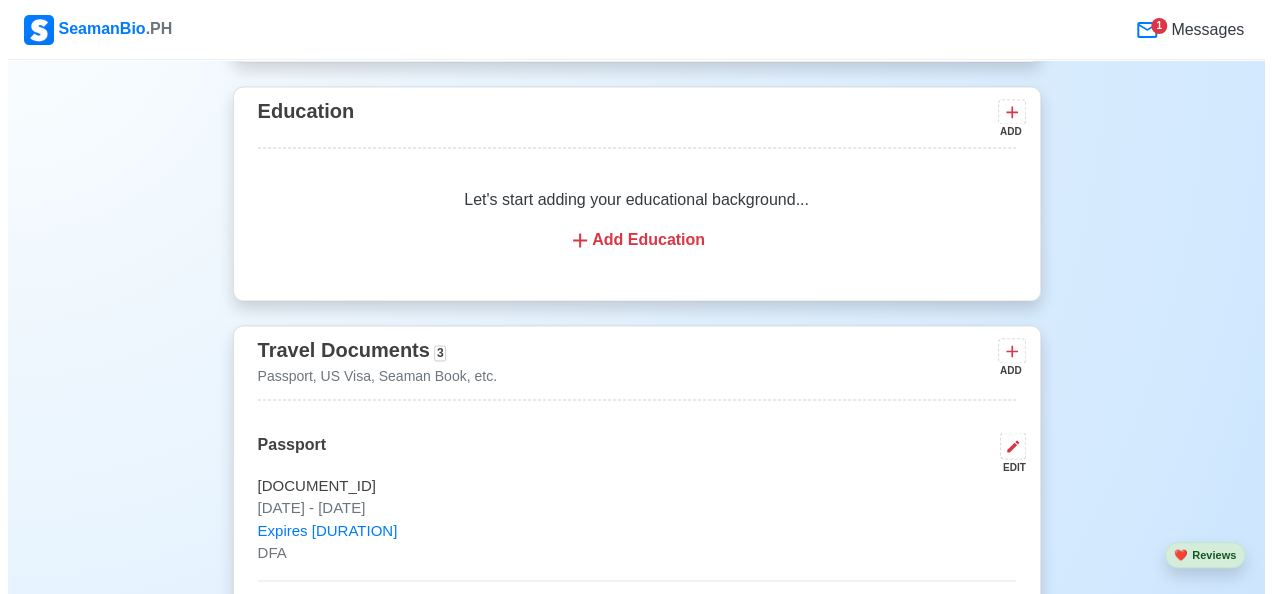 scroll, scrollTop: 1498, scrollLeft: 0, axis: vertical 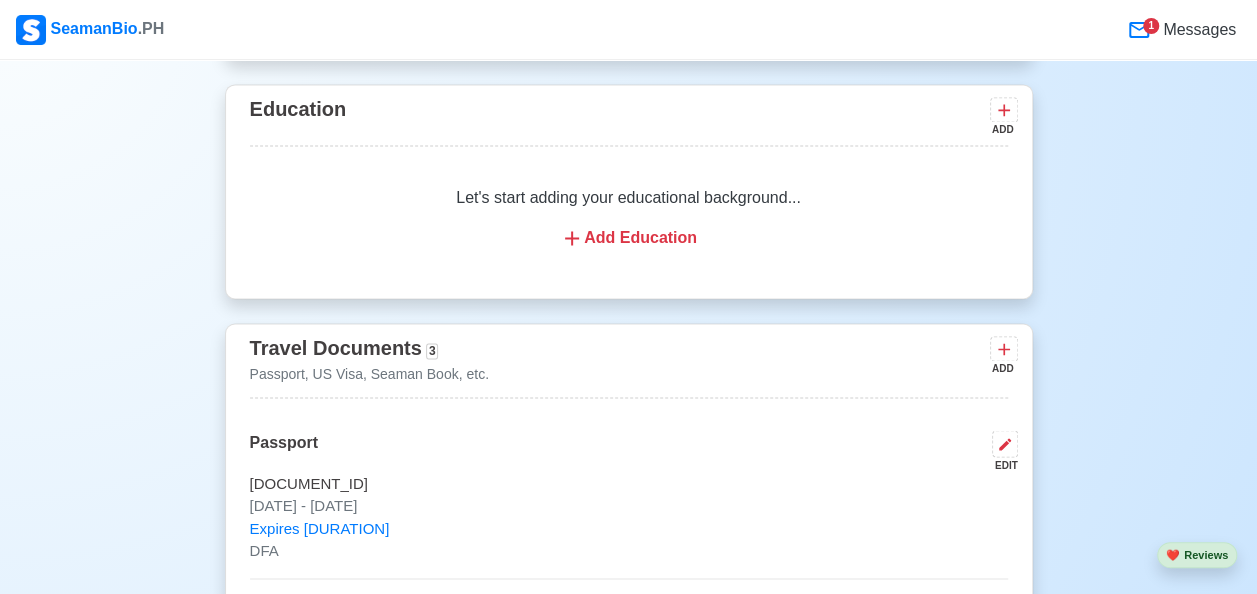 click on "Add Education" at bounding box center [629, 238] 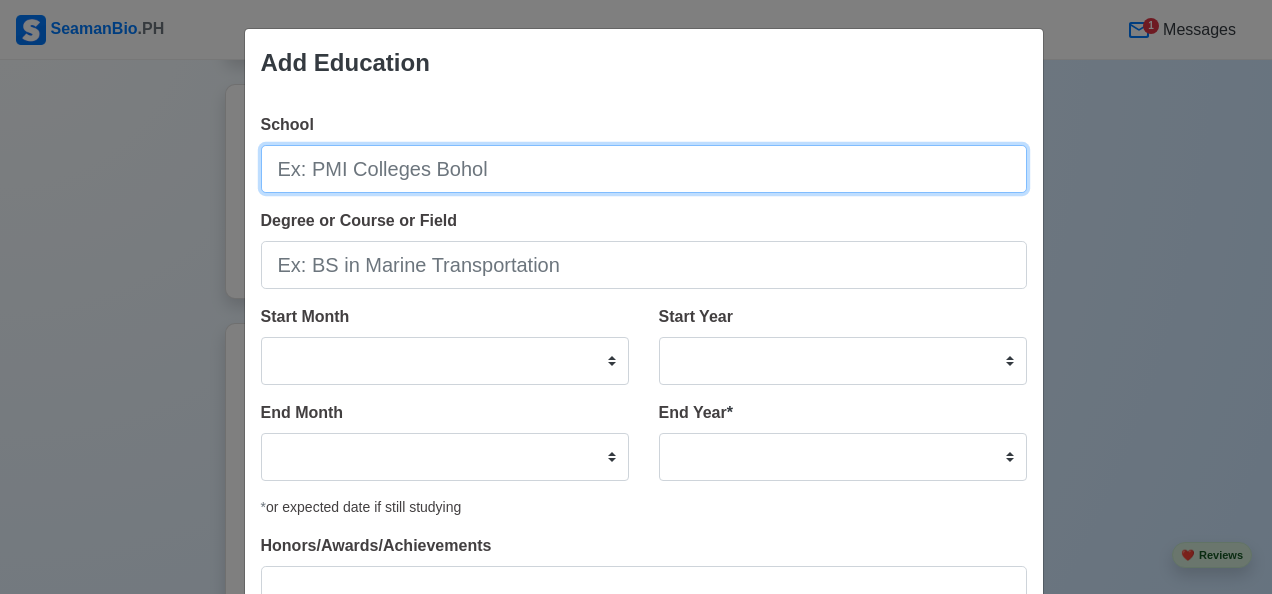click on "School" at bounding box center [644, 169] 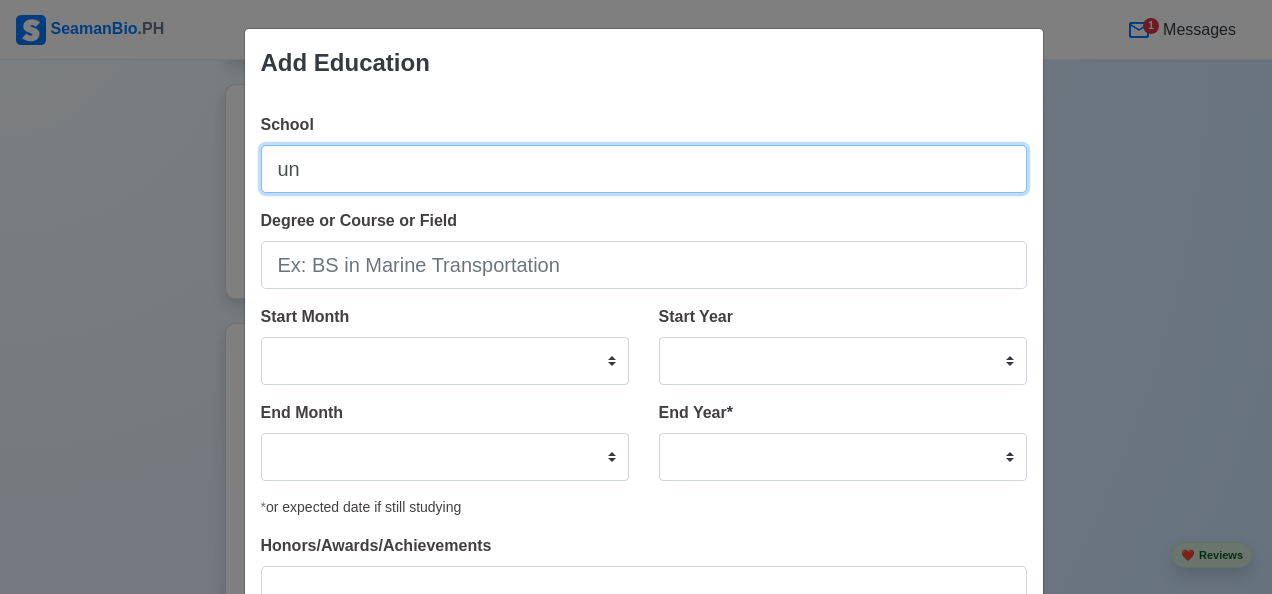 type on "u" 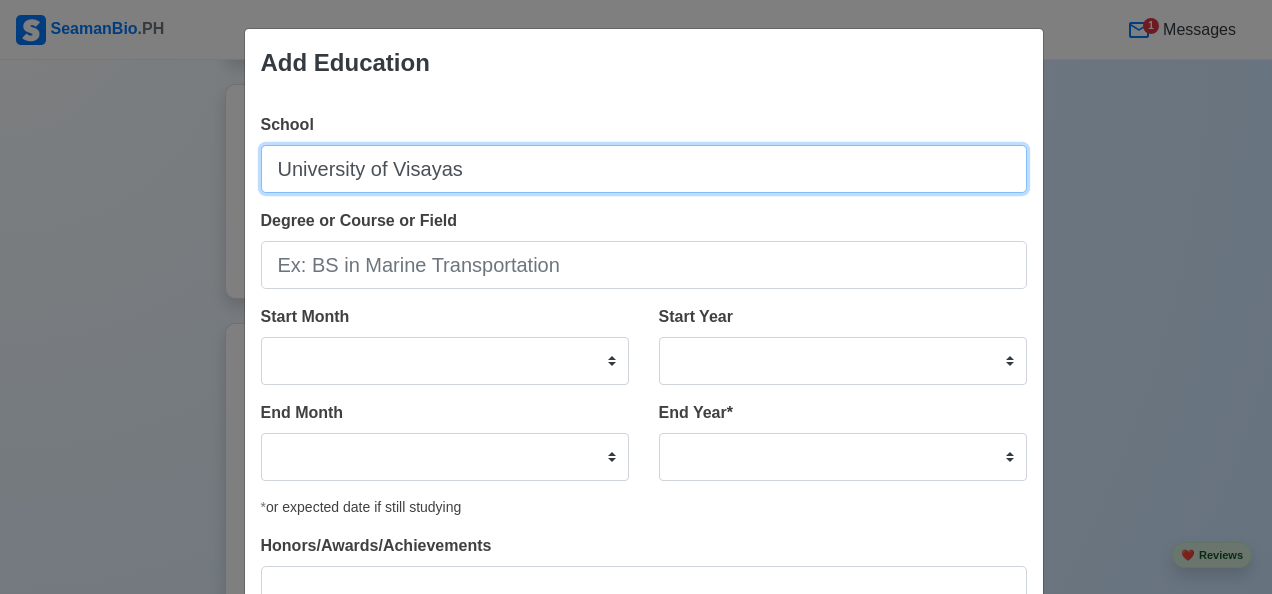 type on "University of Visayas" 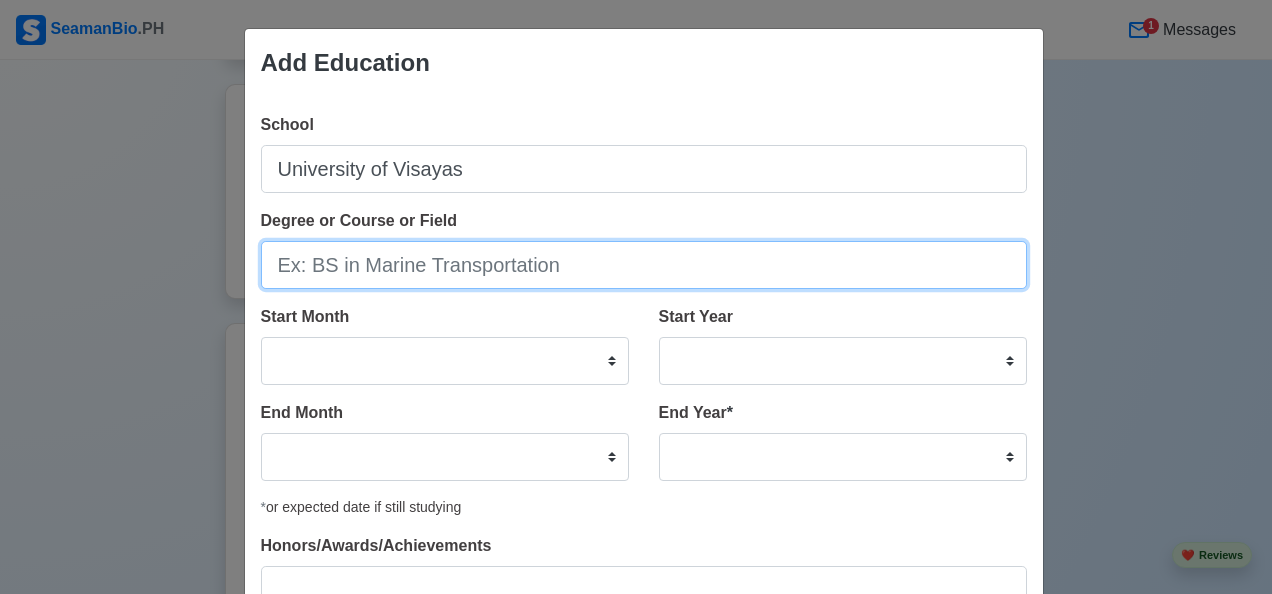 click on "Degree or Course or Field" at bounding box center (644, 265) 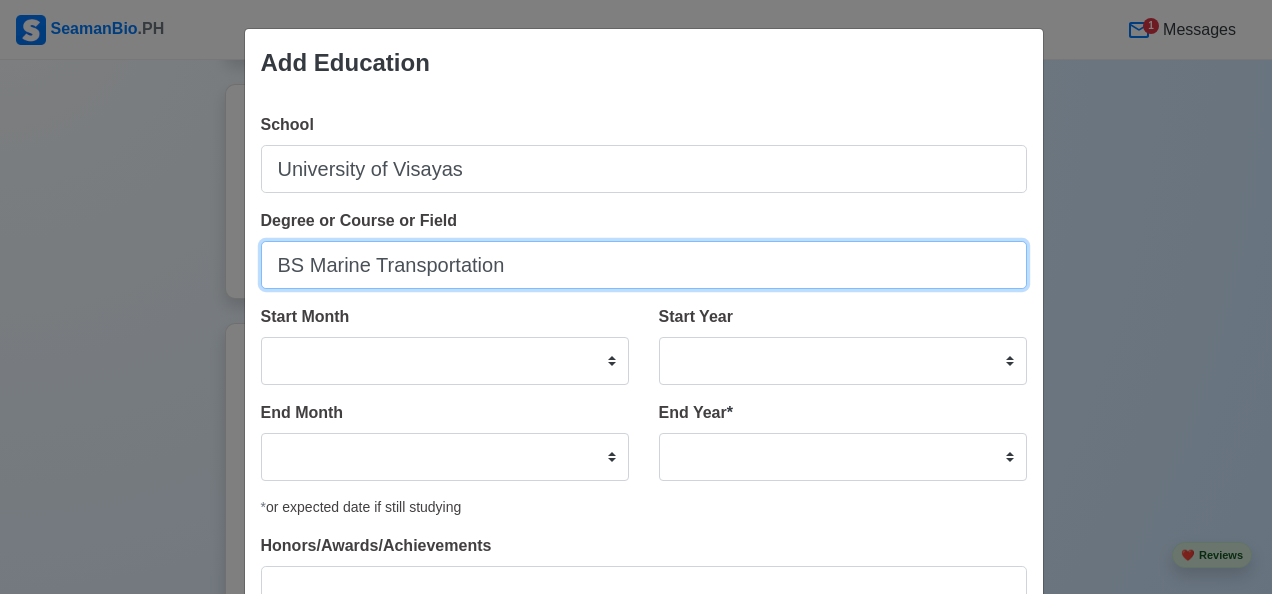 type on "BS Marine Transportation" 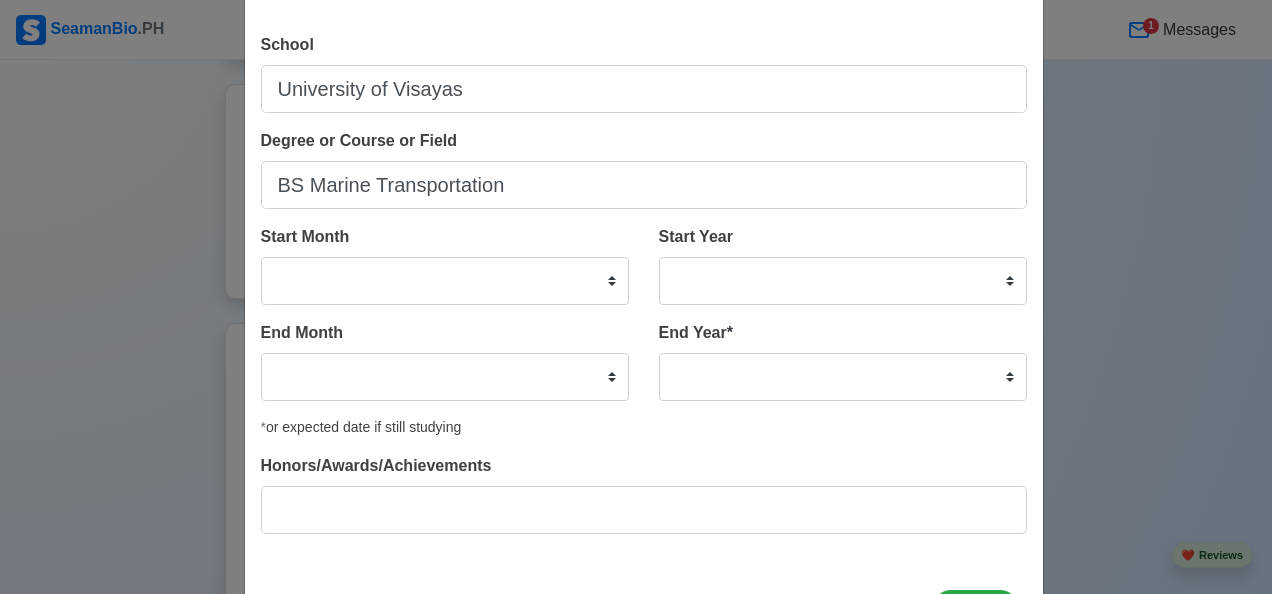 scroll, scrollTop: 84, scrollLeft: 0, axis: vertical 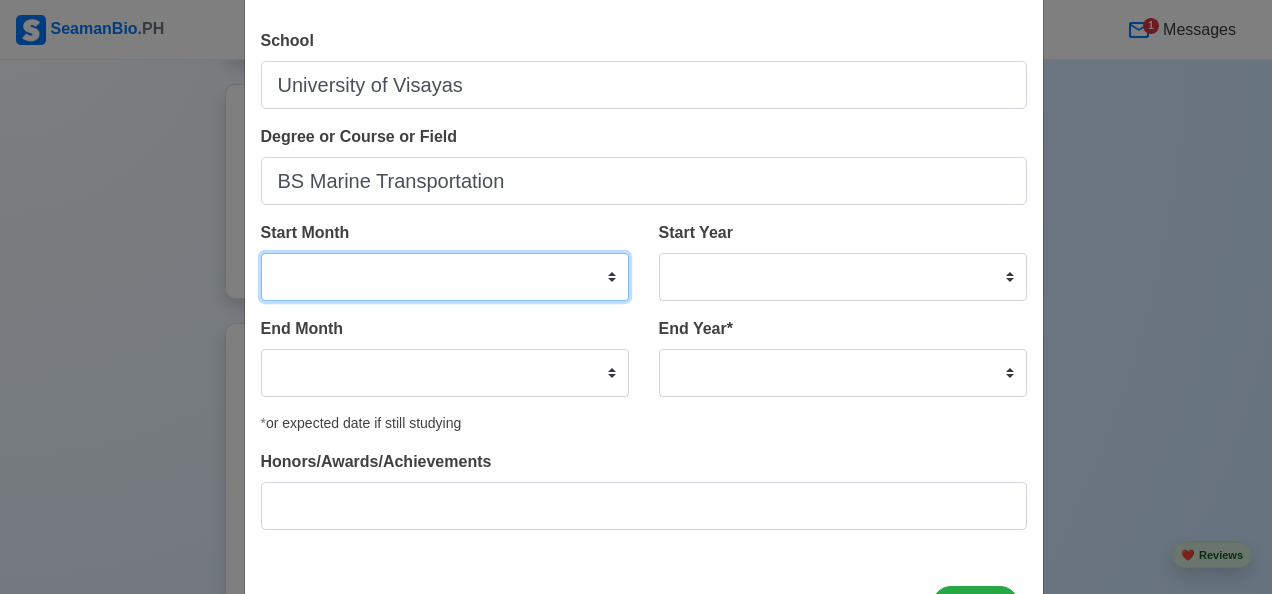click on "January February March April May June July August September October November December" at bounding box center [445, 277] 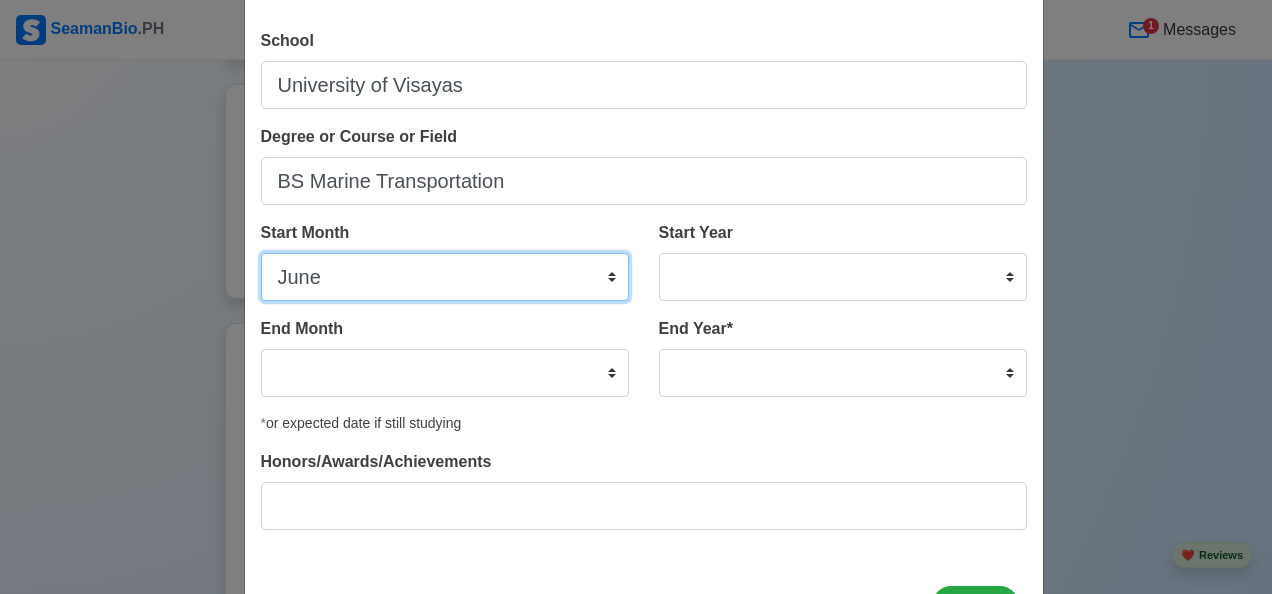 click on "January February March April May June July August September October November December" at bounding box center (445, 277) 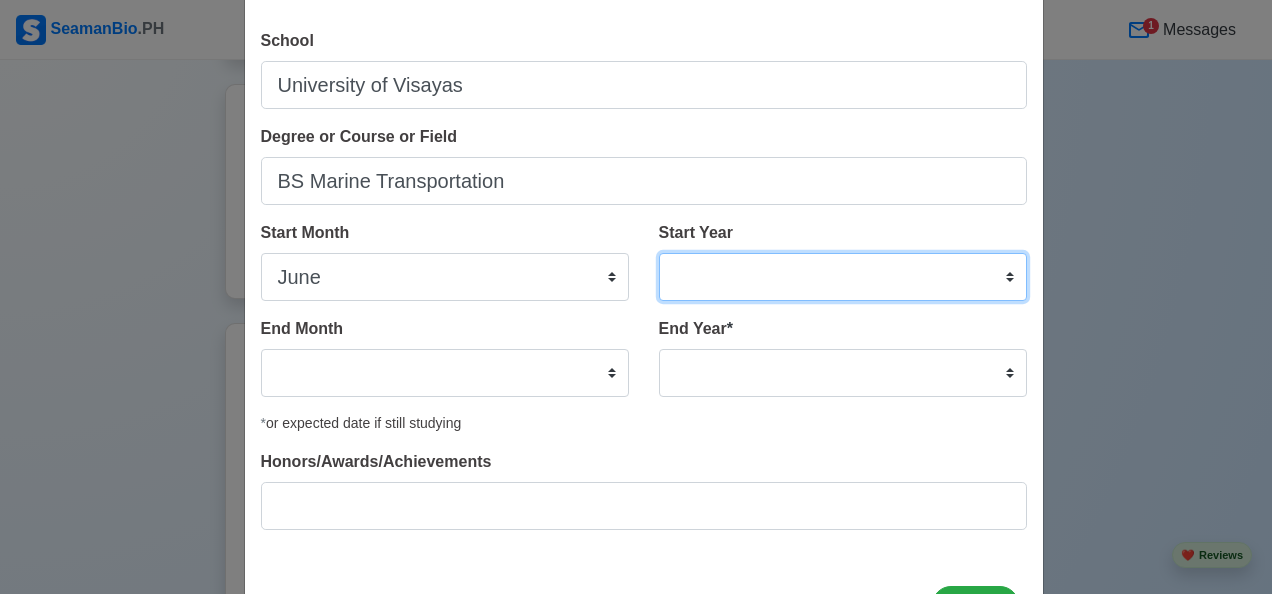 click on "2025 2024 2023 2022 2021 2020 2019 2018 2017 2016 2015 2014 2013 2012 2011 2010 2009 2008 2007 2006 2005 2004 2003 2002 2001 2000 1999 1998 1997 1996 1995 1994 1993 1992 1991 1990 1989 1988 1987 1986 1985 1984 1983 1982 1981 1980 1979 1978 1977 1976 1975 1974 1973 1972 1971 1970 1969 1968 1967 1966 1965 1964 1963 1962 1961 1960 1959 1958 1957 1956 1955 1954 1953 1952 1951 1950 1949 1948 1947 1946 1945 1944 1943 1942 1941 1940 1939 1938 1937 1936 1935 1934 1933 1932 1931 1930 1929 1928 1927 1926 1925" at bounding box center (843, 277) 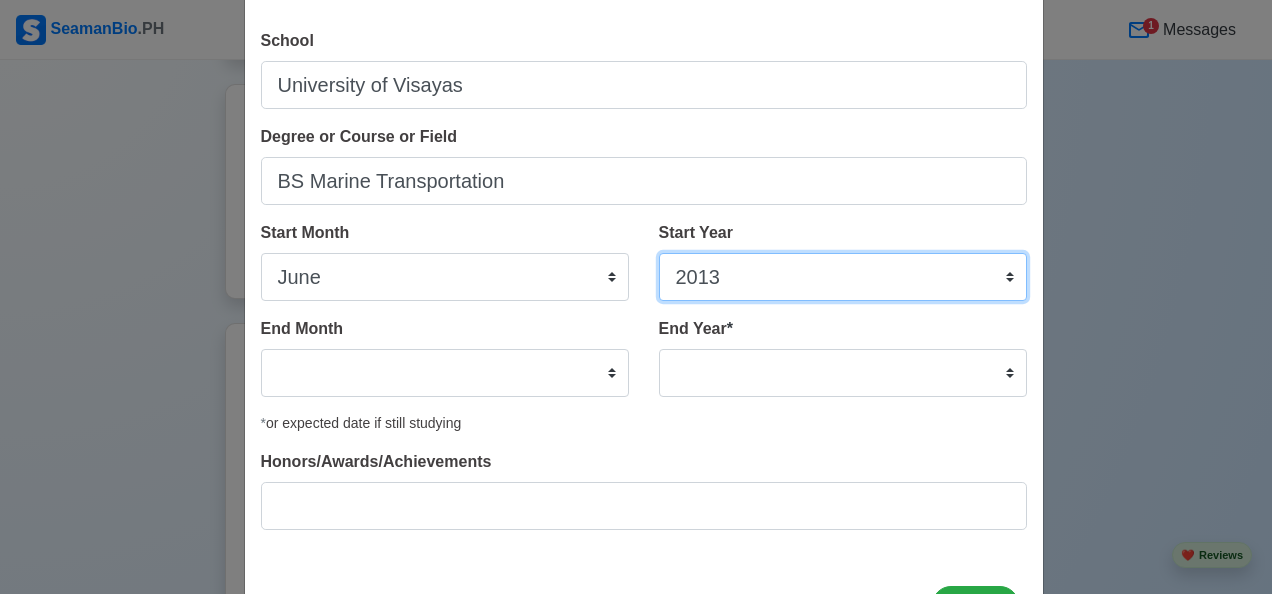 click on "2025 2024 2023 2022 2021 2020 2019 2018 2017 2016 2015 2014 2013 2012 2011 2010 2009 2008 2007 2006 2005 2004 2003 2002 2001 2000 1999 1998 1997 1996 1995 1994 1993 1992 1991 1990 1989 1988 1987 1986 1985 1984 1983 1982 1981 1980 1979 1978 1977 1976 1975 1974 1973 1972 1971 1970 1969 1968 1967 1966 1965 1964 1963 1962 1961 1960 1959 1958 1957 1956 1955 1954 1953 1952 1951 1950 1949 1948 1947 1946 1945 1944 1943 1942 1941 1940 1939 1938 1937 1936 1935 1934 1933 1932 1931 1930 1929 1928 1927 1926 1925" at bounding box center (843, 277) 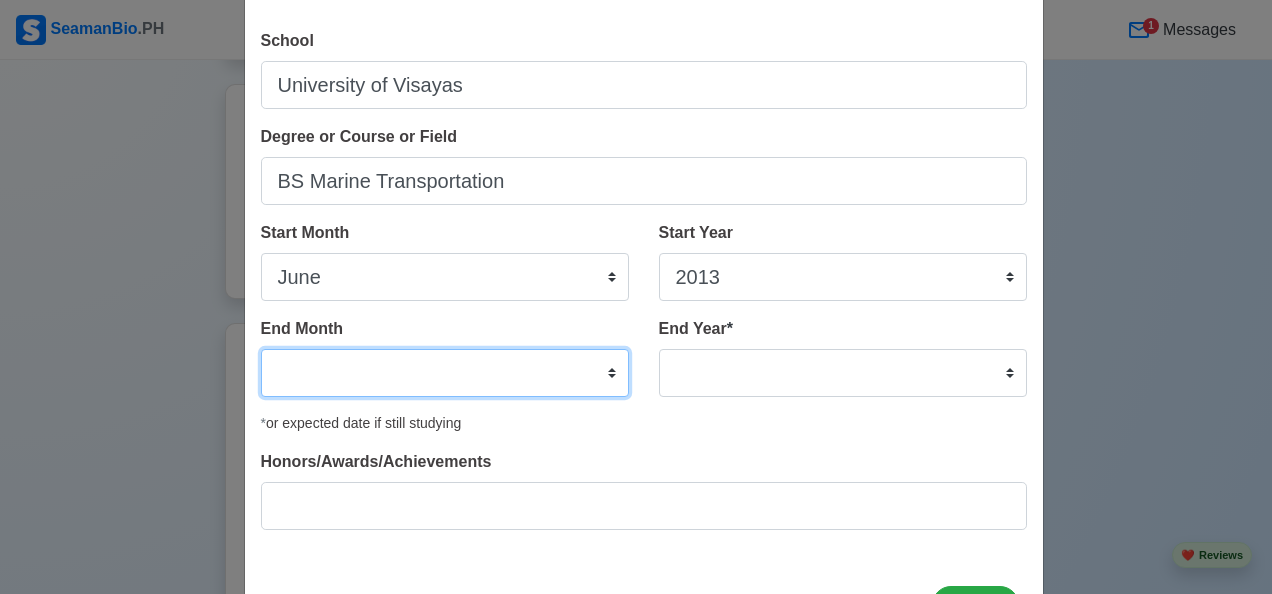 click on "January February March April May June July August September October November December" at bounding box center (445, 373) 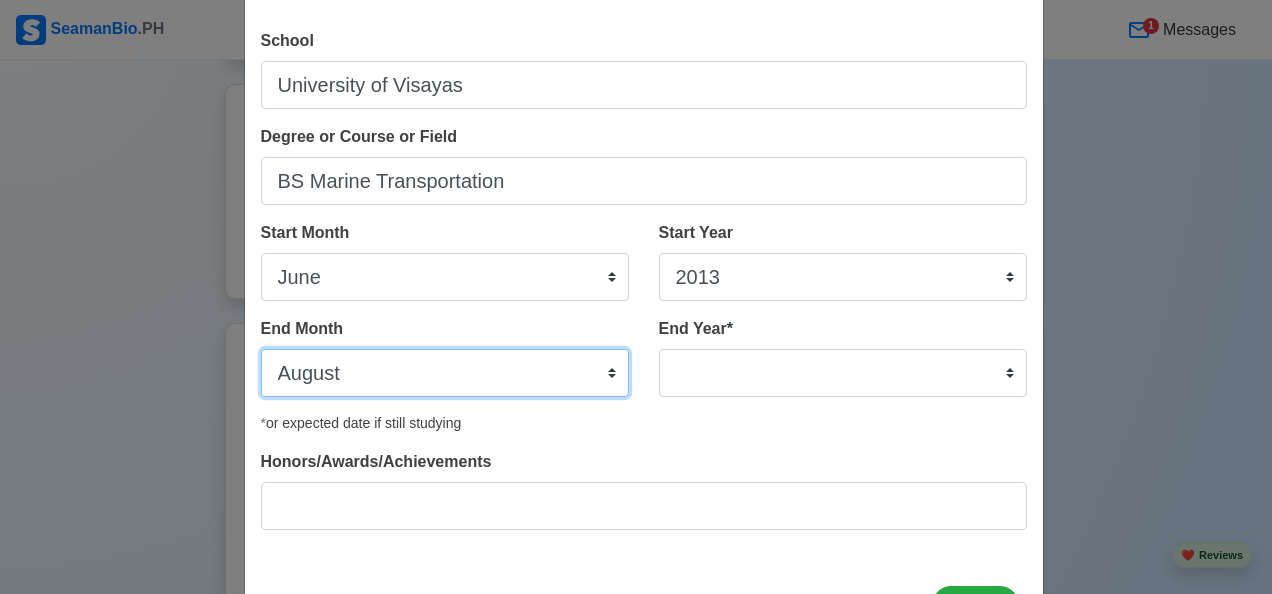 click on "January February March April May June July August September October November December" at bounding box center (445, 373) 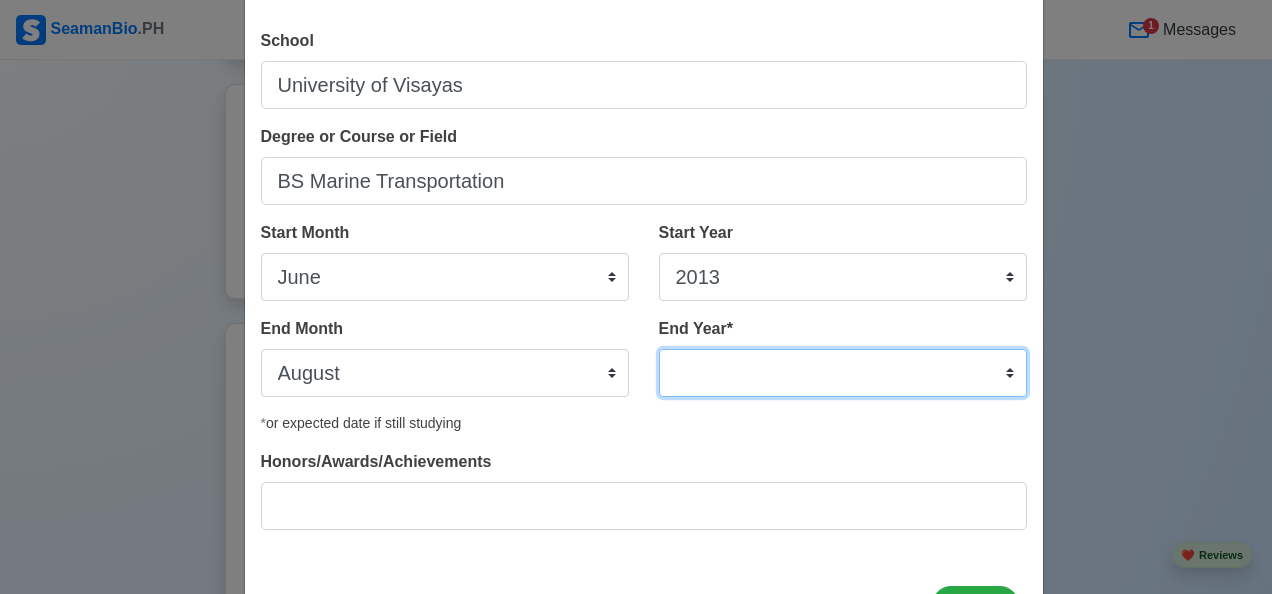 click on "2035 2034 2033 2032 2031 2030 2029 2028 2027 2026 2025 2024 2023 2022 2021 2020 2019 2018 2017 2016 2015 2014 2013 2012 2011 2010 2009 2008 2007 2006 2005 2004 2003 2002 2001 2000 1999 1998 1997 1996 1995 1994 1993 1992 1991 1990 1989 1988 1987 1986 1985 1984 1983 1982 1981 1980 1979 1978 1977 1976 1975 1974 1973 1972 1971 1970 1969 1968 1967 1966 1965 1964 1963 1962 1961 1960 1959 1958 1957 1956 1955 1954 1953 1952 1951 1950 1949 1948 1947 1946 1945 1944 1943 1942 1941 1940 1939 1938 1937 1936 1935" at bounding box center [843, 373] 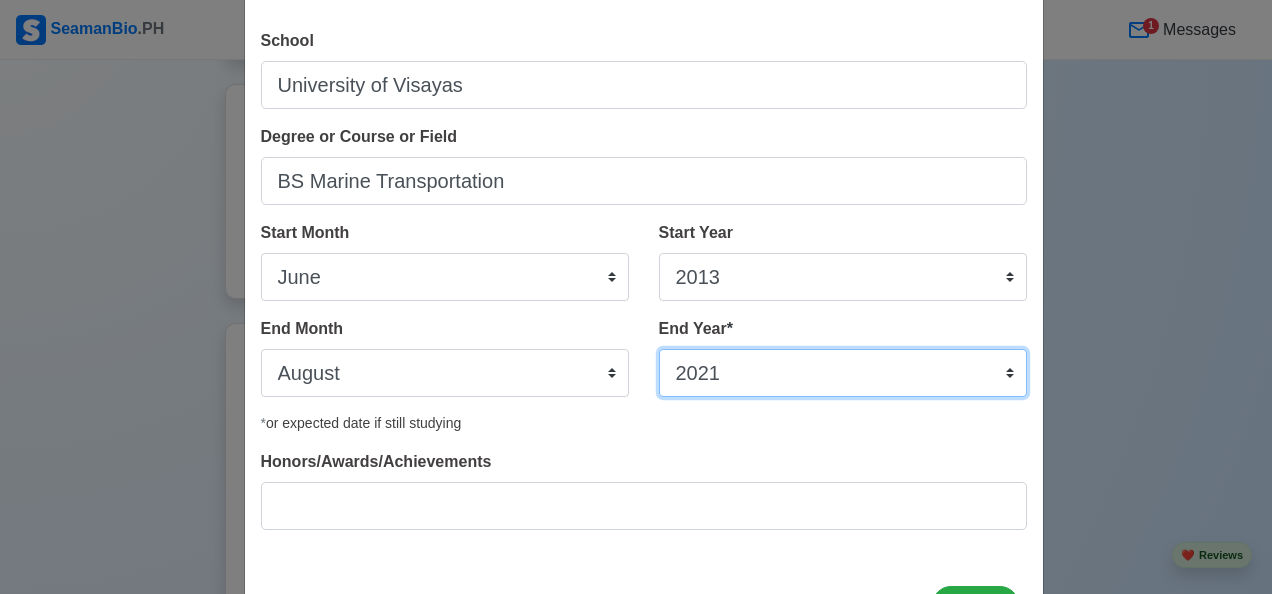 click on "2035 2034 2033 2032 2031 2030 2029 2028 2027 2026 2025 2024 2023 2022 2021 2020 2019 2018 2017 2016 2015 2014 2013 2012 2011 2010 2009 2008 2007 2006 2005 2004 2003 2002 2001 2000 1999 1998 1997 1996 1995 1994 1993 1992 1991 1990 1989 1988 1987 1986 1985 1984 1983 1982 1981 1980 1979 1978 1977 1976 1975 1974 1973 1972 1971 1970 1969 1968 1967 1966 1965 1964 1963 1962 1961 1960 1959 1958 1957 1956 1955 1954 1953 1952 1951 1950 1949 1948 1947 1946 1945 1944 1943 1942 1941 1940 1939 1938 1937 1936 1935" at bounding box center (843, 373) 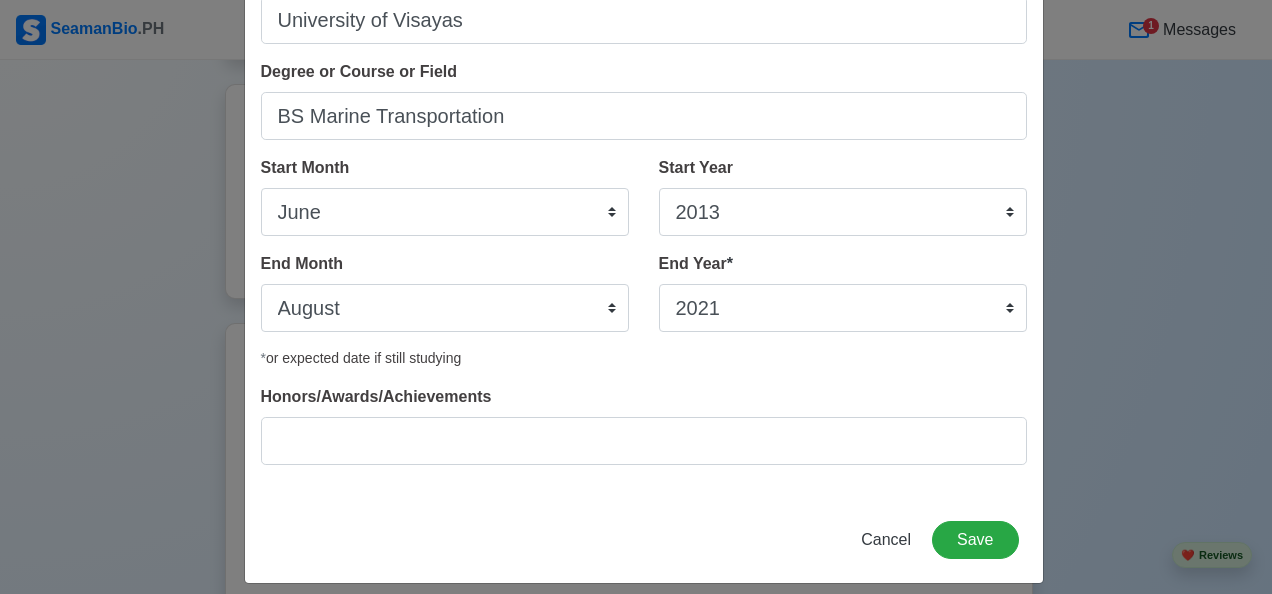 scroll, scrollTop: 166, scrollLeft: 0, axis: vertical 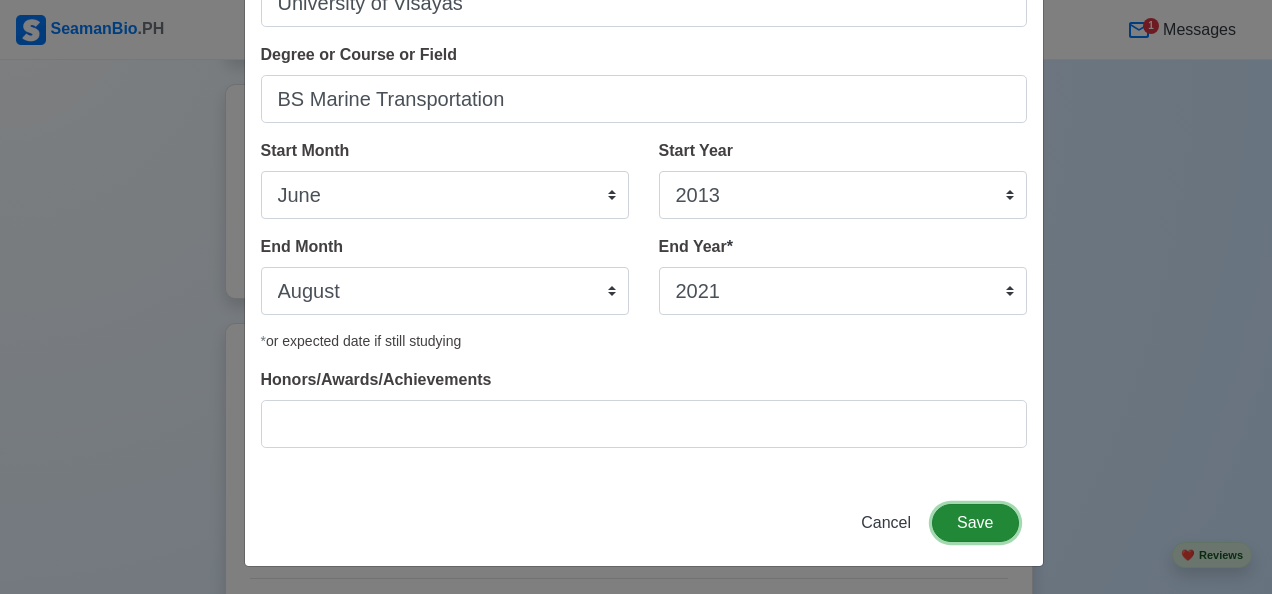 click on "Save" at bounding box center (975, 523) 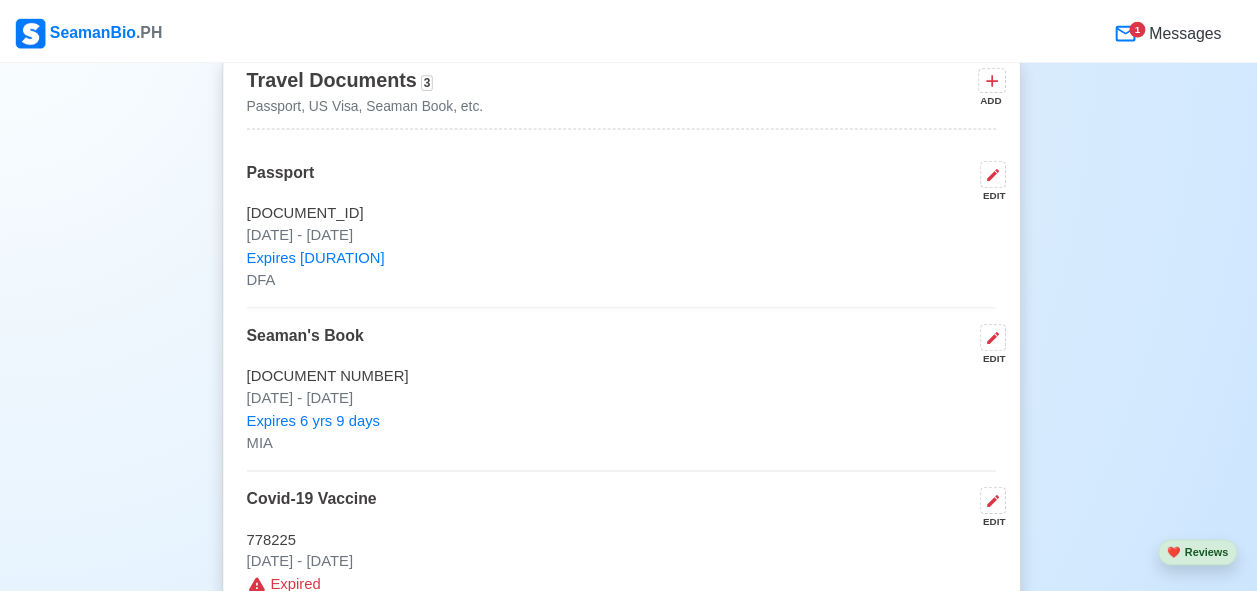 scroll, scrollTop: 1224, scrollLeft: 0, axis: vertical 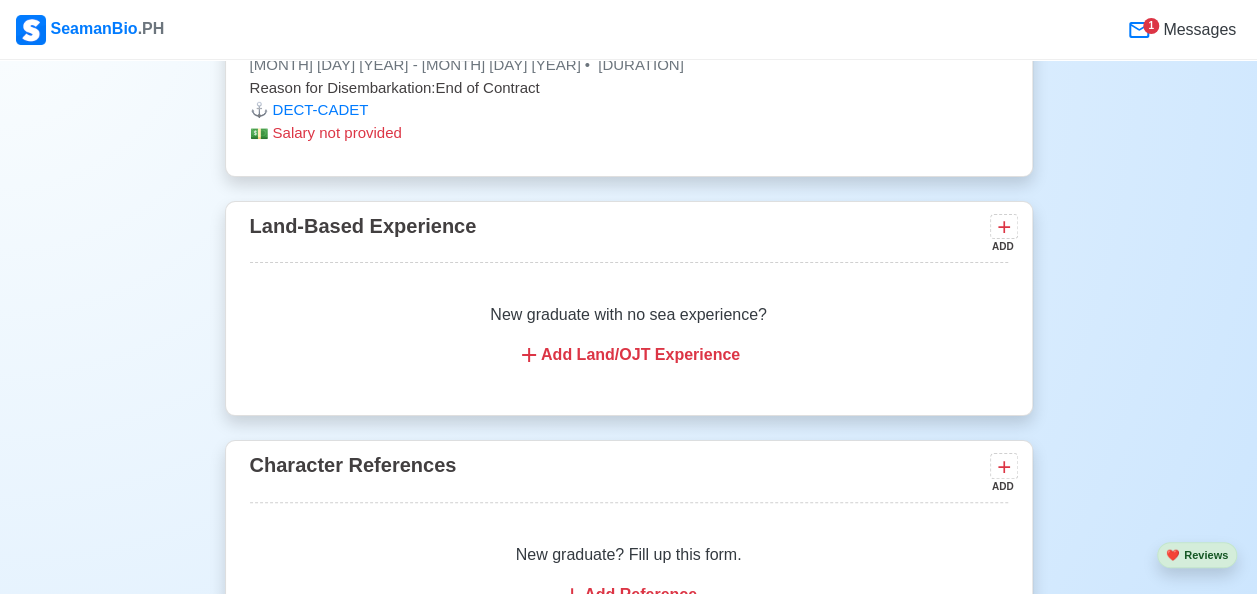 click on "Add Land/OJT Experience" at bounding box center (629, 355) 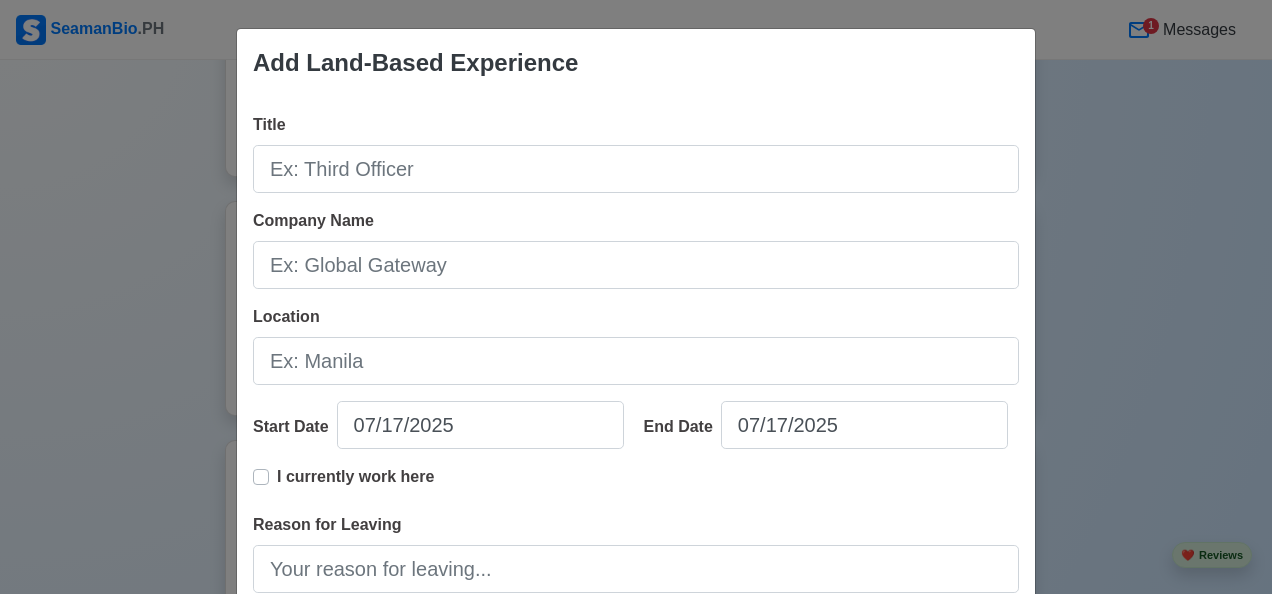 click on "Add Land-Based Experience Title Company Name Location Start Date [MONTH]/[DAY]/[YEAR] End Date [MONTH]/[DAY]/[YEAR] I currently work here Reason for Leaving Job Description [NUMBER] / [NUMBER] Skills Cancel Save" at bounding box center [636, 297] 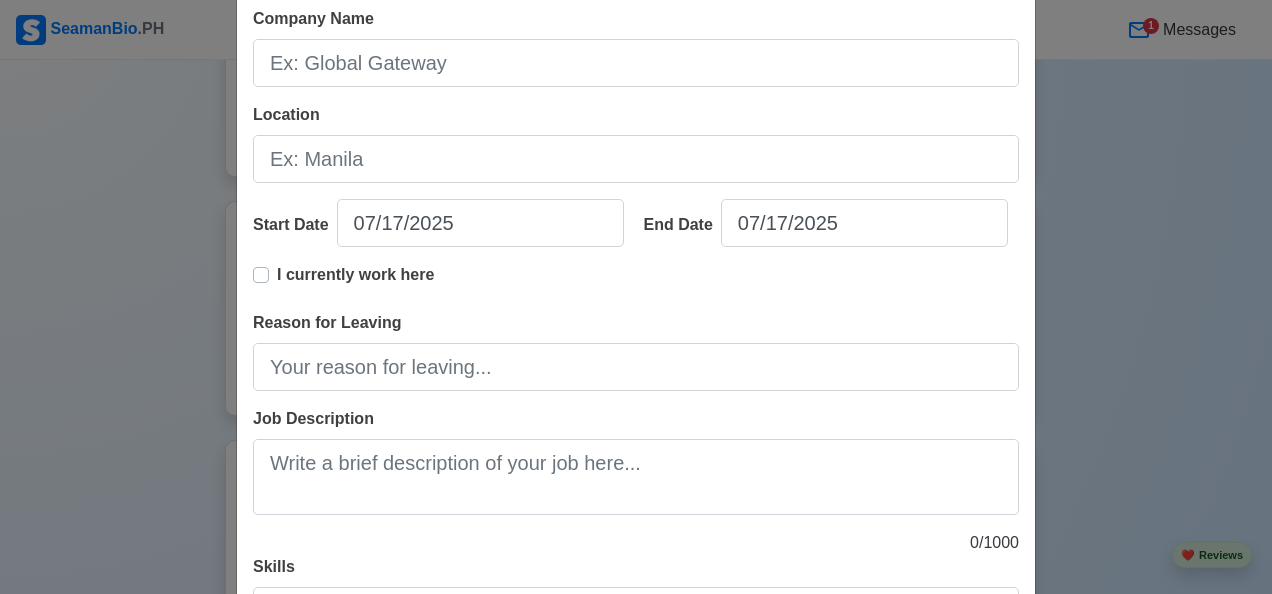 scroll, scrollTop: 244, scrollLeft: 0, axis: vertical 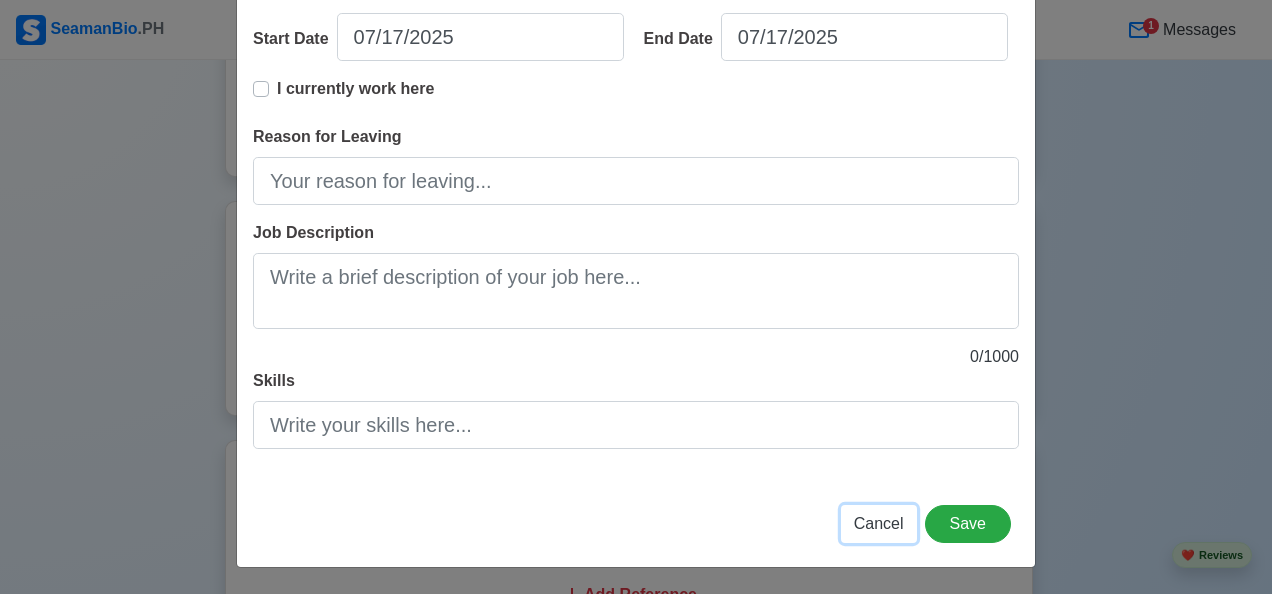 click on "Cancel" at bounding box center (879, 523) 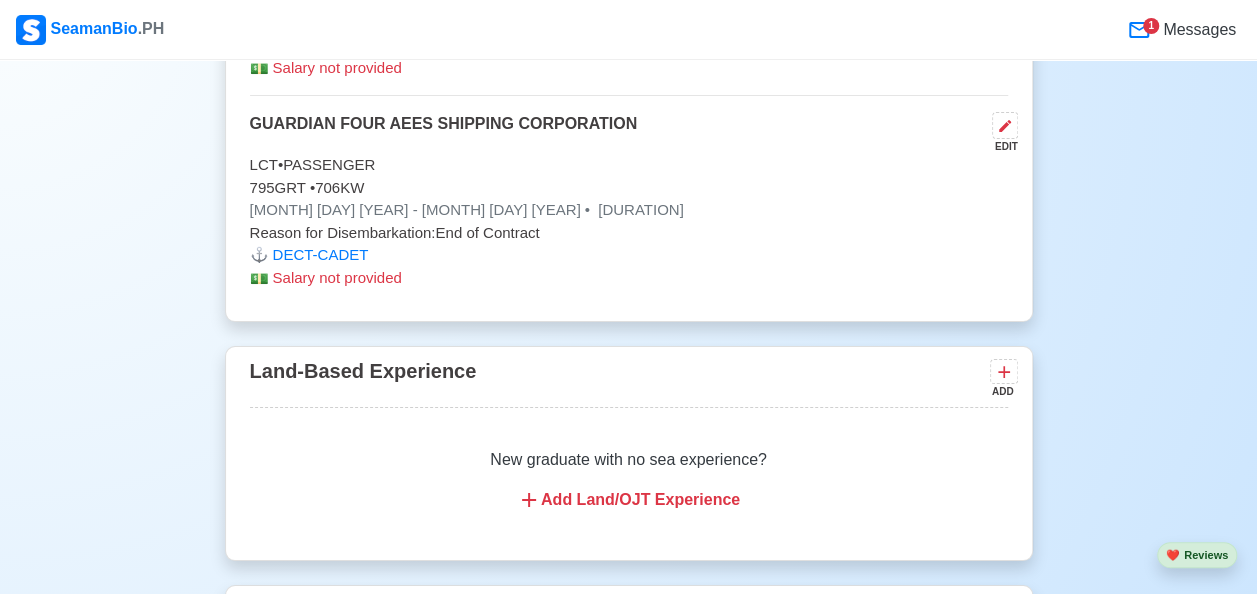 scroll, scrollTop: 3622, scrollLeft: 0, axis: vertical 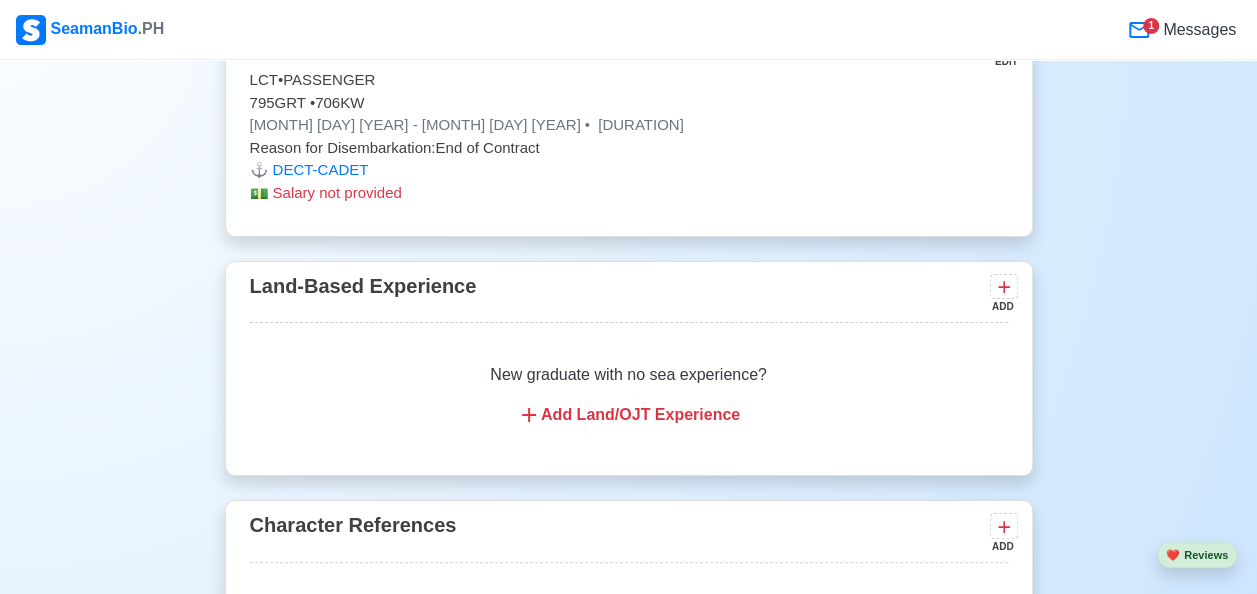 click on "Add Land/OJT Experience" at bounding box center [629, 415] 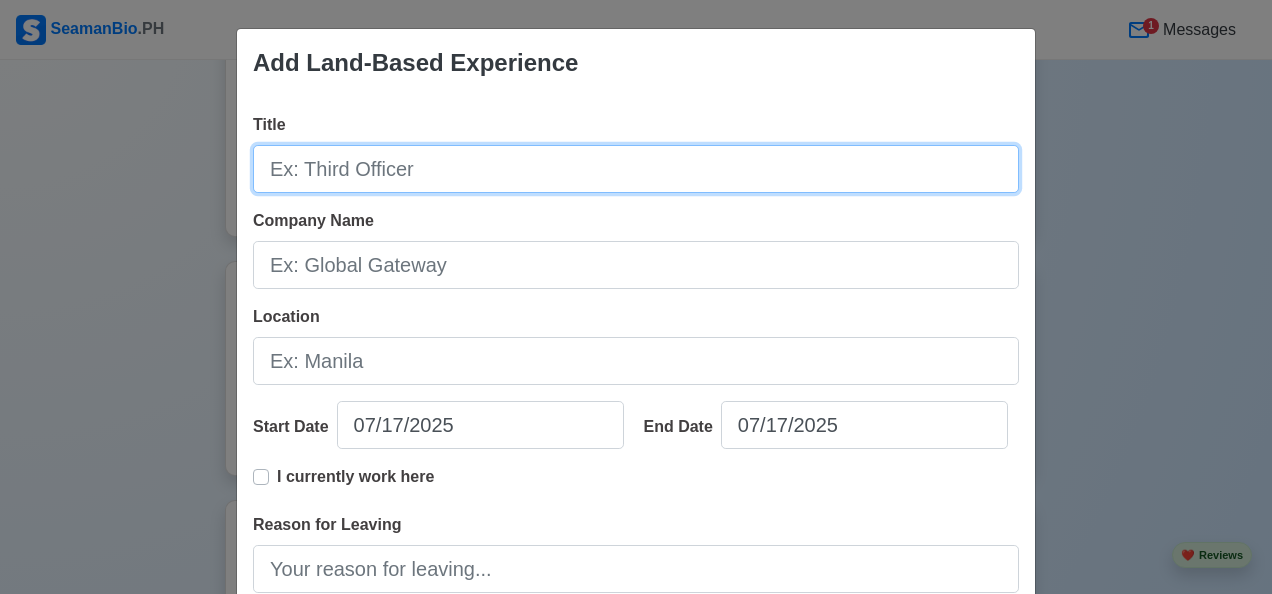 click on "Title" at bounding box center [636, 169] 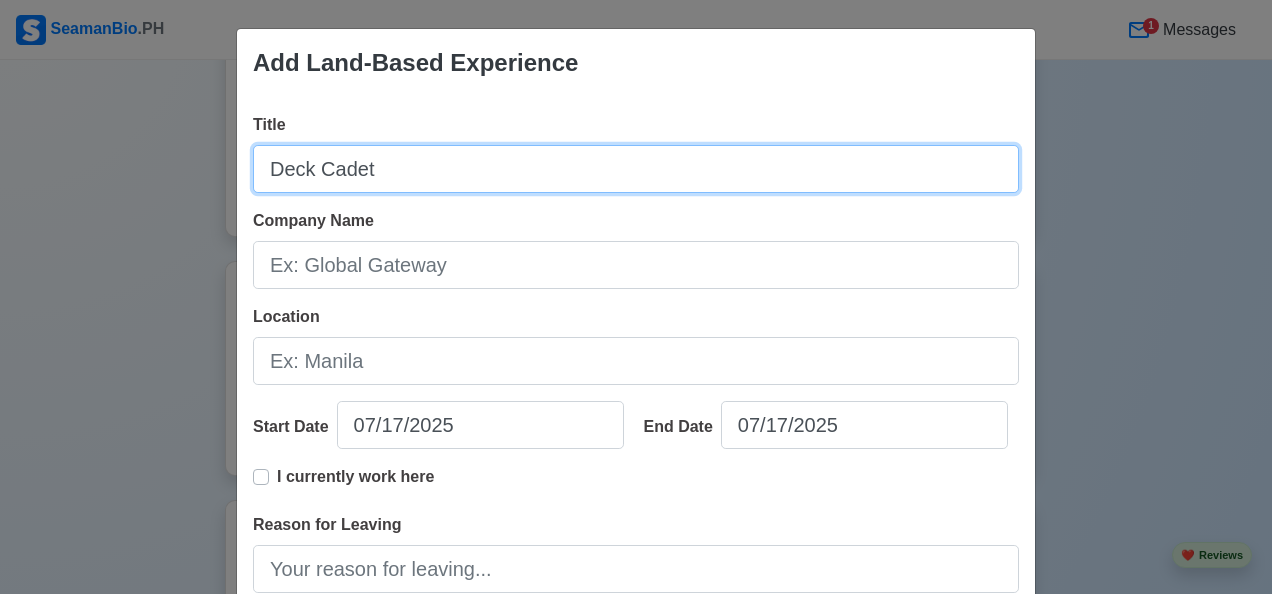 type on "Deck Cadet" 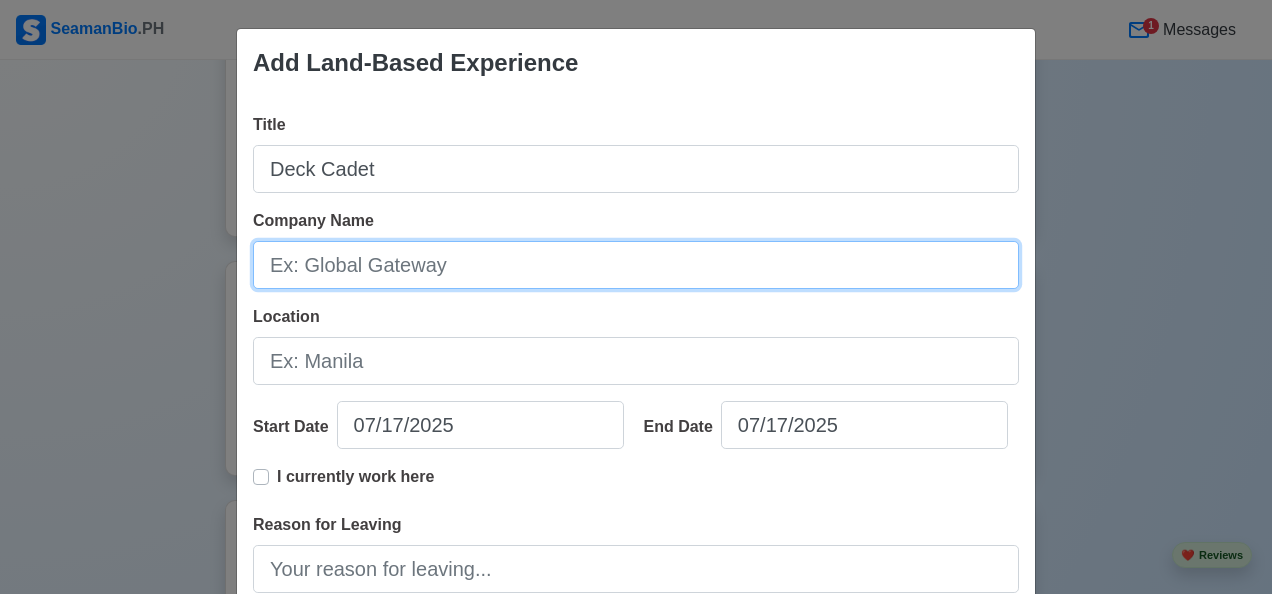 click on "Company Name" at bounding box center (636, 265) 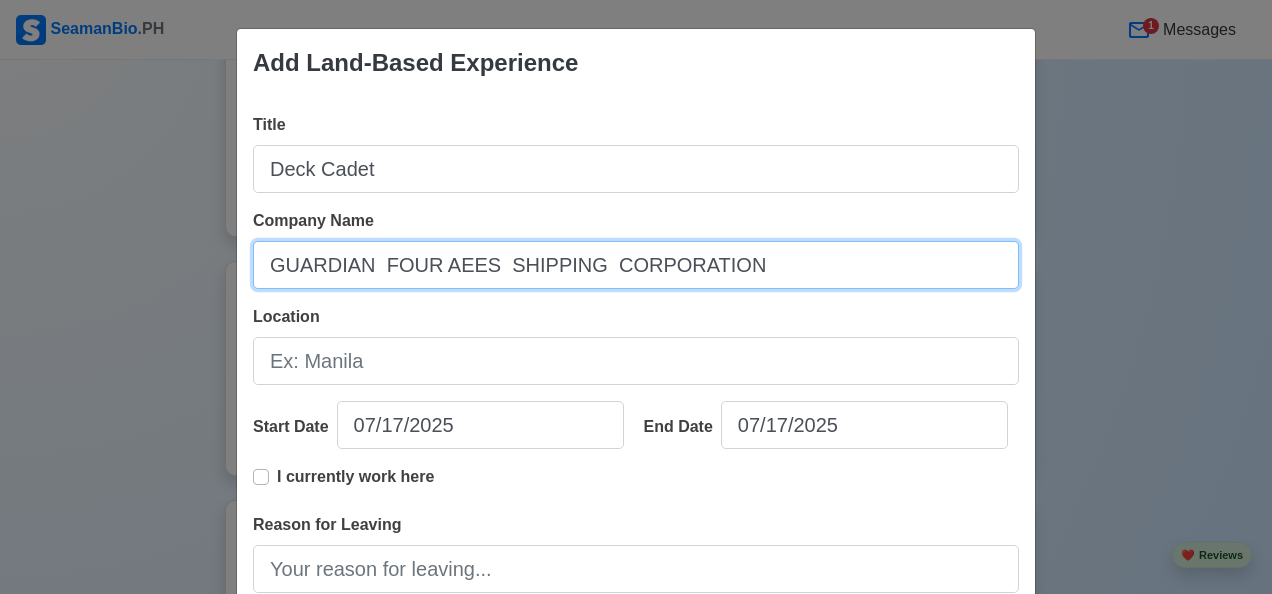 type on "GUARDIAN  FOUR AEES  SHIPPING  CORPORATION" 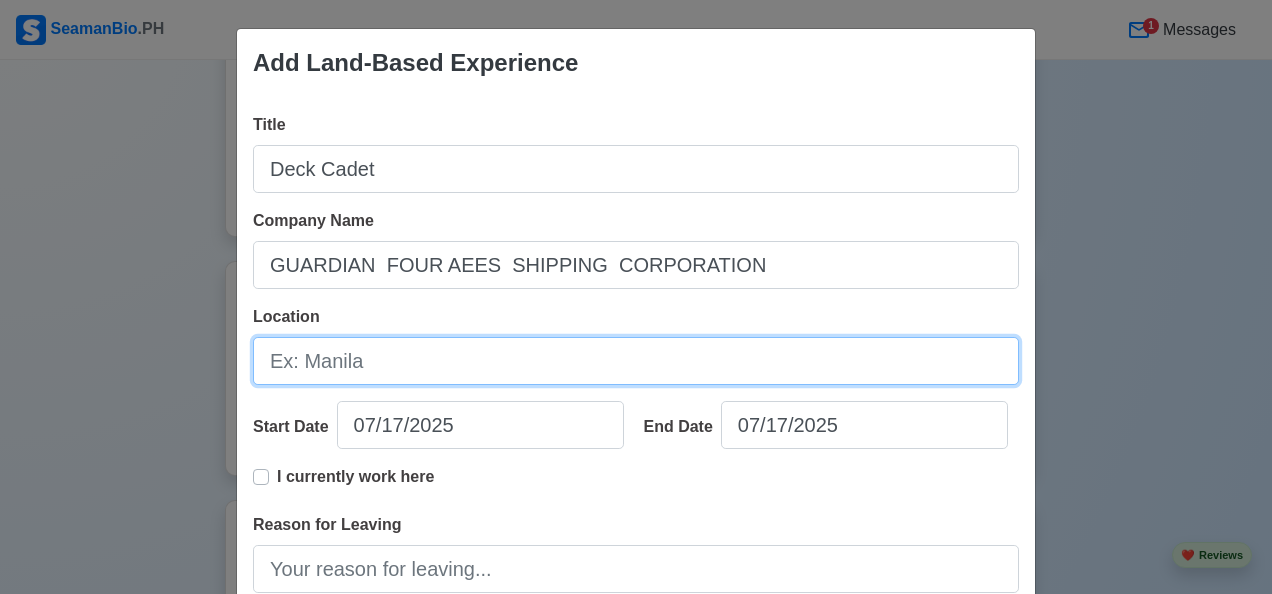 click on "Location" at bounding box center [636, 361] 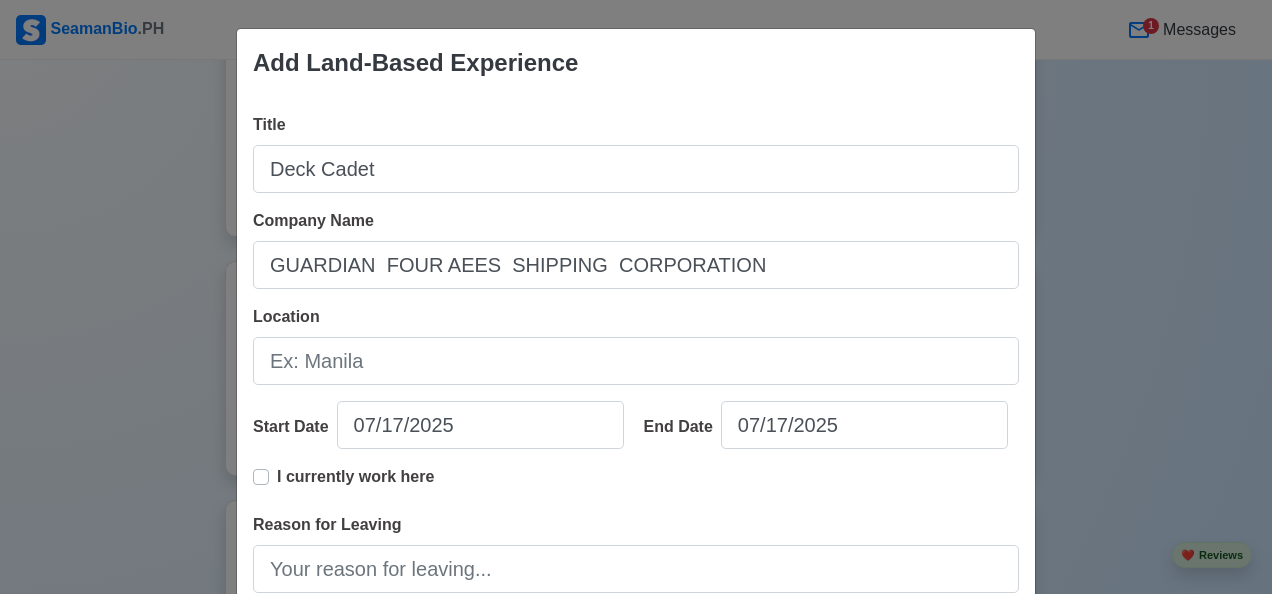 click on "Add Land-Based Experience Title Deck Cadet Company Name GUARDIAN FOUR AEES SHIPPING CORPORATION Location Start Date [DATE] End Date [DATE] I currently work here Reason for Leaving Job Description 0 / 1000 Skills Cancel Save" at bounding box center (636, 297) 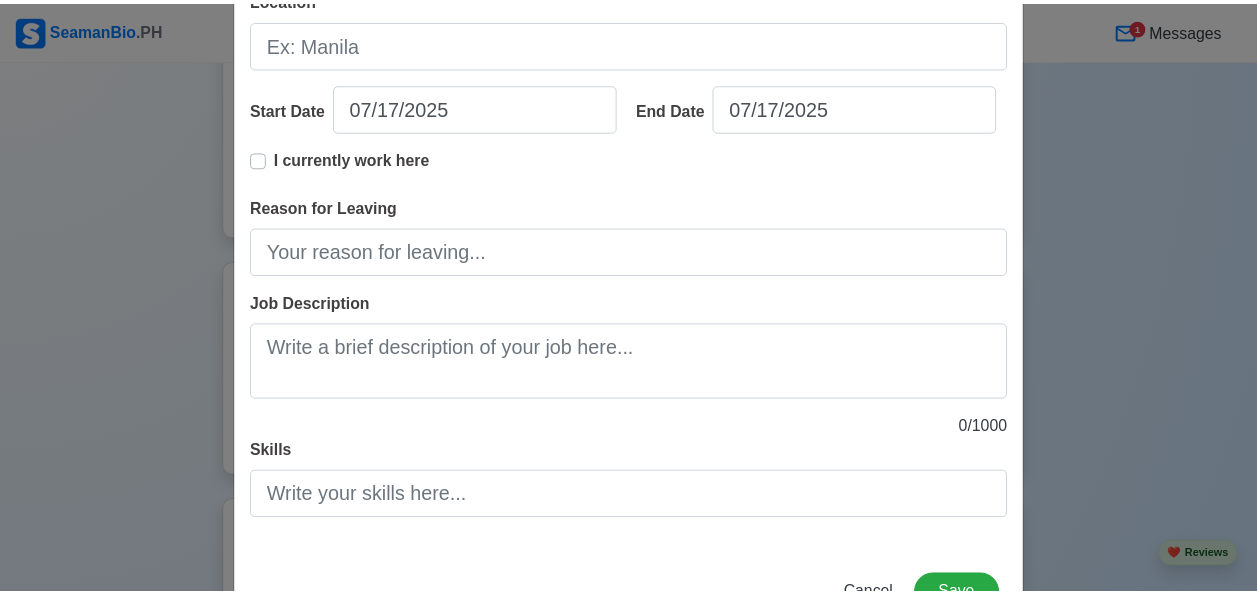scroll, scrollTop: 388, scrollLeft: 0, axis: vertical 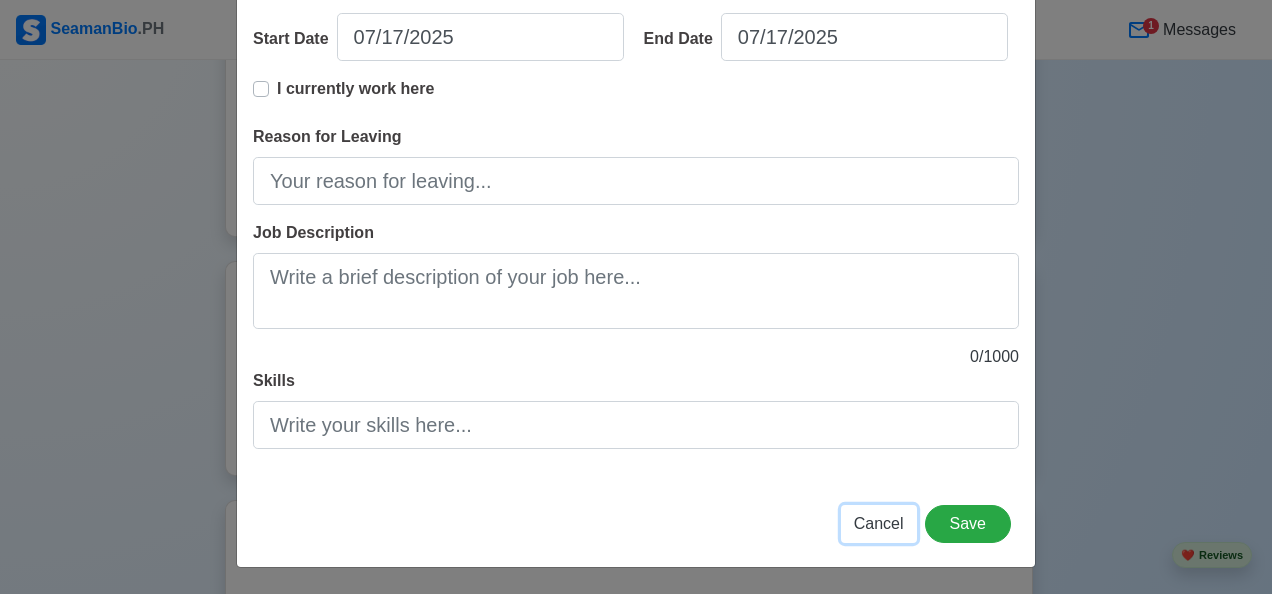 click on "Cancel" at bounding box center (879, 523) 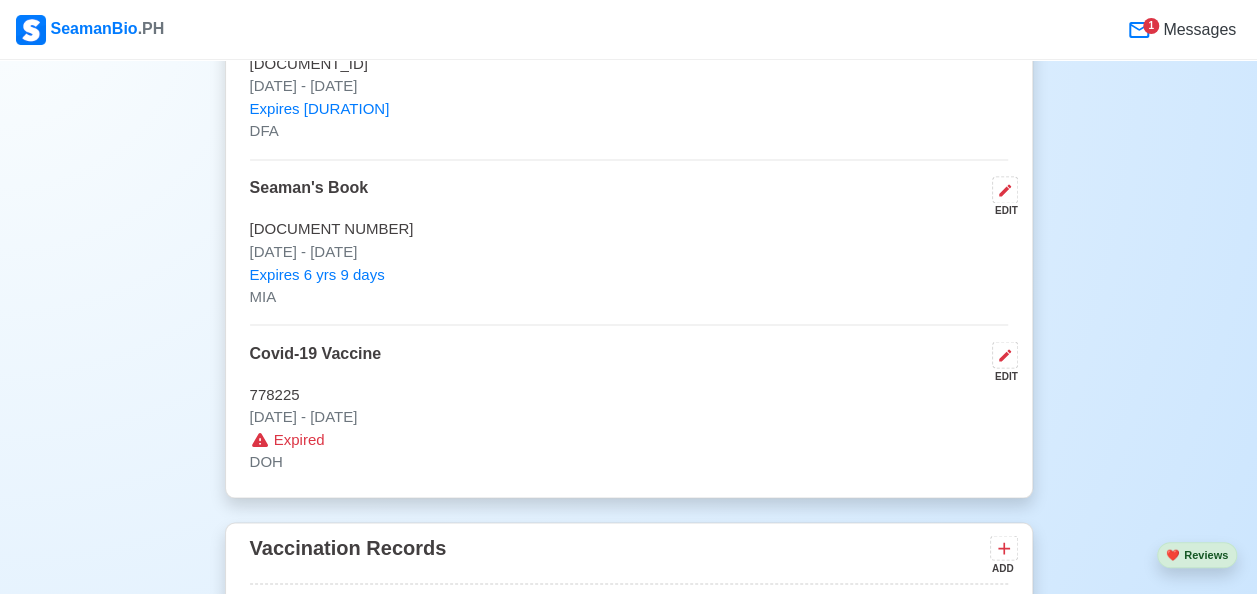 scroll, scrollTop: 1308, scrollLeft: 0, axis: vertical 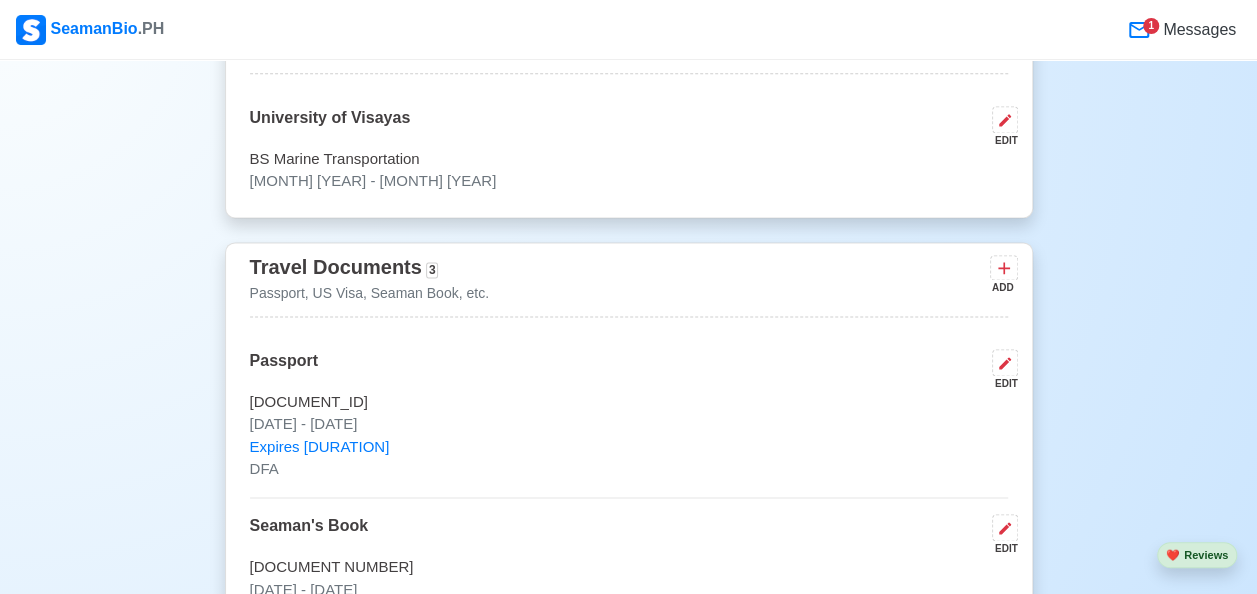 click on "1" at bounding box center (1143, 30) 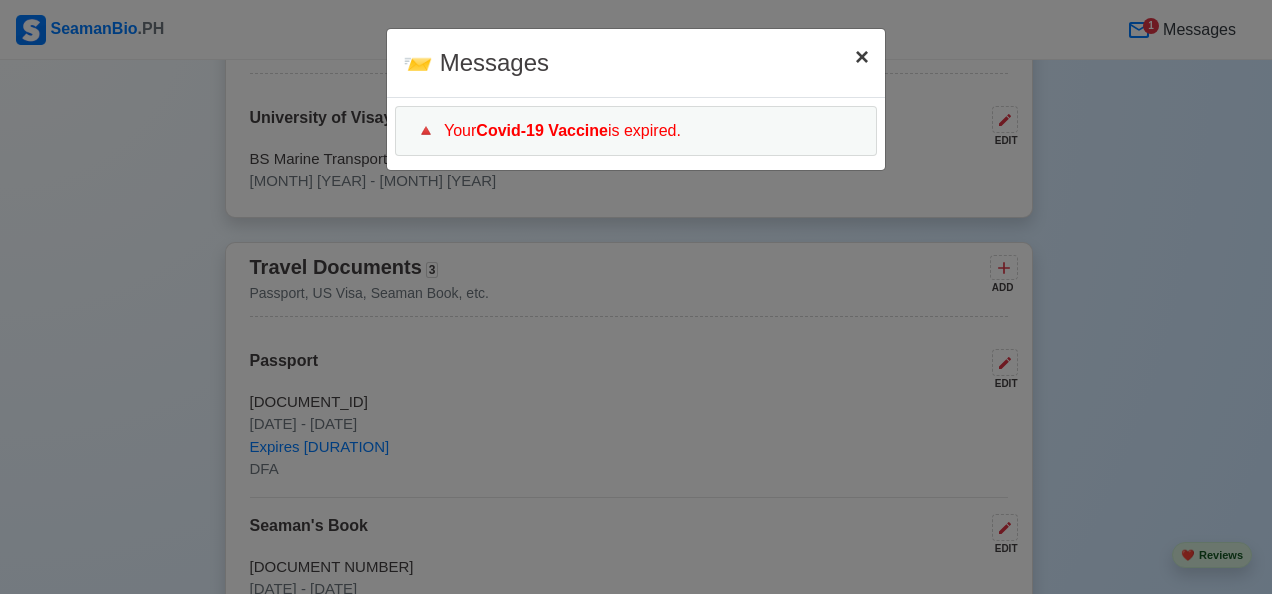 click on "×" at bounding box center [862, 56] 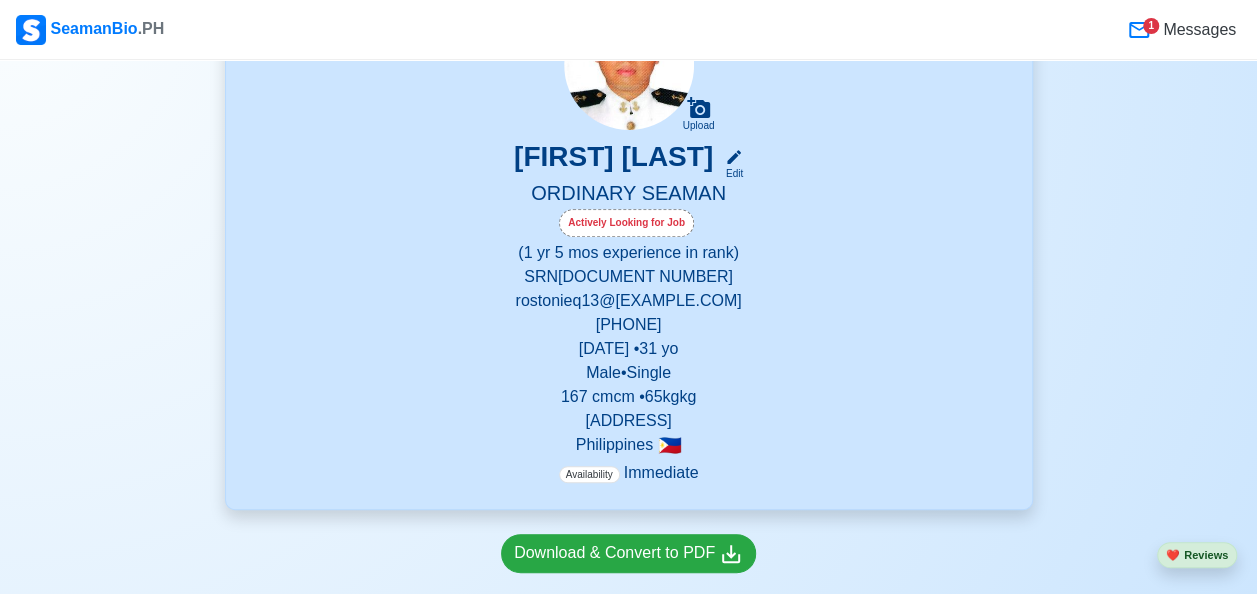 scroll, scrollTop: 0, scrollLeft: 0, axis: both 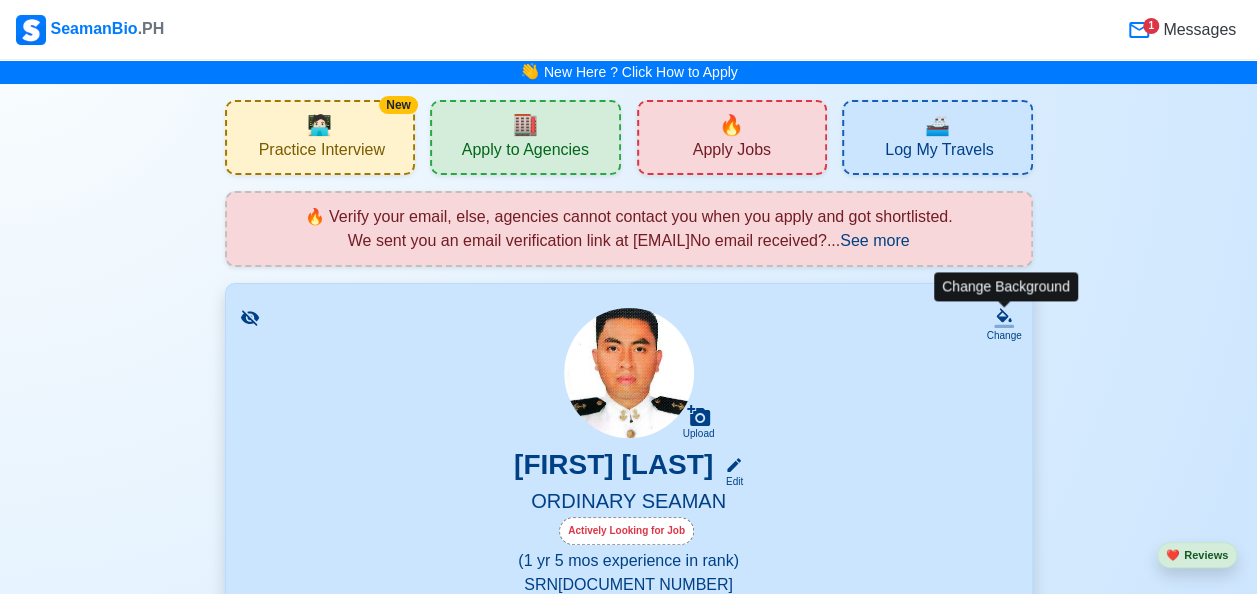 click 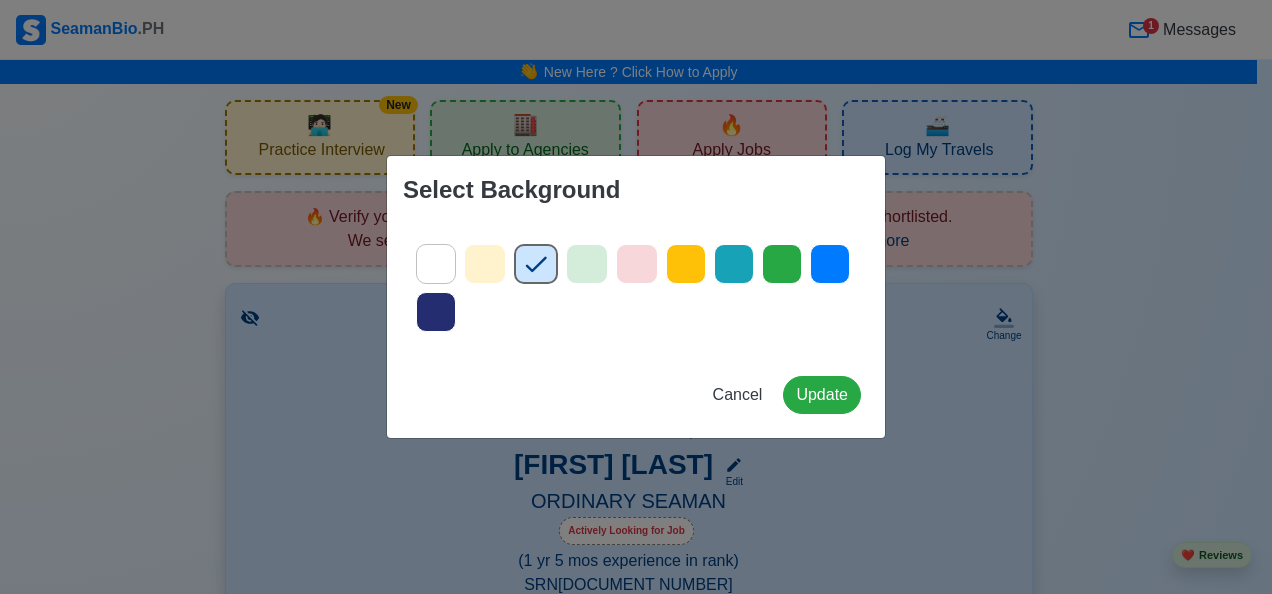click 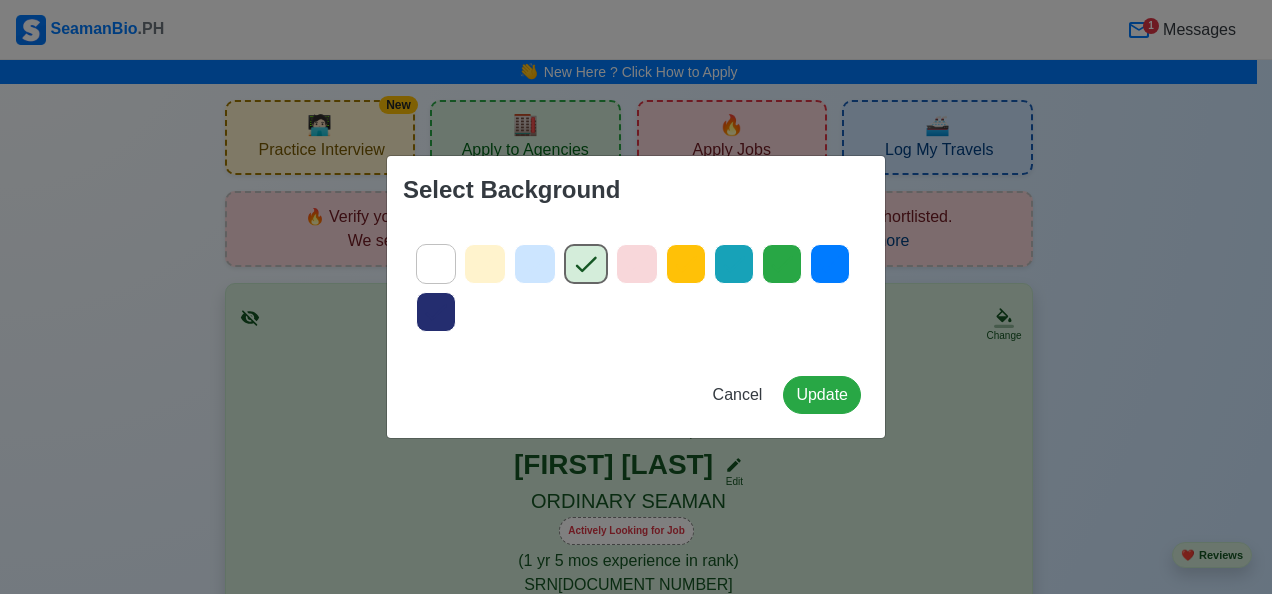 click 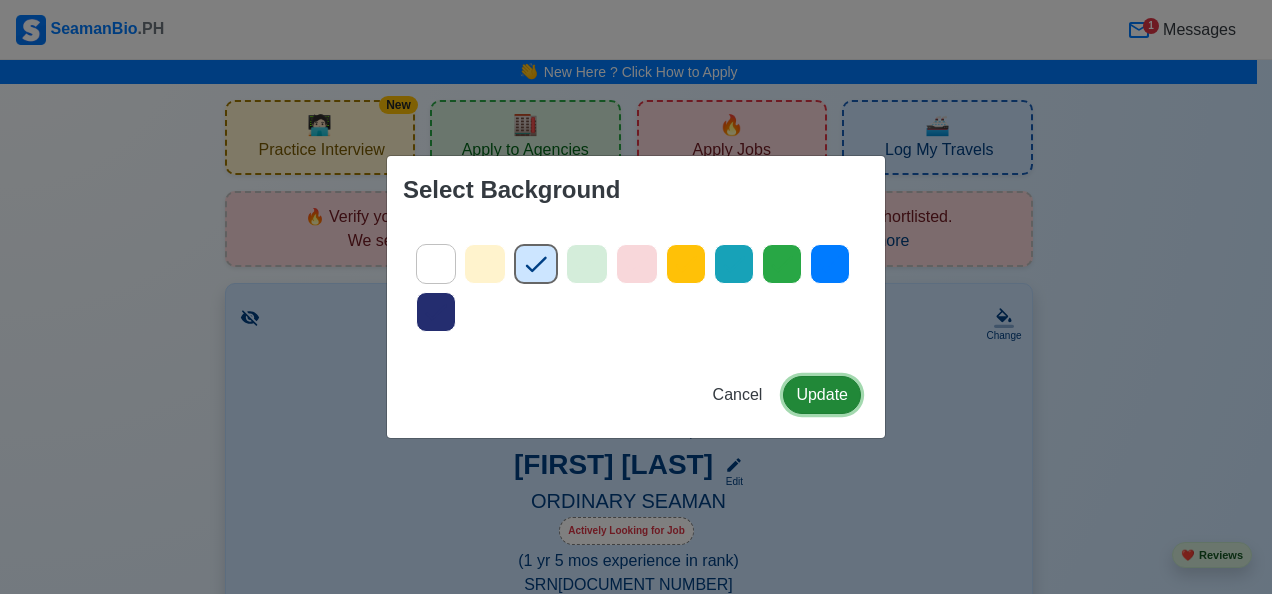 click on "Update" at bounding box center (822, 395) 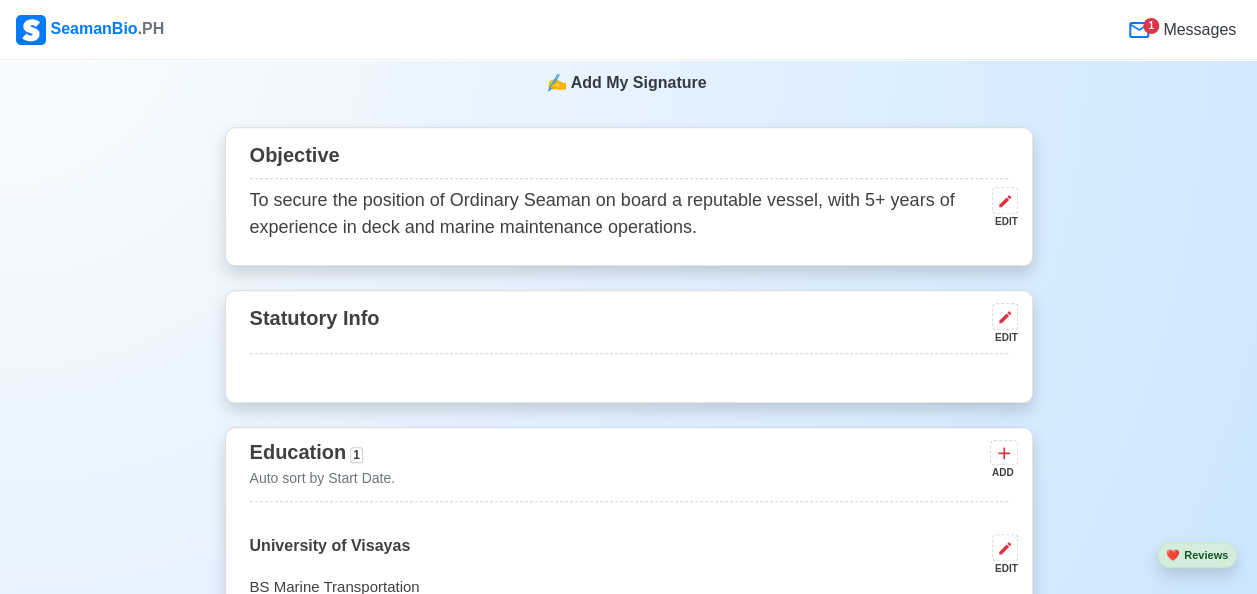 scroll, scrollTop: 886, scrollLeft: 0, axis: vertical 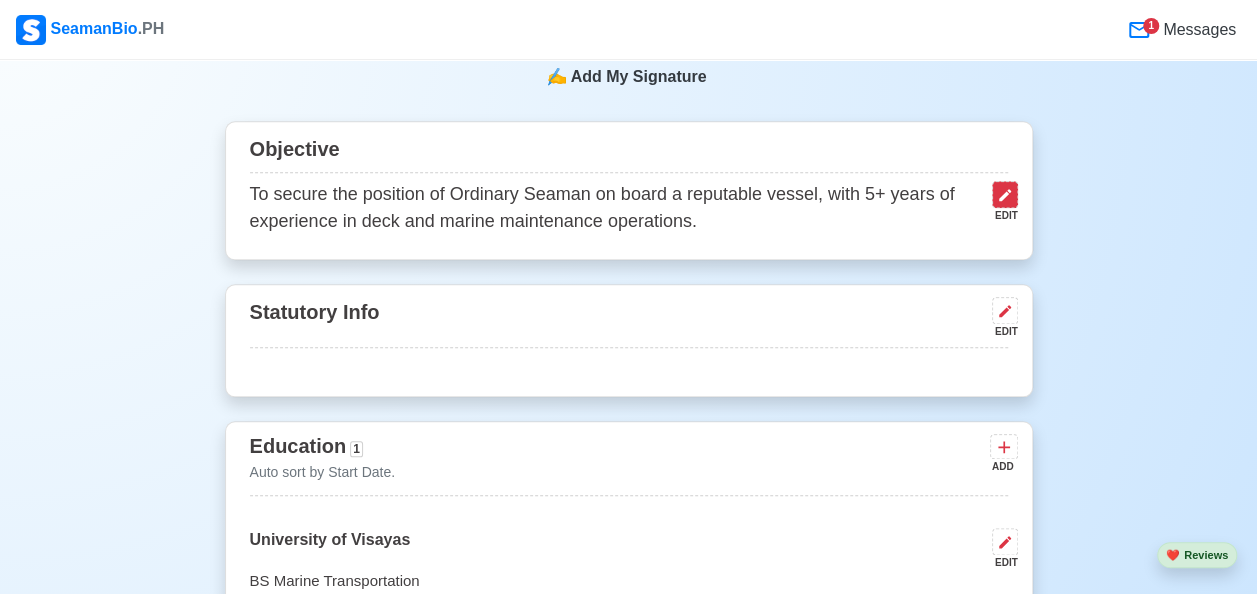 click 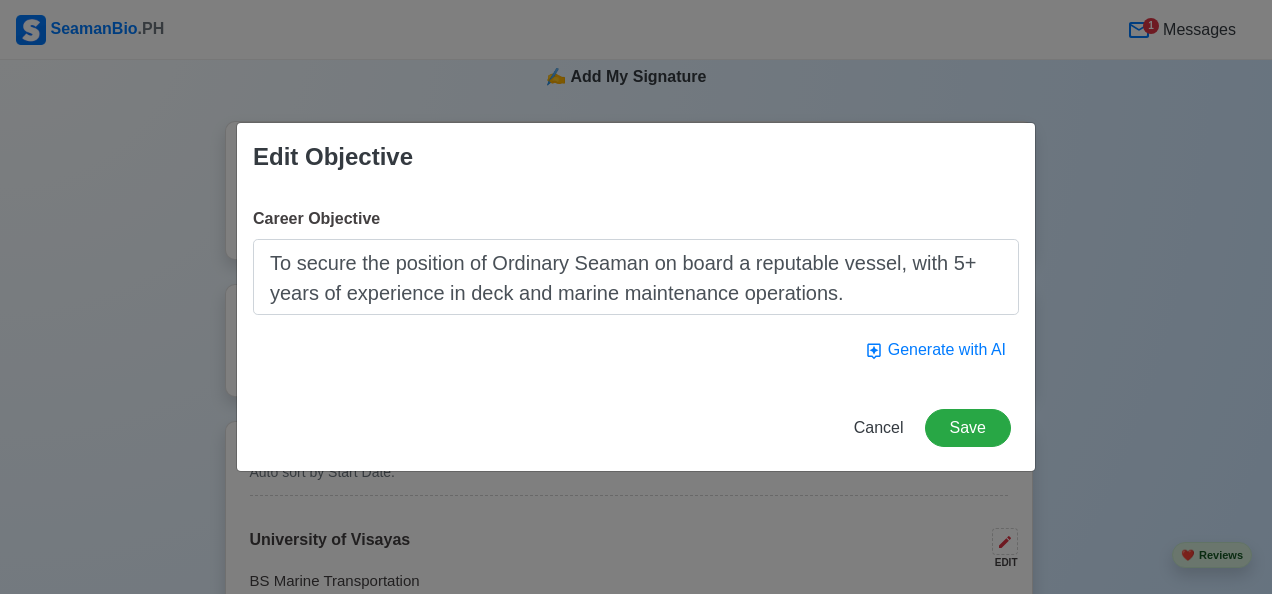 click on "Objective Career Objective To secure the position of Ordinary Seaman on board a reputable vessel, with [NUMBER]+ years of experience in deck and marine maintenance operations.   Generate with AI   Cancel Save" at bounding box center [636, 297] 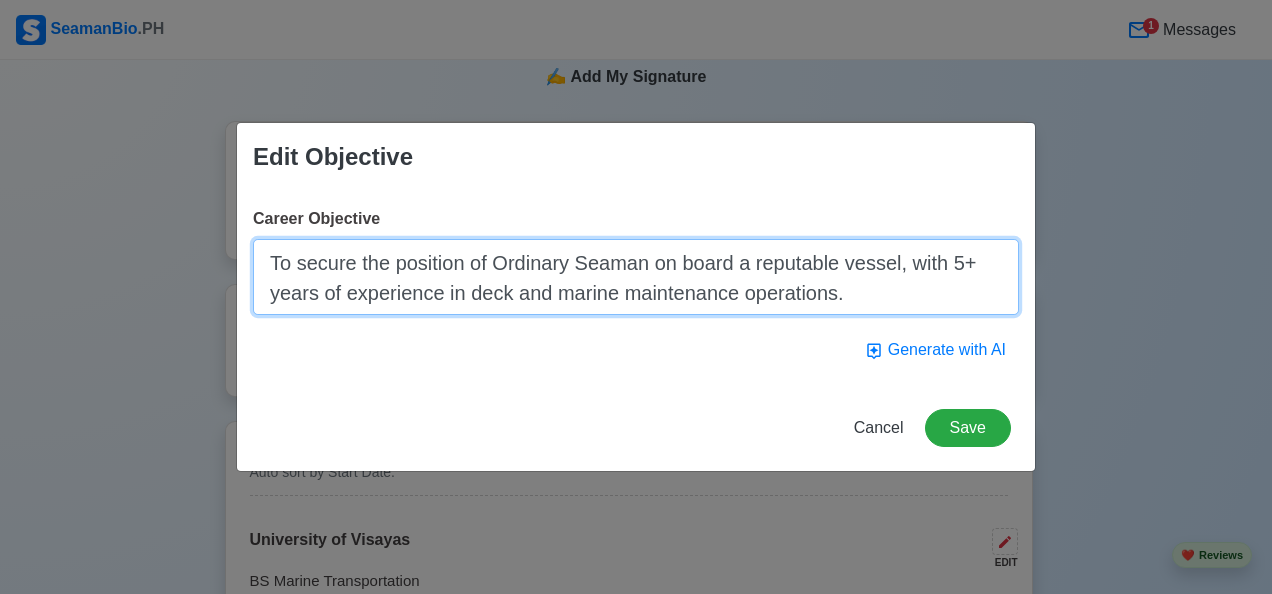 click on "To secure the position of Ordinary Seaman on board a reputable vessel, with 5+ years of experience in deck and marine maintenance operations." at bounding box center (636, 277) 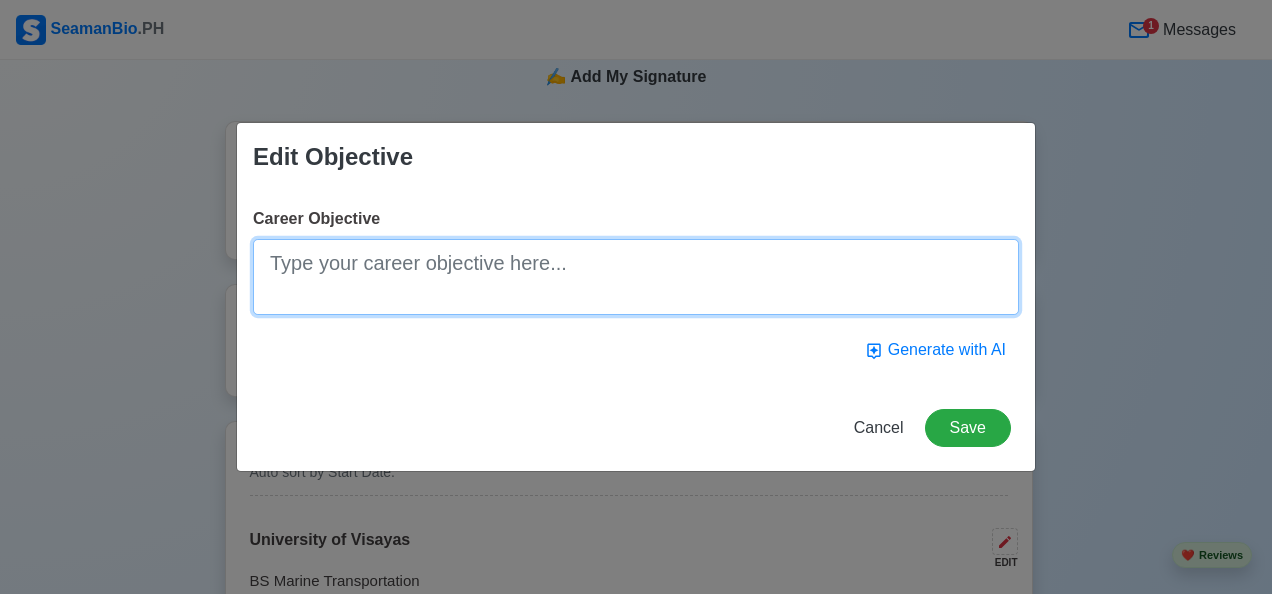 paste on "To contribute as an Ordinary Seaman by utilizing my technical skills and consistently upholding high standards of discipline, professionalism, and service. Eager to support efficient vessel operations and enhance team performance within your company" 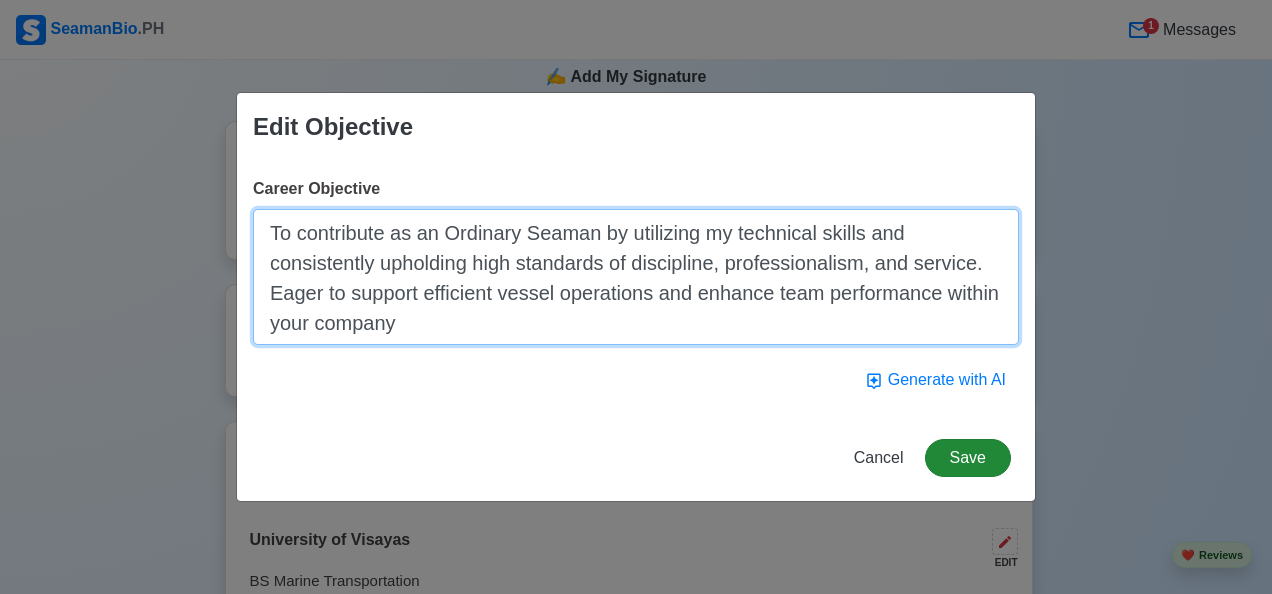 type on "To contribute as an Ordinary Seaman by utilizing my technical skills and consistently upholding high standards of discipline, professionalism, and service. Eager to support efficient vessel operations and enhance team performance within your company" 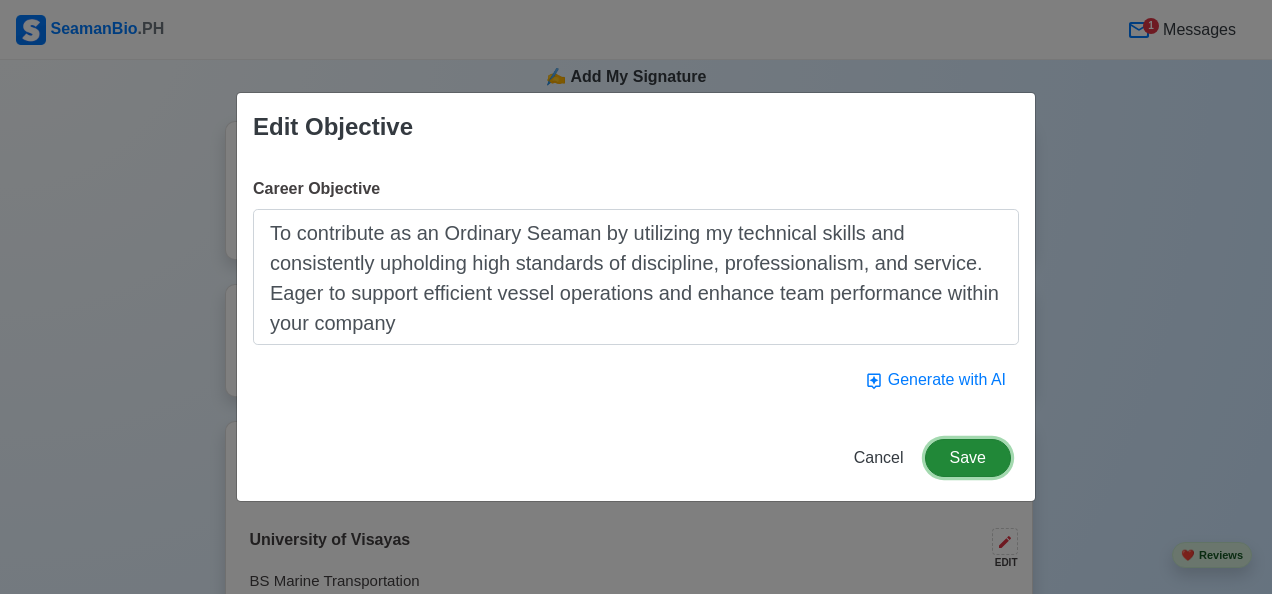 click on "Save" at bounding box center (968, 458) 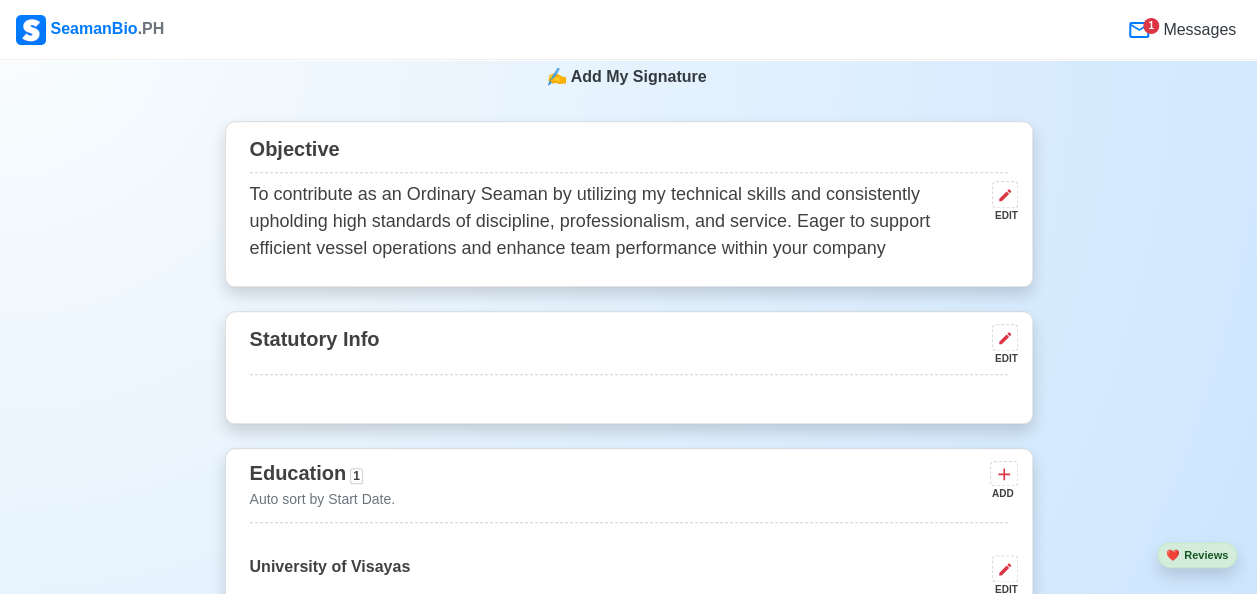 click on "To contribute as an Ordinary Seaman by utilizing my technical skills and consistently upholding high standards of discipline, professionalism, and service. Eager to support efficient vessel operations and enhance team performance within your company" at bounding box center (617, 221) 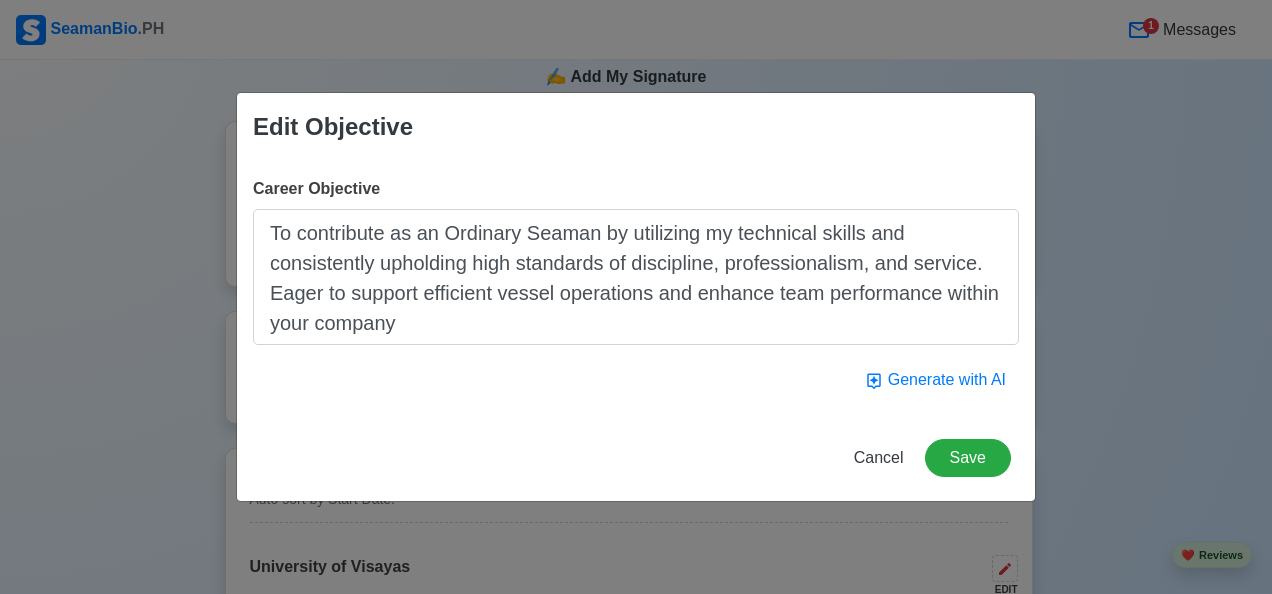 click on "To contribute as an Ordinary Seaman by utilizing my technical skills and consistently upholding high standards of discipline, professionalism, and service. Eager to support efficient vessel operations and enhance team performance within your company" at bounding box center [636, 277] 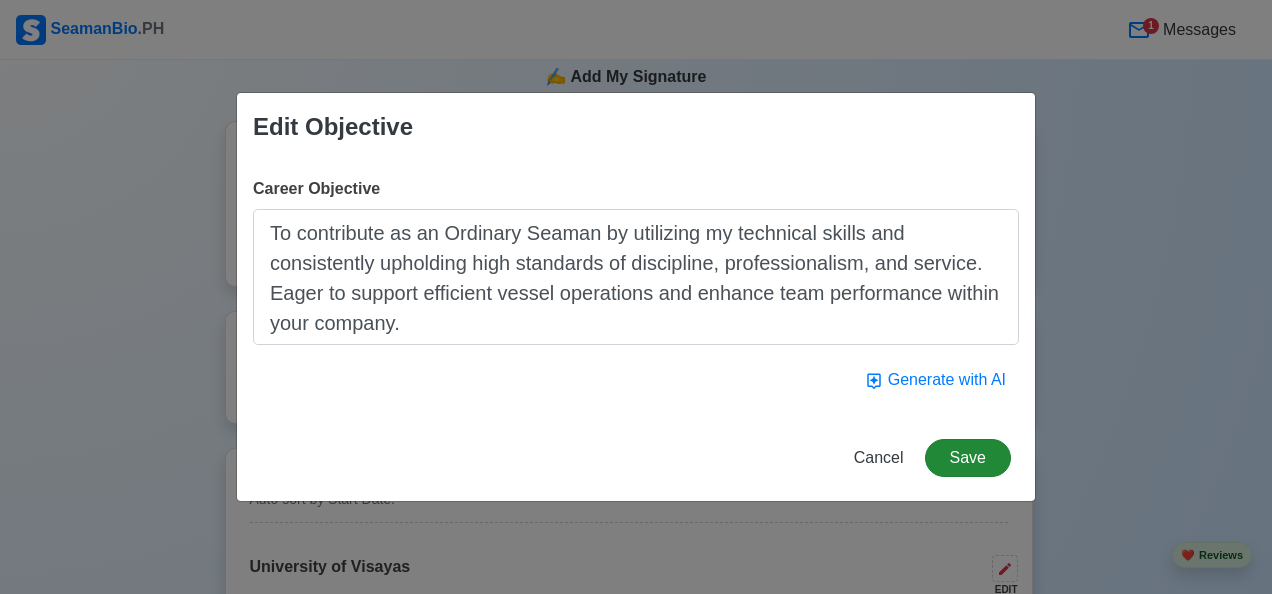 type on "To contribute as an Ordinary Seaman by utilizing my technical skills and consistently upholding high standards of discipline, professionalism, and service. Eager to support efficient vessel operations and enhance team performance within your company." 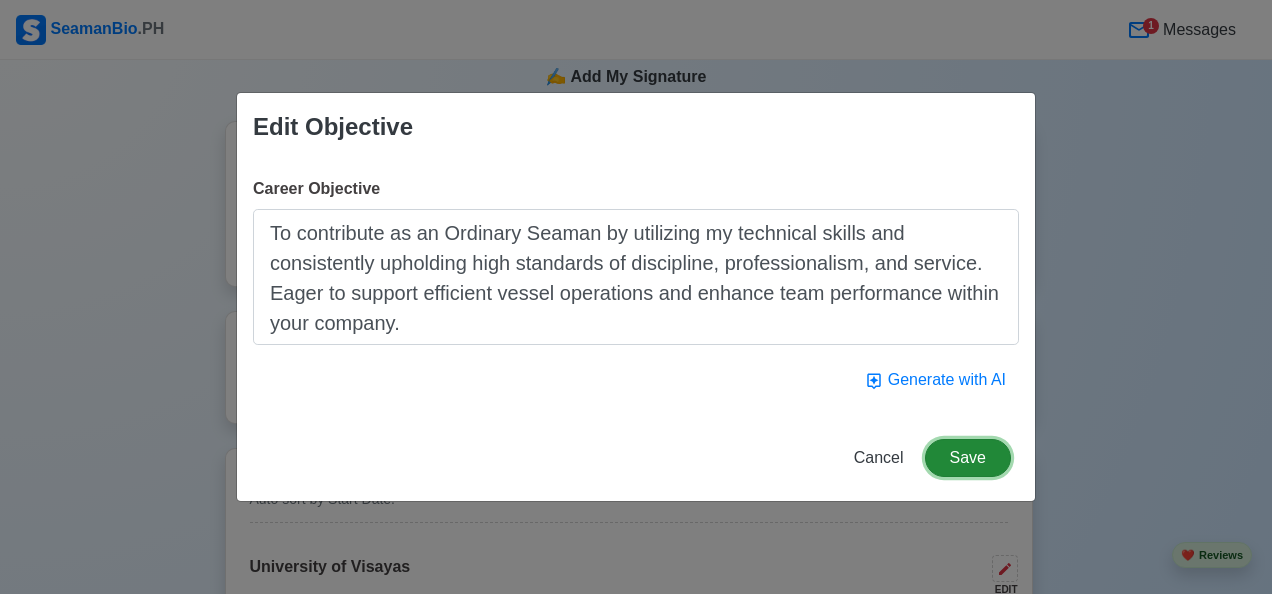 click on "Save" at bounding box center [968, 458] 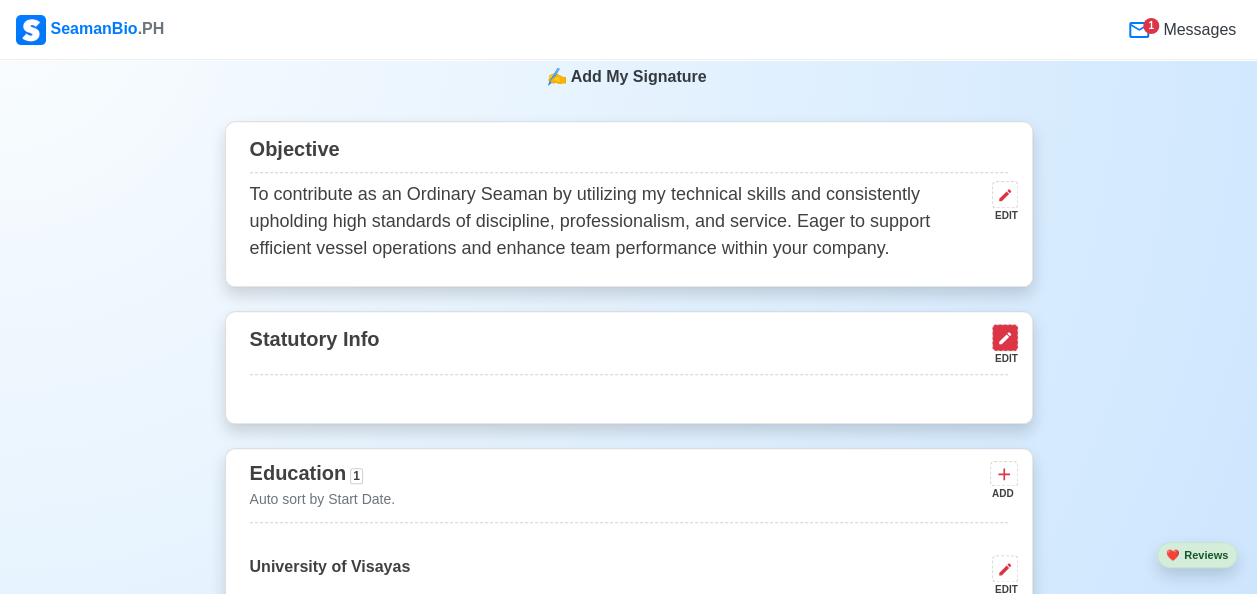 click 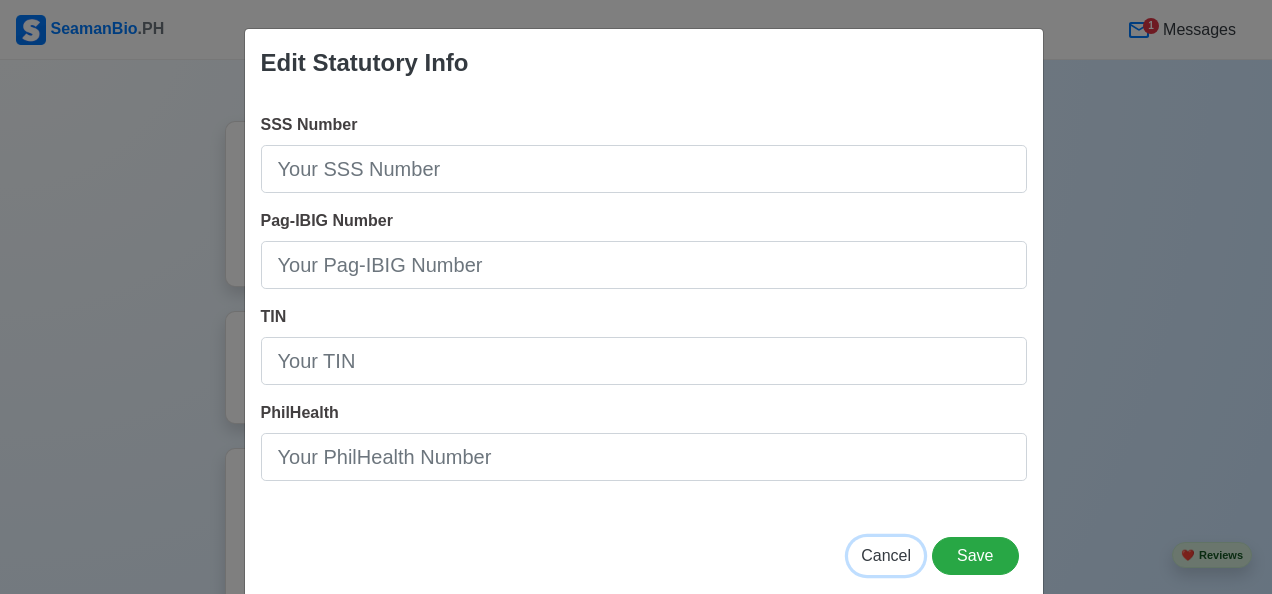 click on "Cancel" at bounding box center (886, 555) 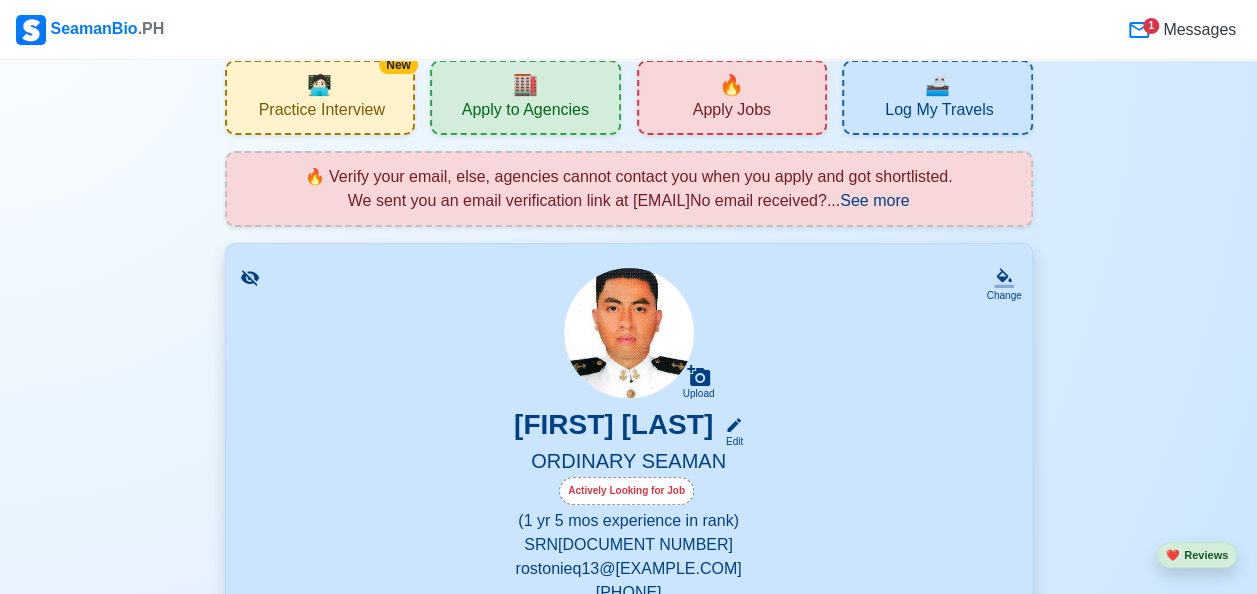 scroll, scrollTop: 0, scrollLeft: 0, axis: both 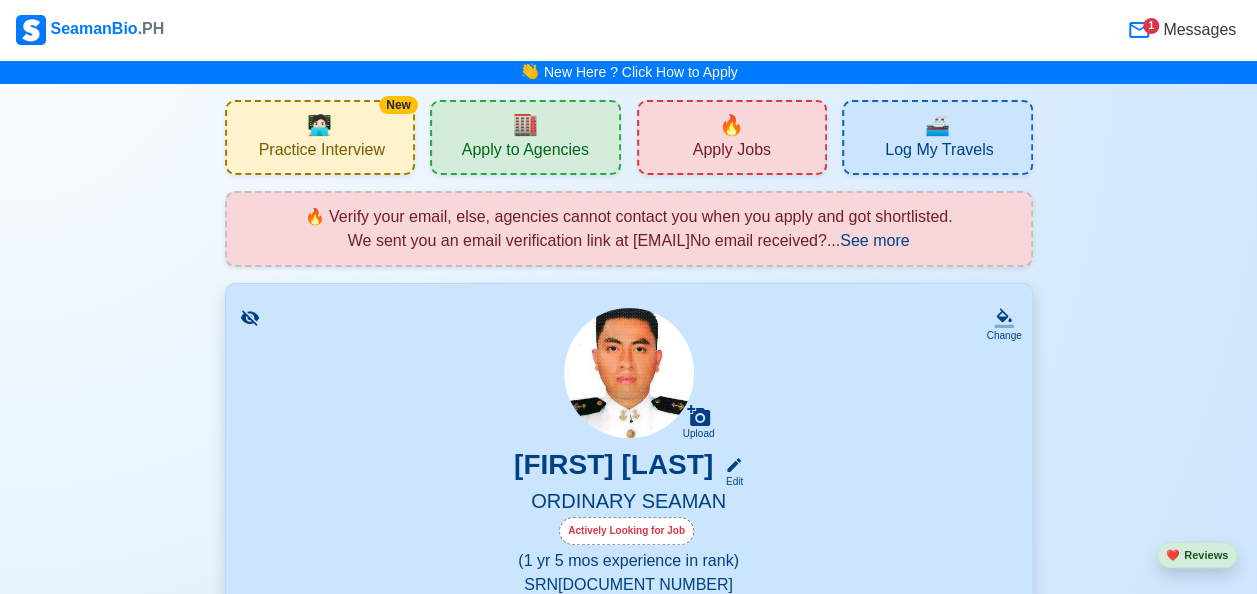 click on "Apply Jobs" at bounding box center (732, 152) 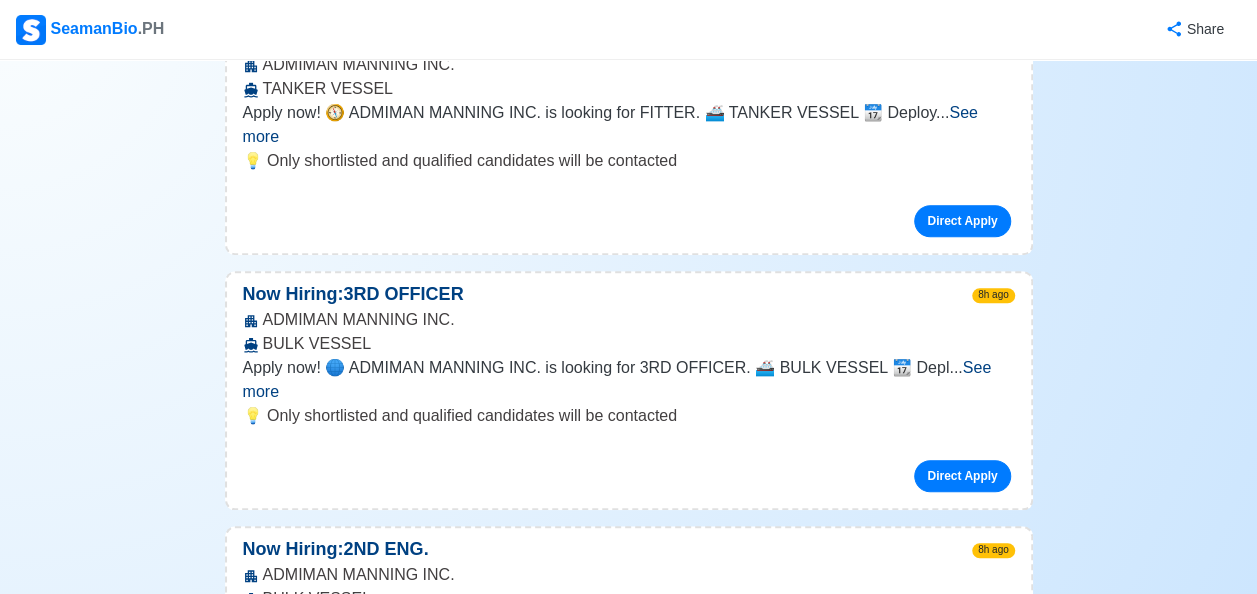 scroll, scrollTop: 0, scrollLeft: 0, axis: both 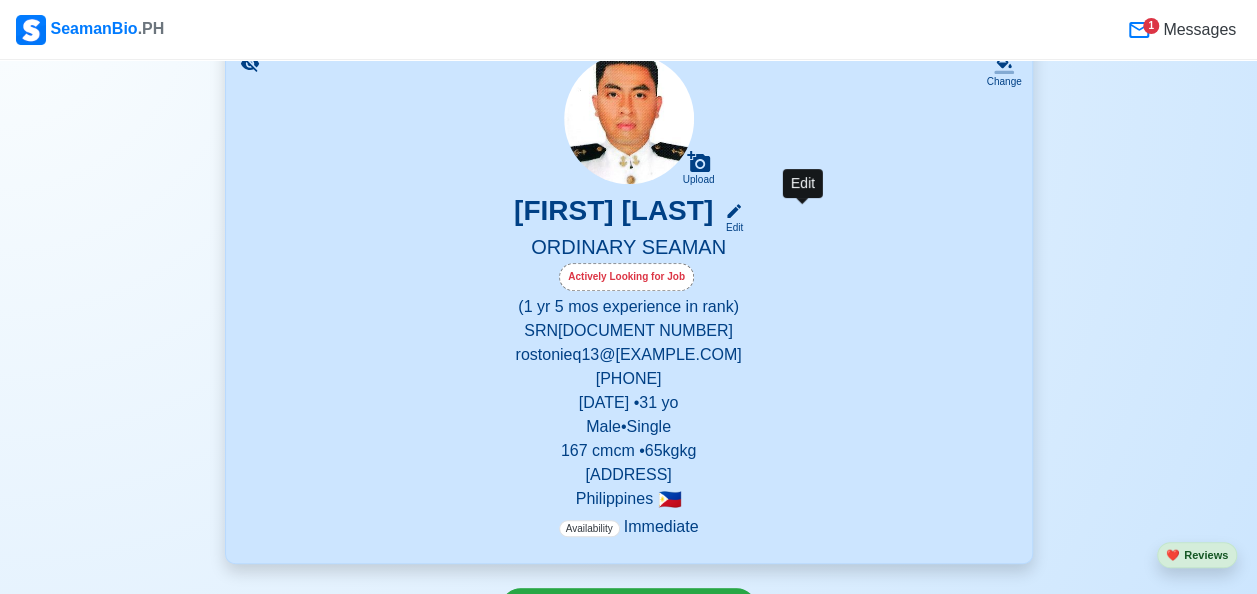 click 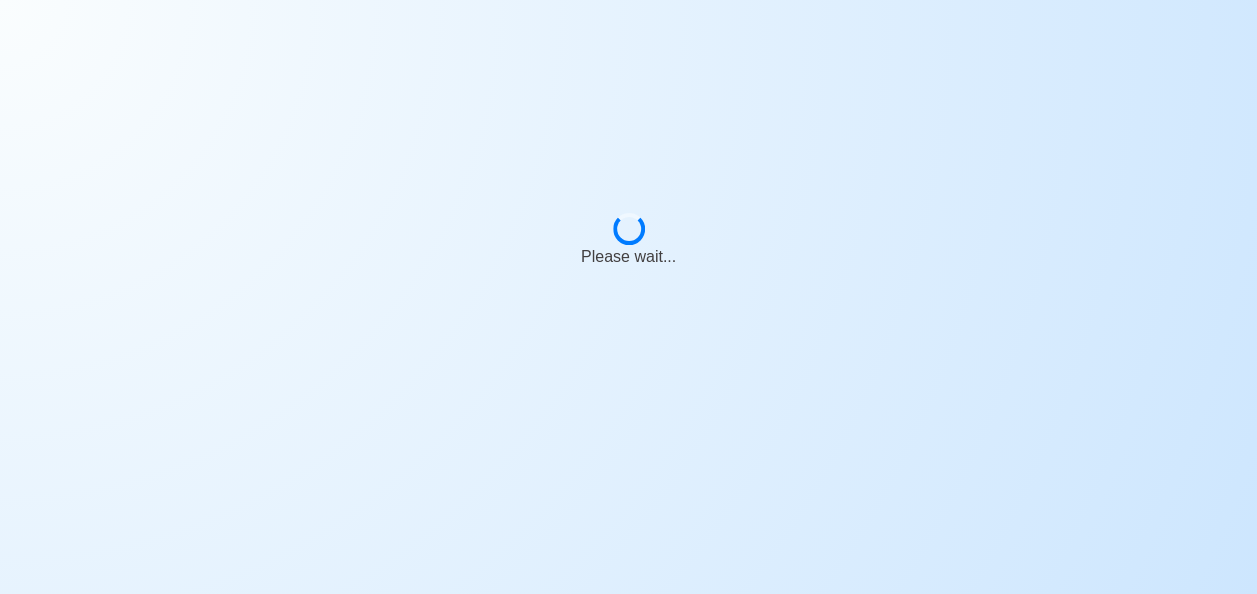 scroll, scrollTop: 0, scrollLeft: 0, axis: both 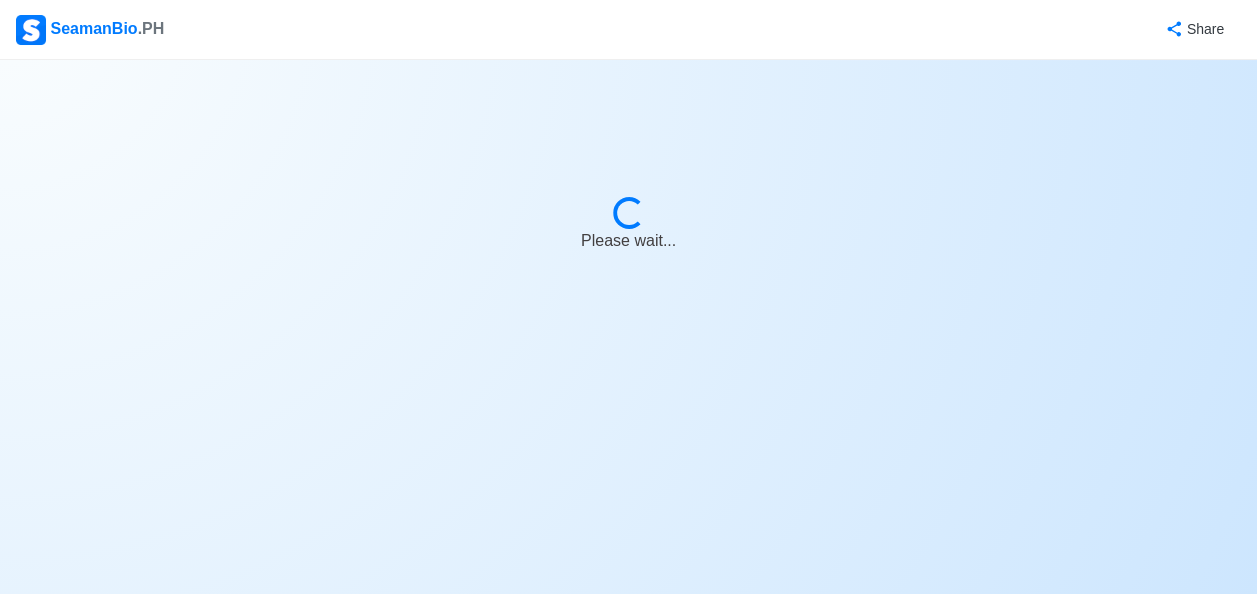 select on "Actively Looking for Job" 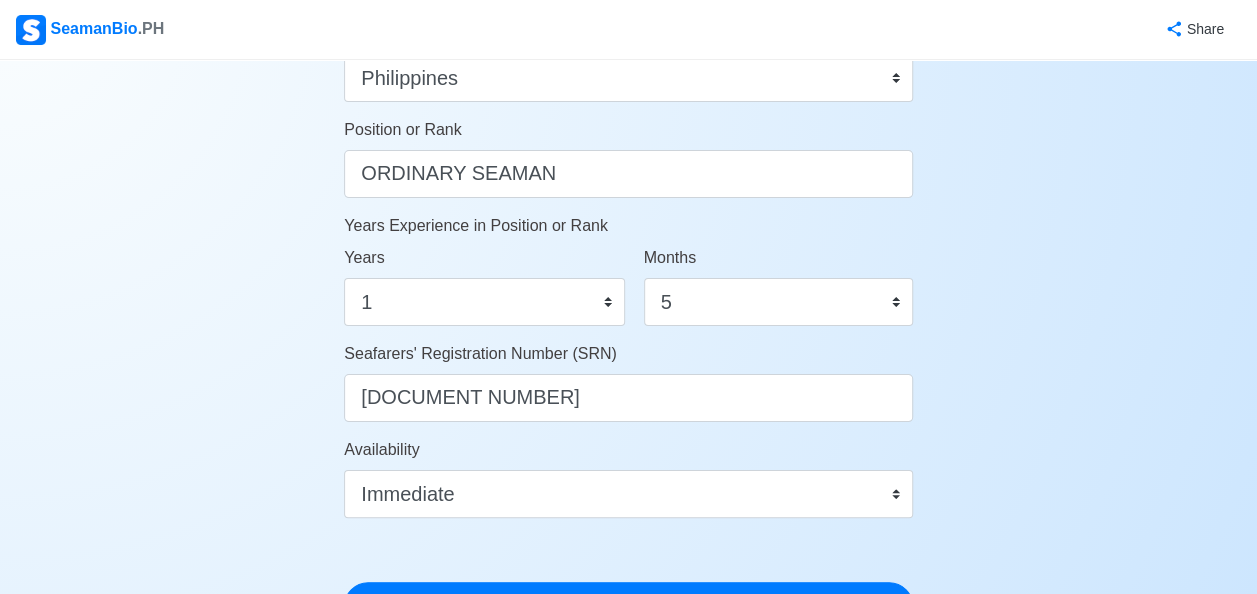 scroll, scrollTop: 994, scrollLeft: 0, axis: vertical 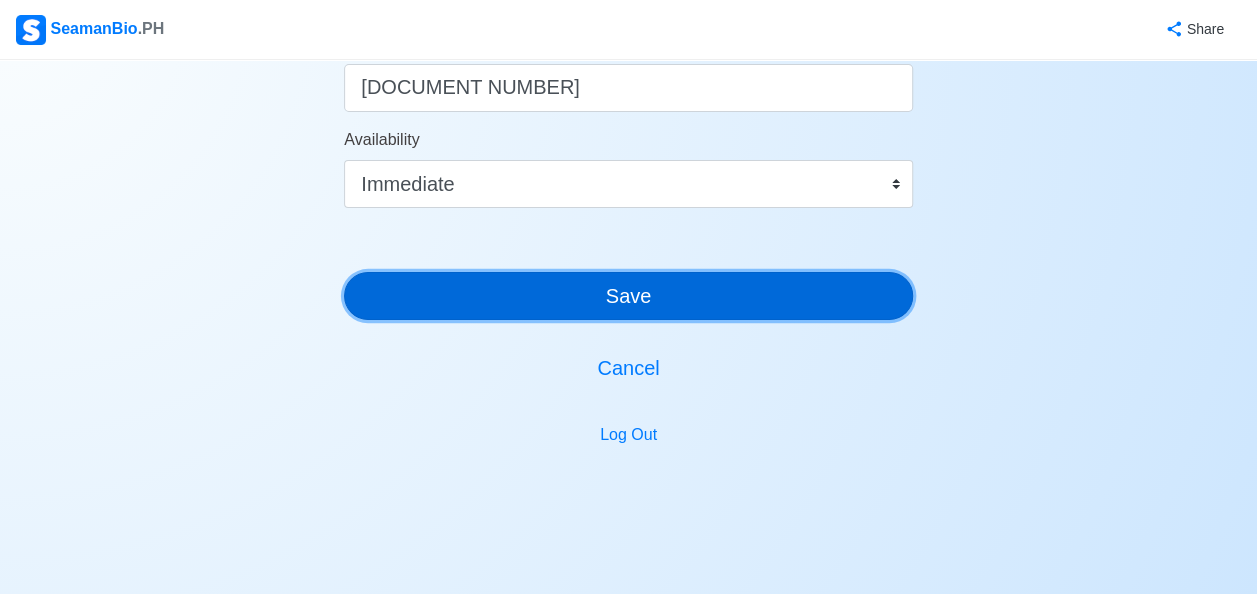 click on "Save" at bounding box center (628, 296) 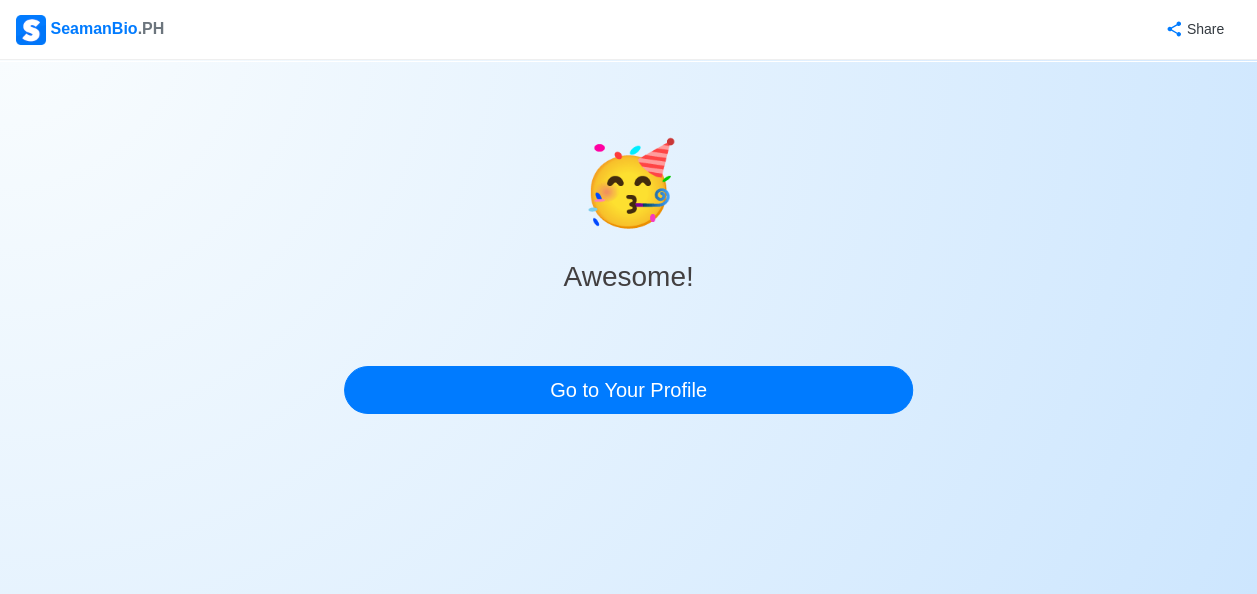 scroll, scrollTop: 0, scrollLeft: 0, axis: both 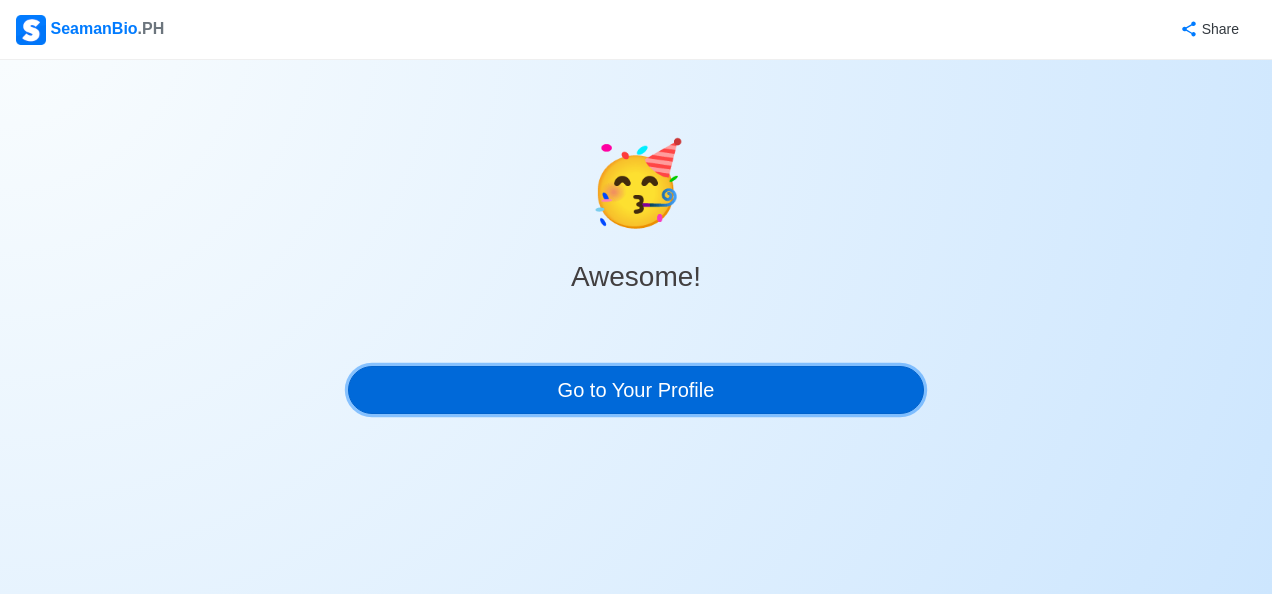 click on "Go to Your Profile" at bounding box center (636, 390) 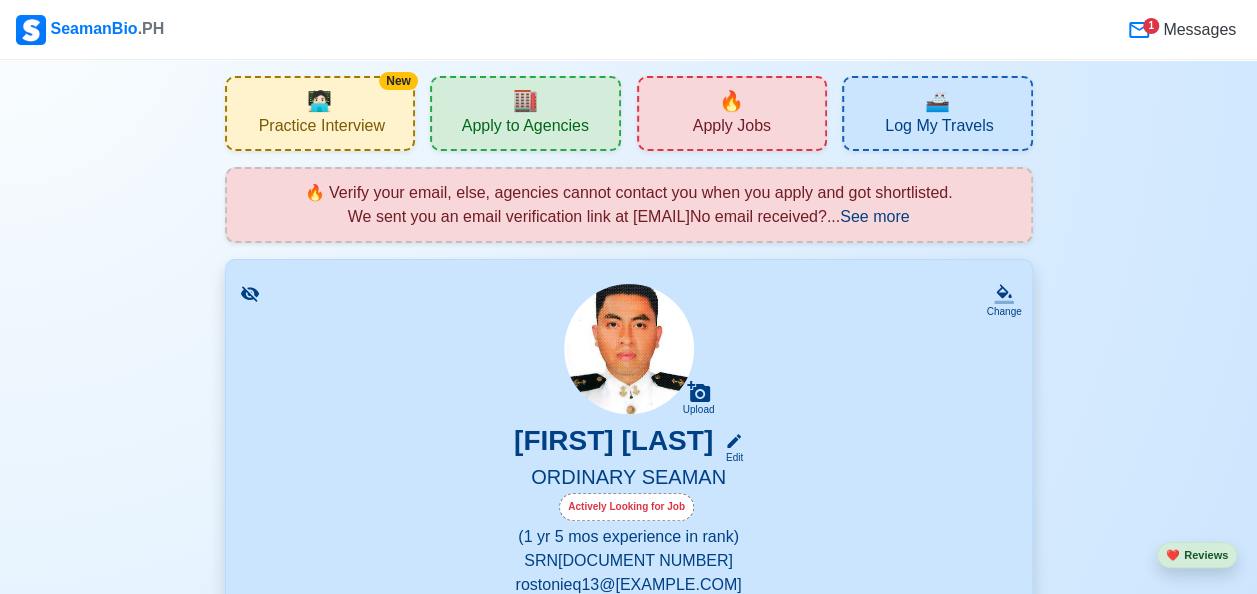 scroll, scrollTop: 0, scrollLeft: 0, axis: both 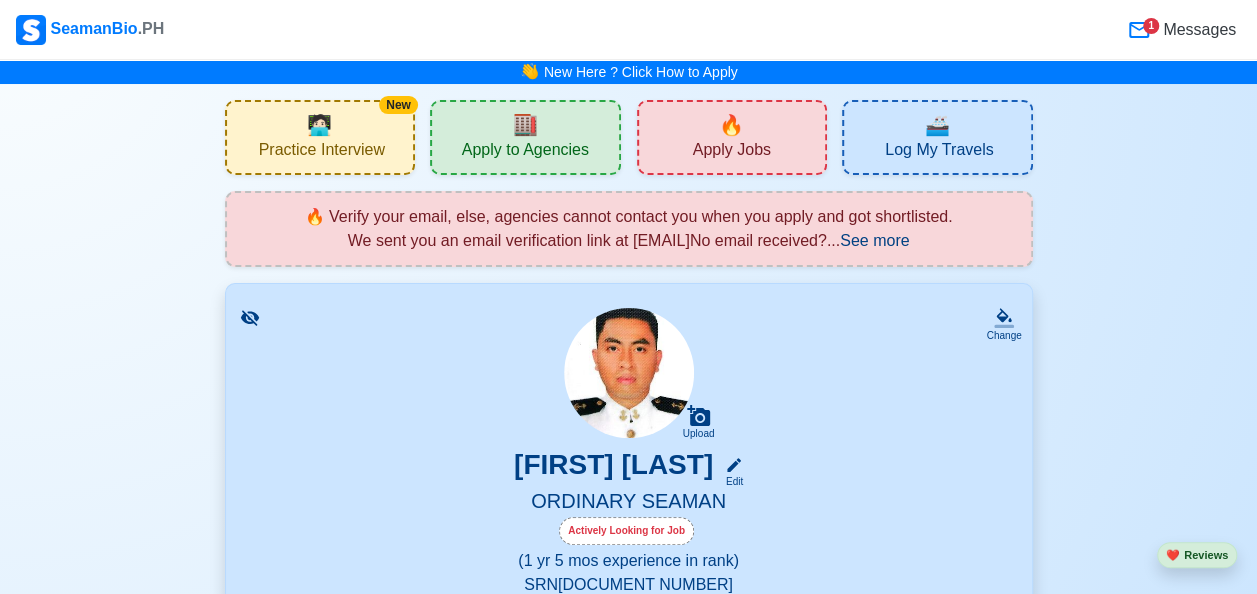 click on "See more" at bounding box center (874, 240) 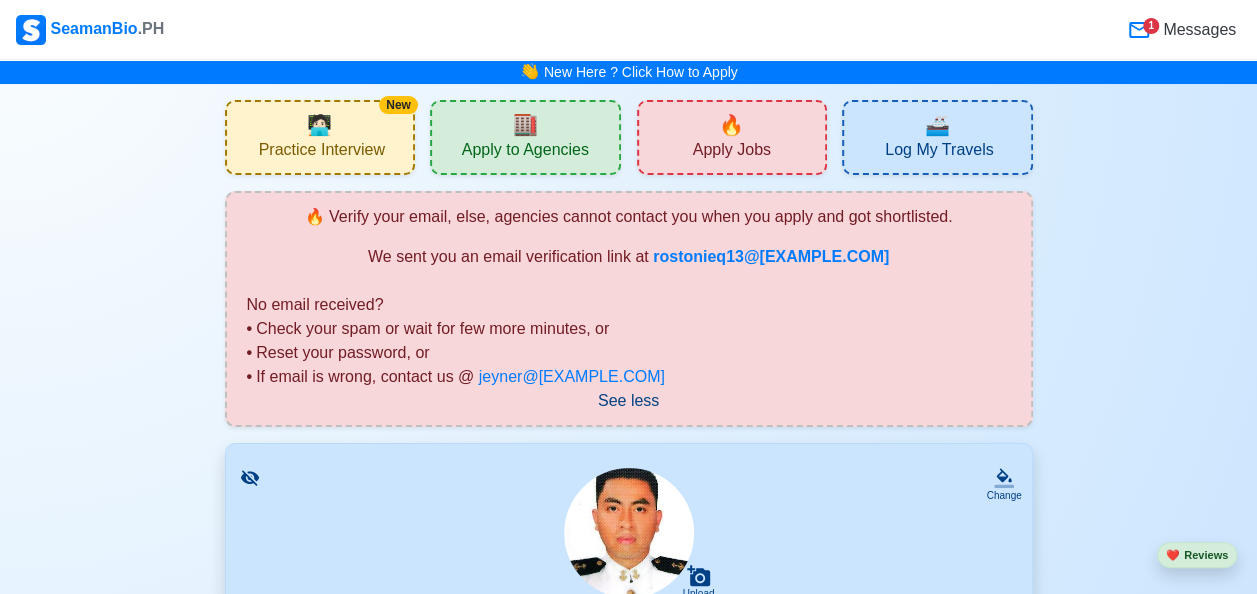click on "🚢   Log My Travels" at bounding box center [937, 137] 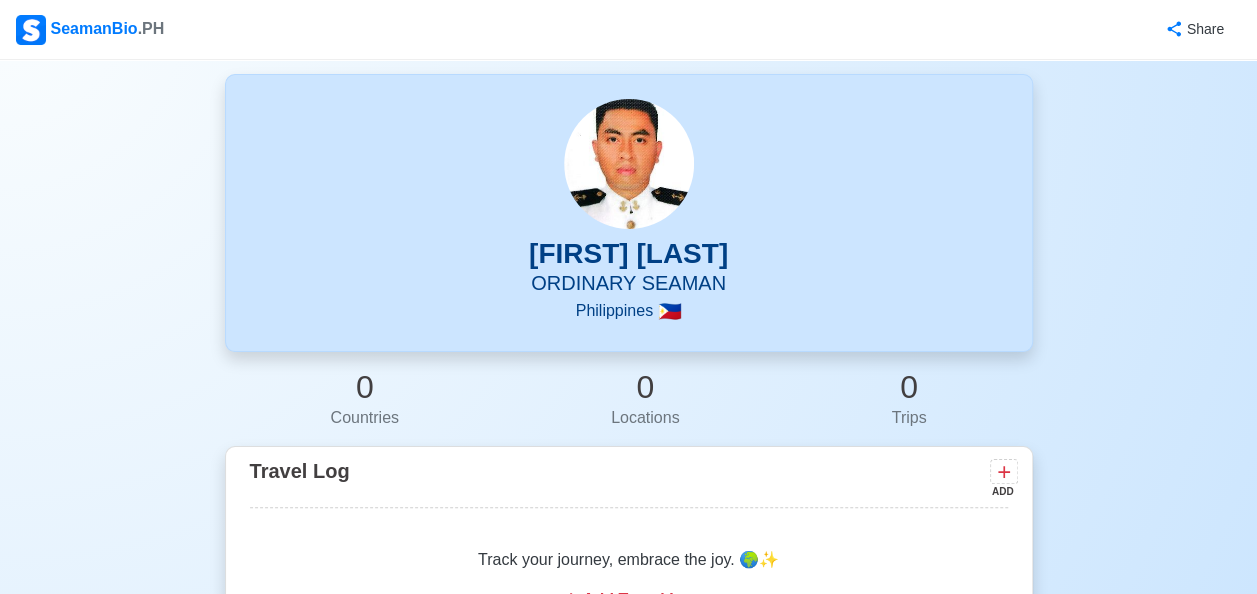 scroll, scrollTop: 11, scrollLeft: 0, axis: vertical 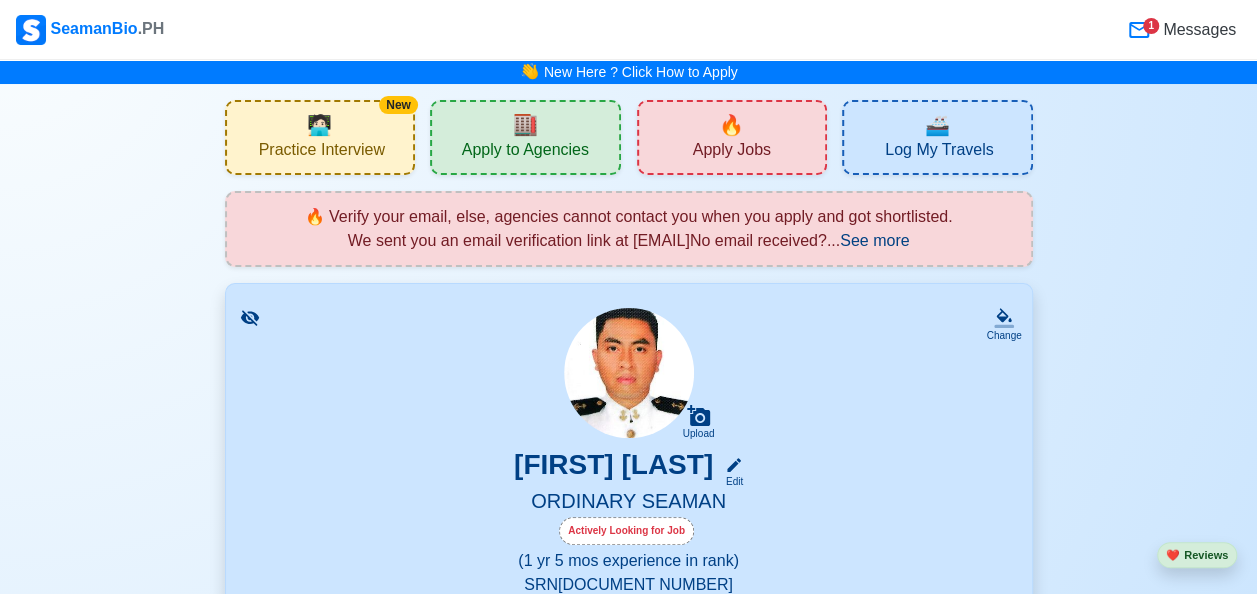 click on "🔥" at bounding box center (731, 125) 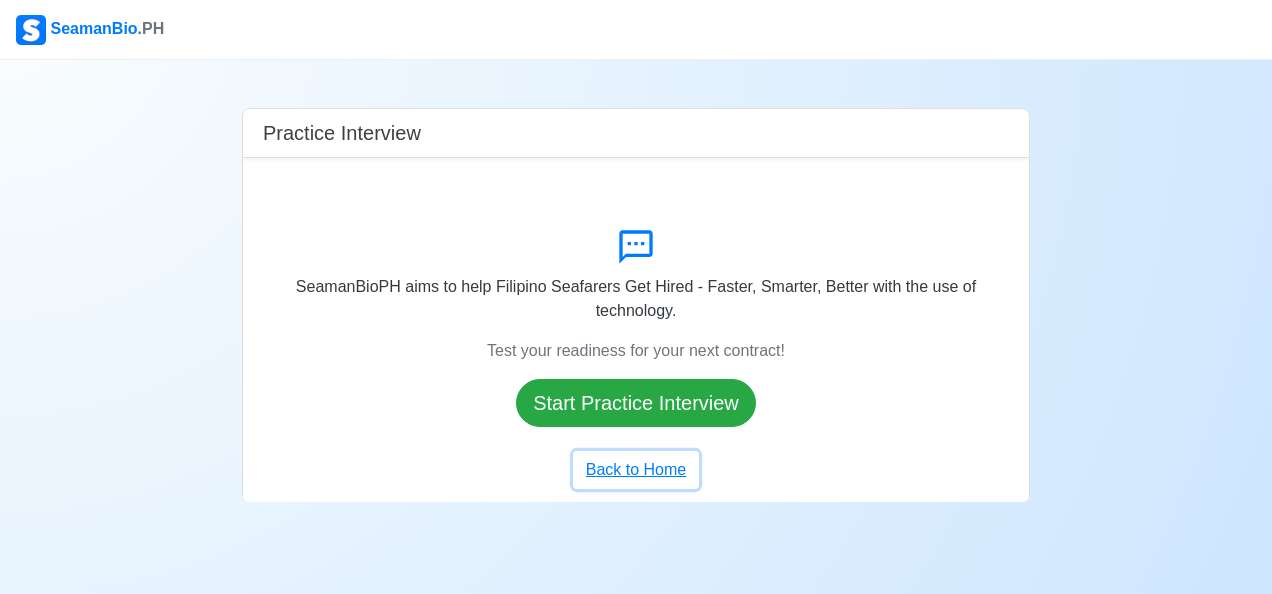 click on "Back to Home" at bounding box center [636, 470] 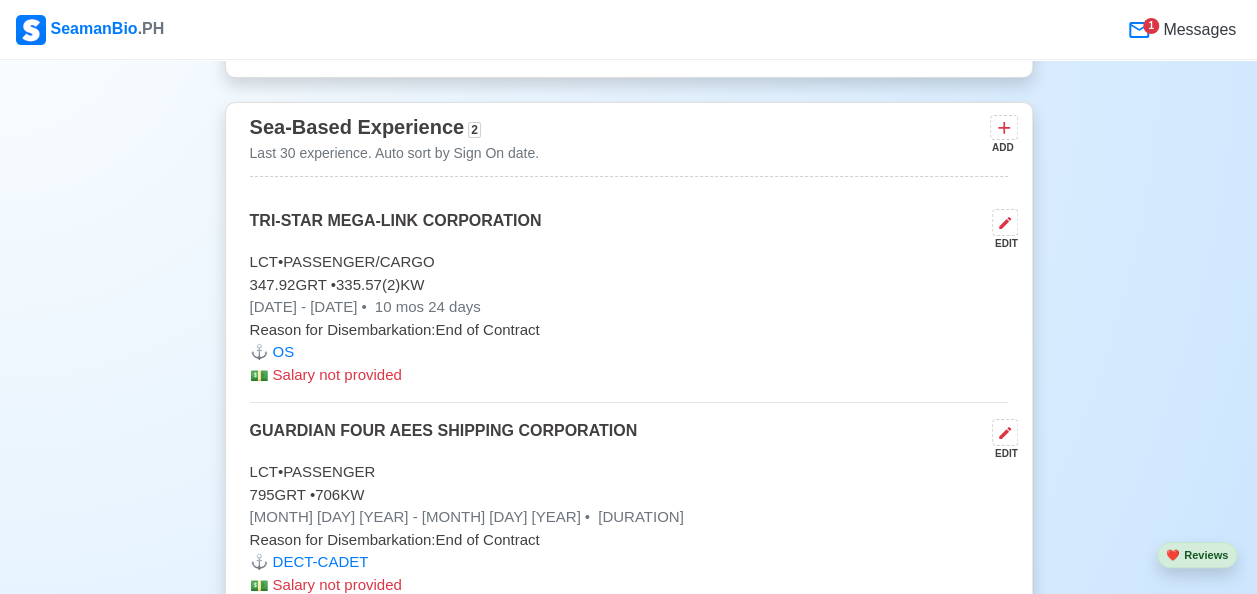 scroll, scrollTop: 3378, scrollLeft: 0, axis: vertical 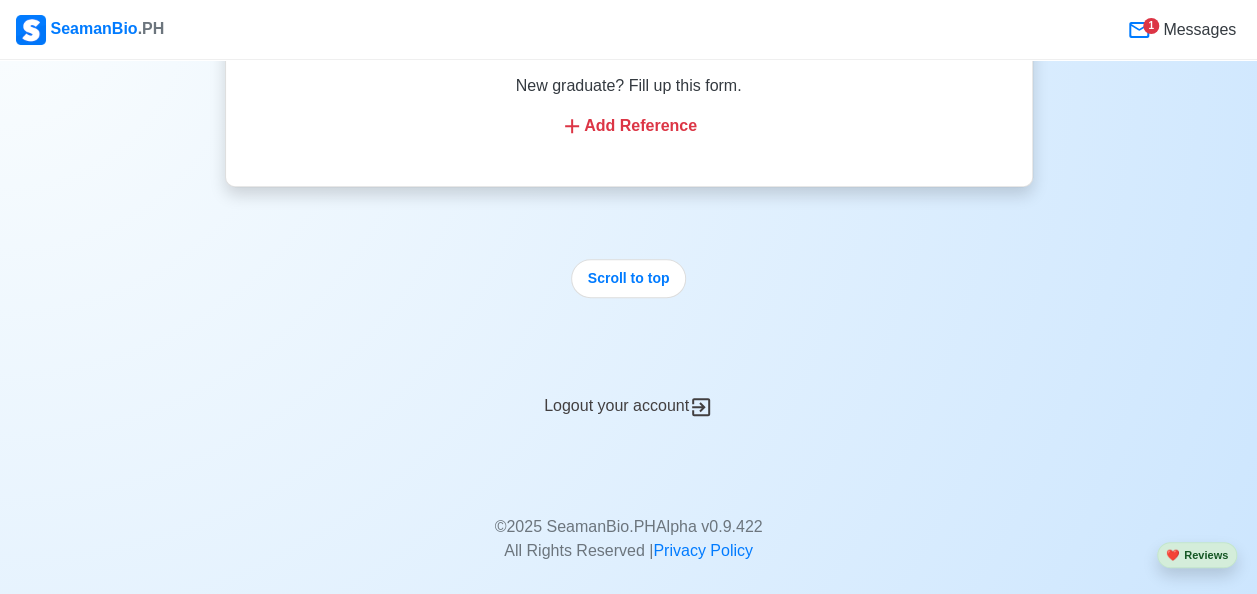click on "Logout your account" at bounding box center (629, 394) 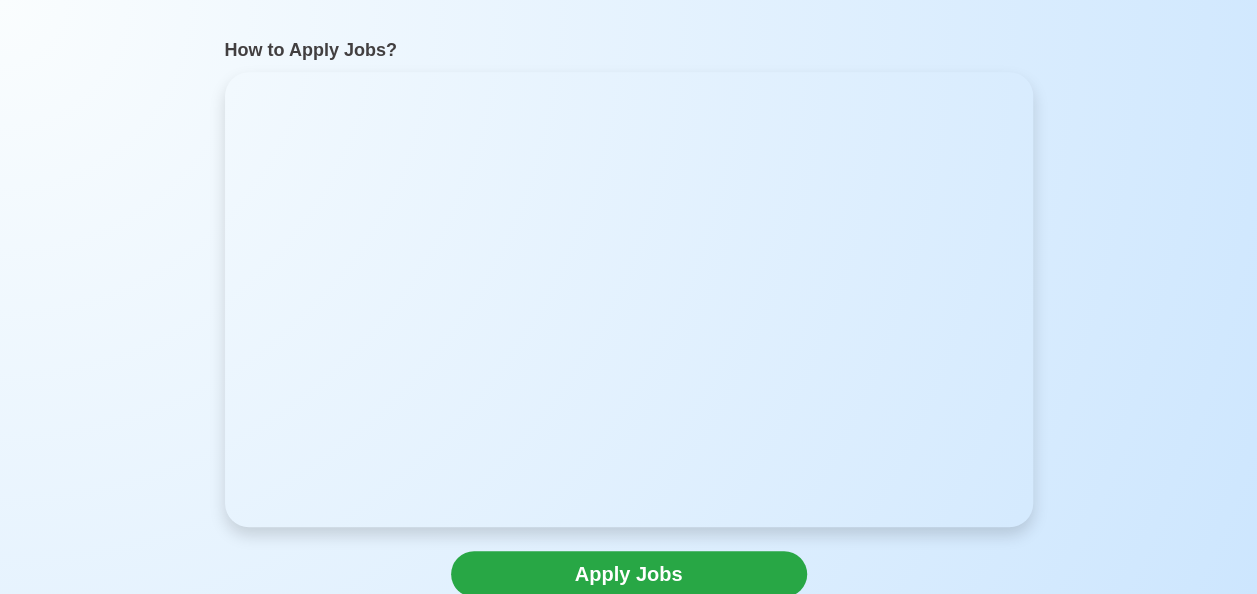 scroll, scrollTop: 0, scrollLeft: 0, axis: both 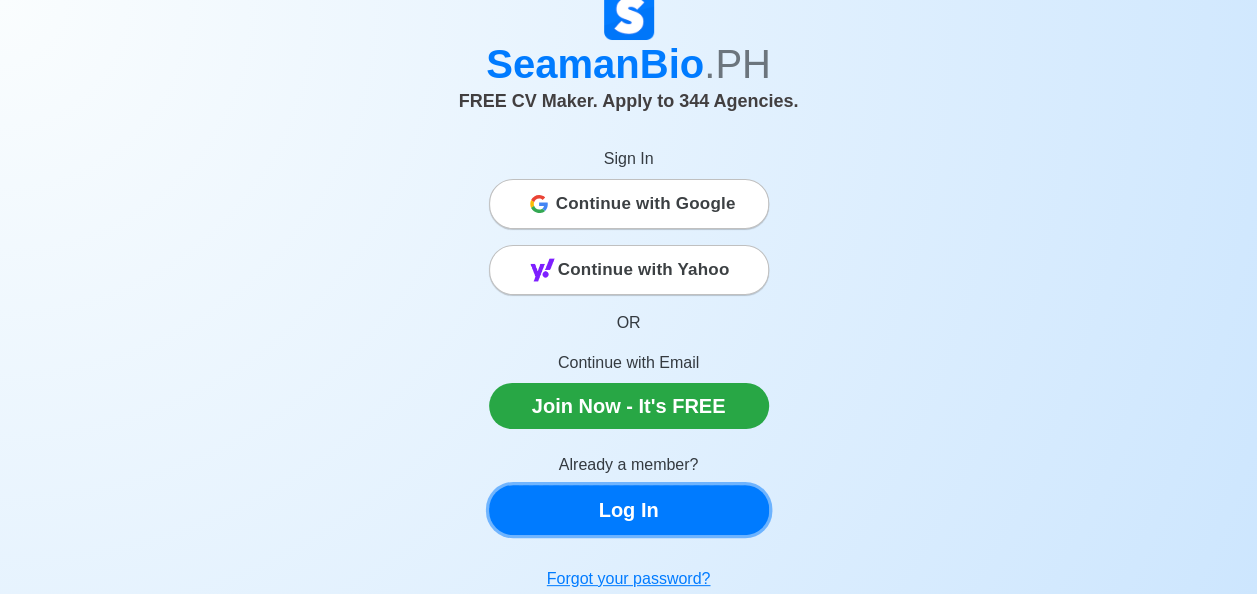 click on "Log In" at bounding box center [629, 510] 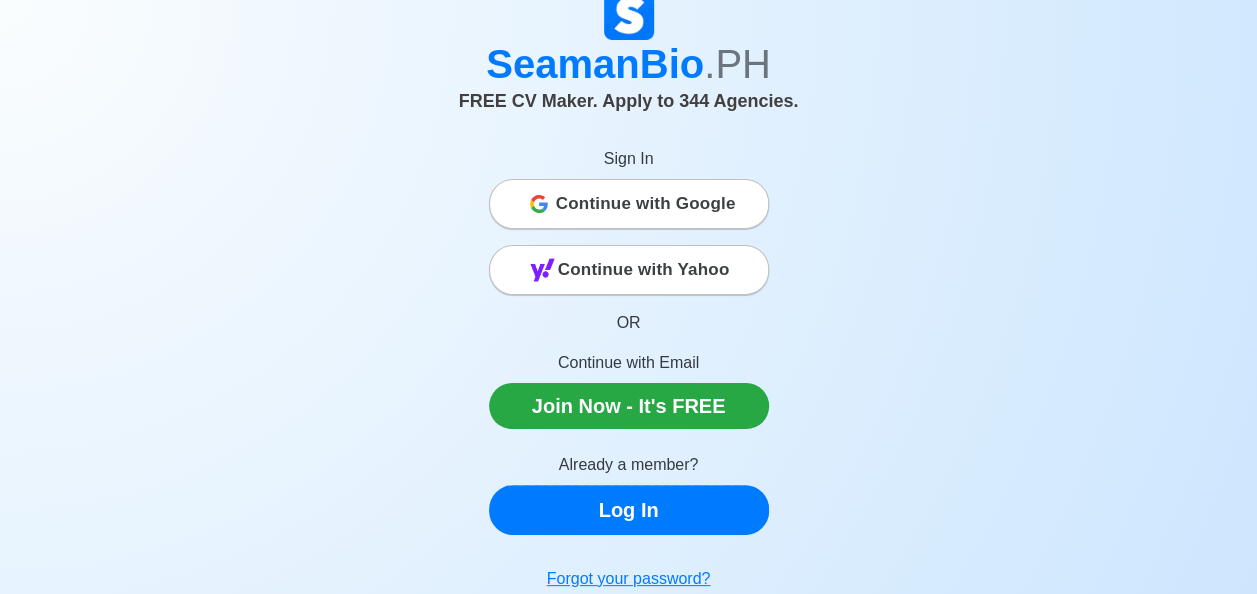 scroll, scrollTop: 0, scrollLeft: 0, axis: both 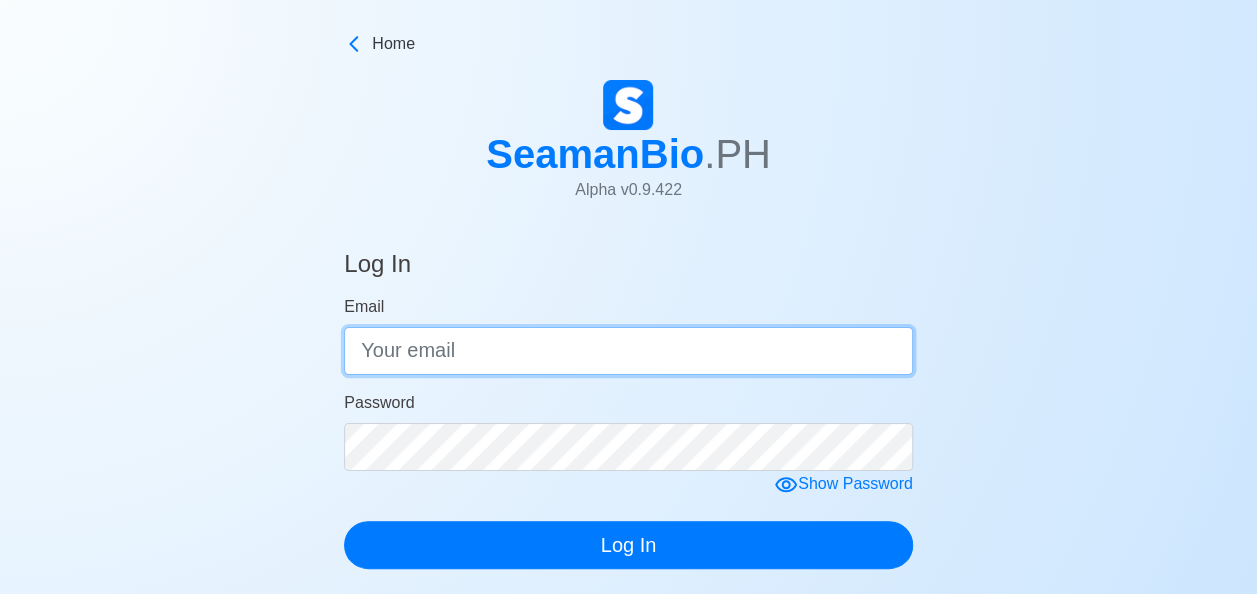 click on "Email" at bounding box center [628, 351] 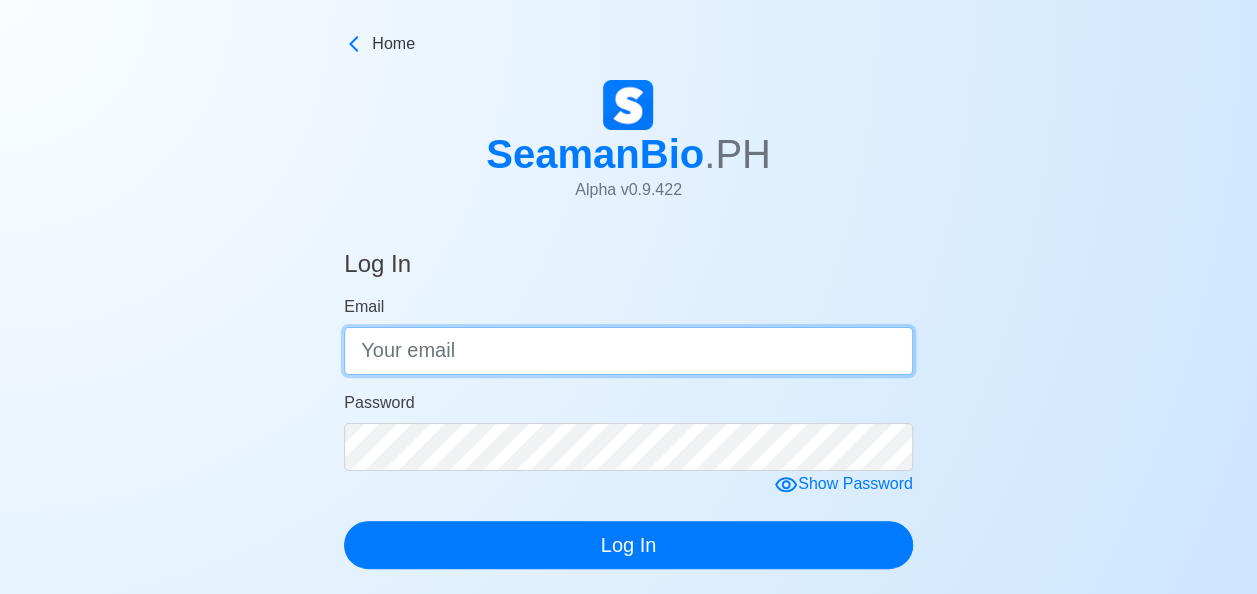 type on "rostonieq13@[EXAMPLE.COM]" 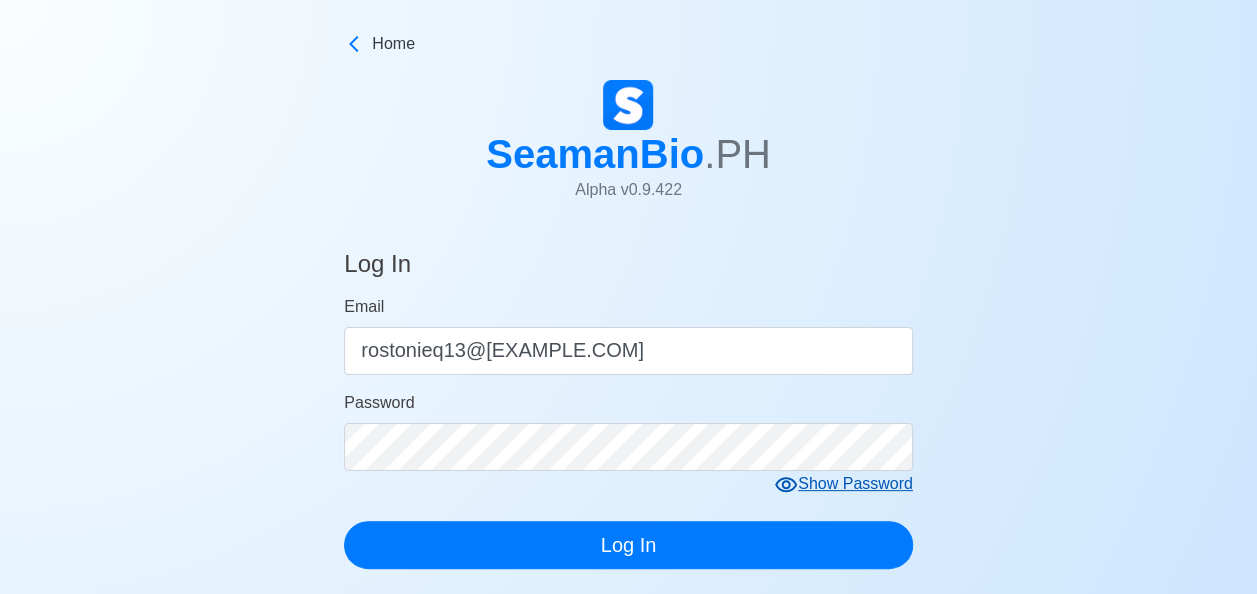 click 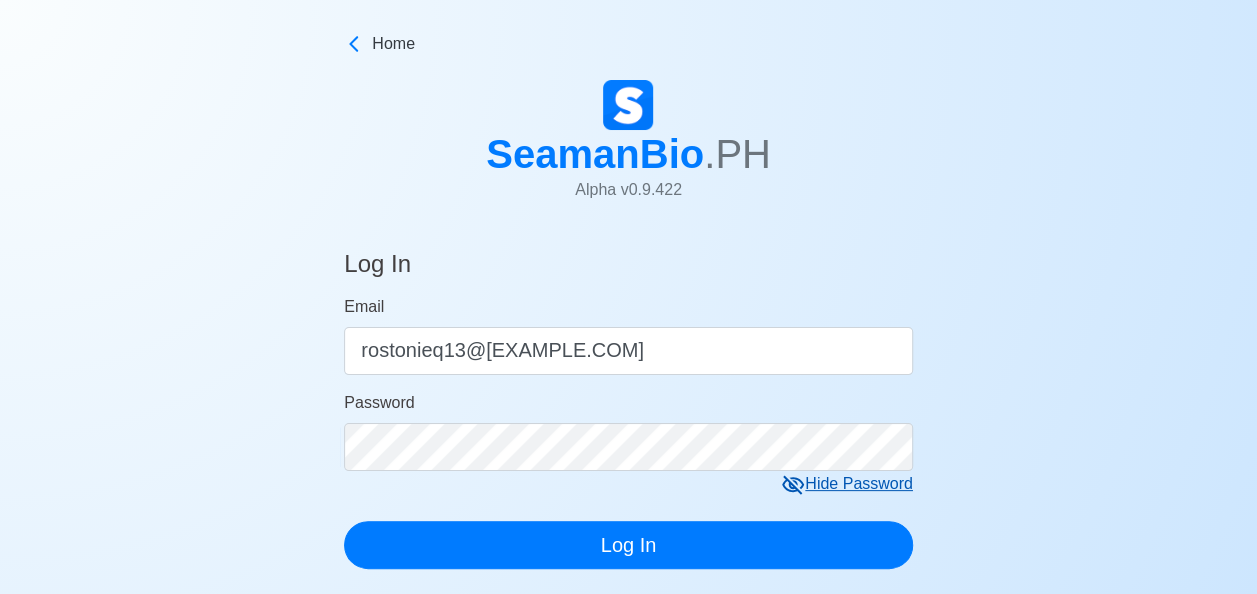 click 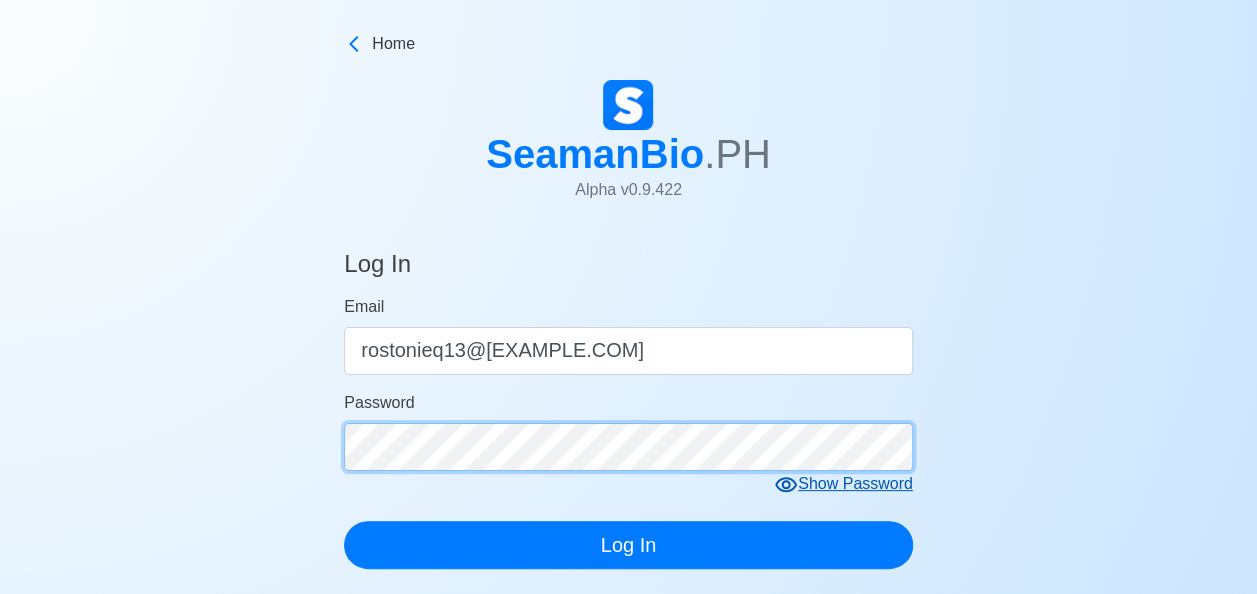 click on "Log In" at bounding box center (628, 545) 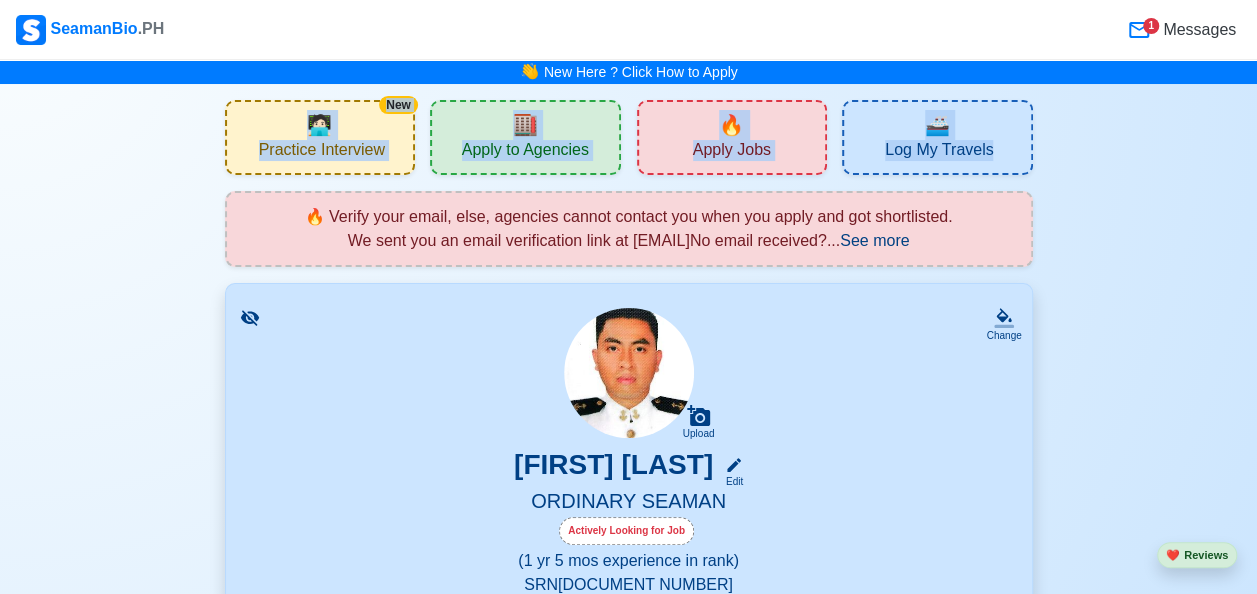drag, startPoint x: 1255, startPoint y: 73, endPoint x: 1265, endPoint y: 132, distance: 59.841457 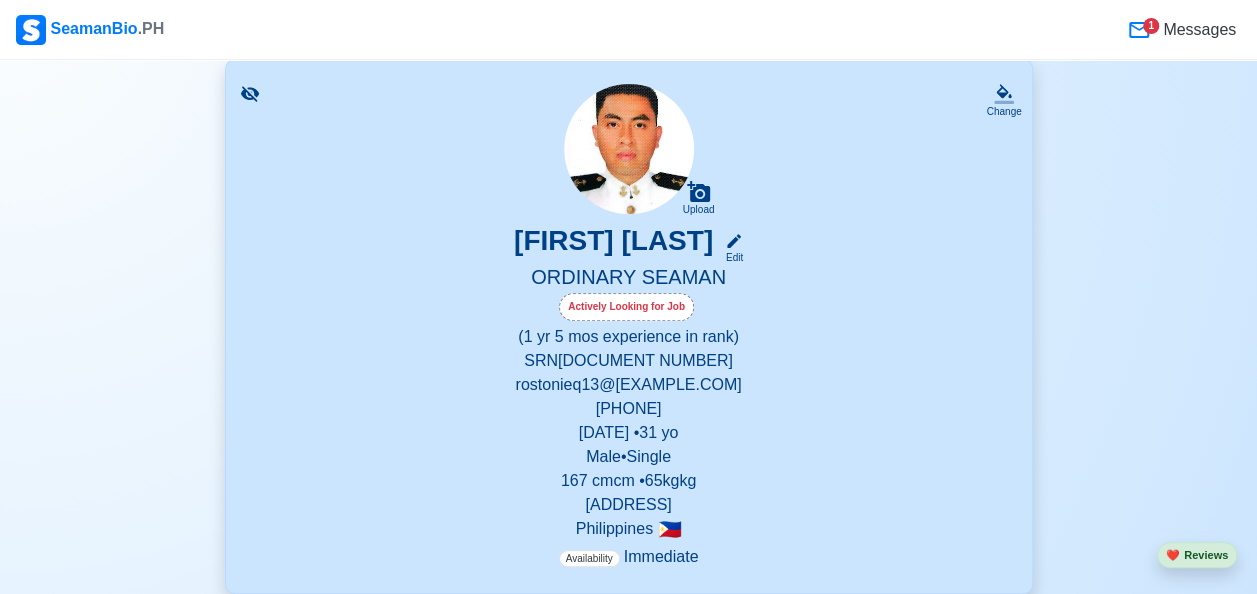 scroll, scrollTop: 406, scrollLeft: 0, axis: vertical 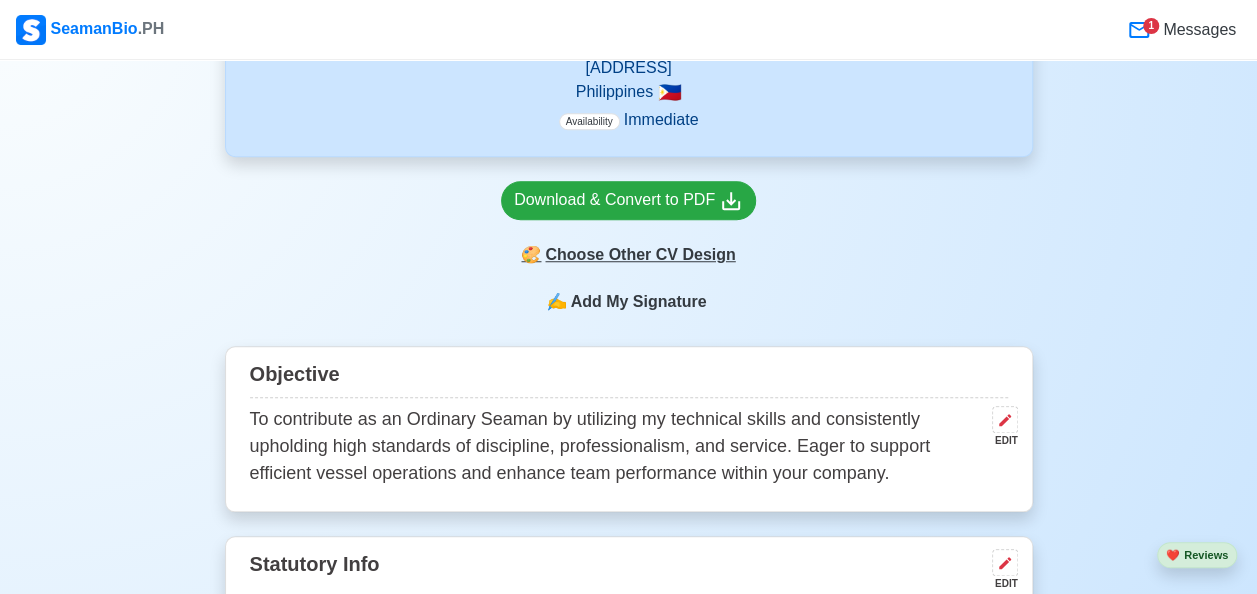 click on "🎨 Choose Other CV Design" at bounding box center [628, 255] 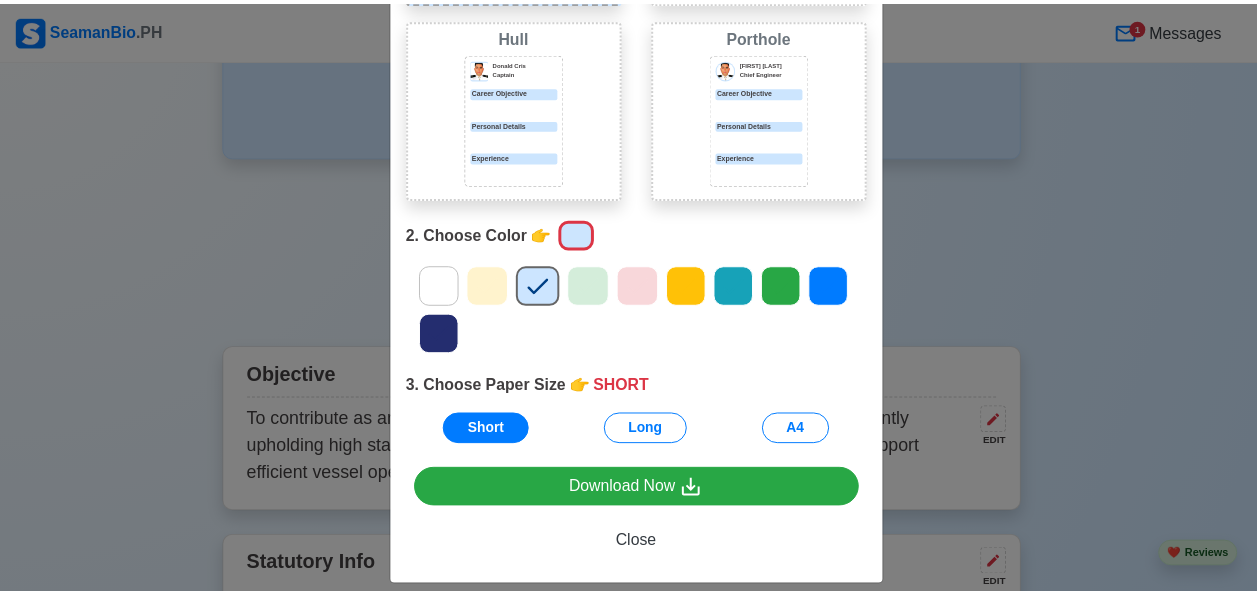 scroll, scrollTop: 327, scrollLeft: 0, axis: vertical 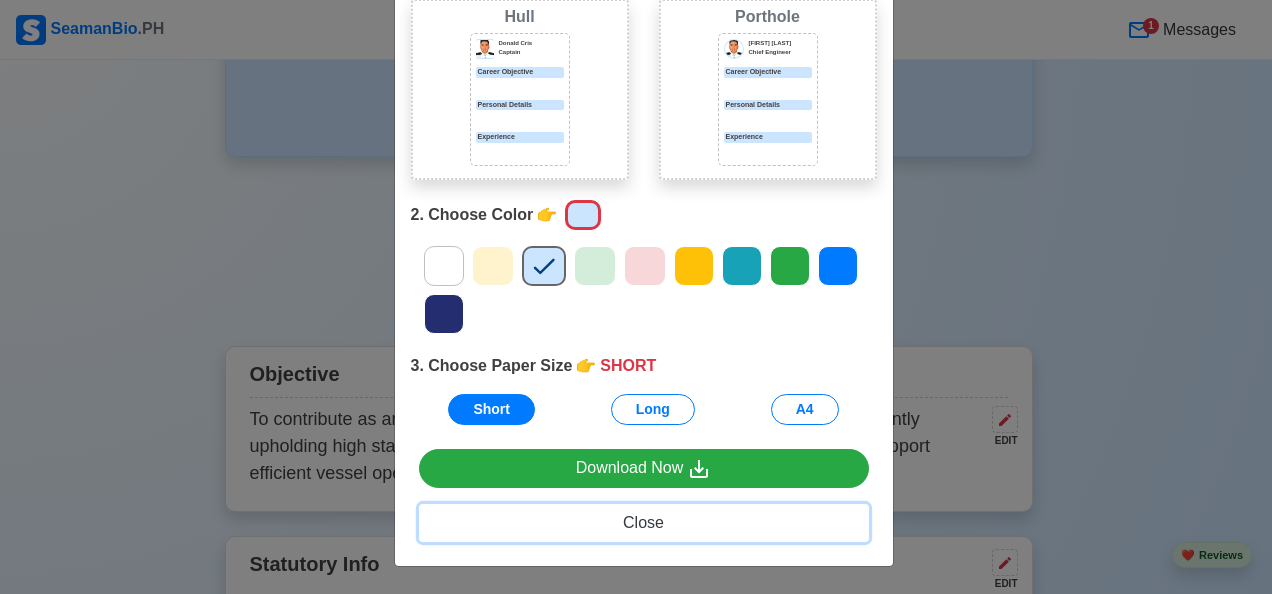 click on "Close" at bounding box center (643, 522) 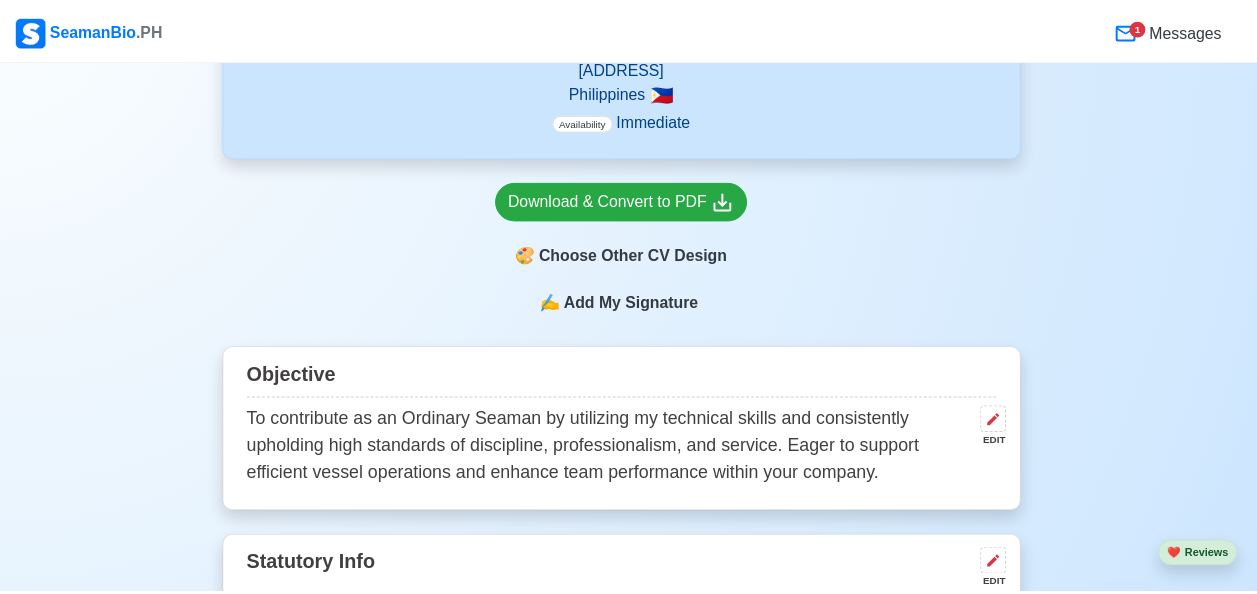 scroll, scrollTop: 0, scrollLeft: 0, axis: both 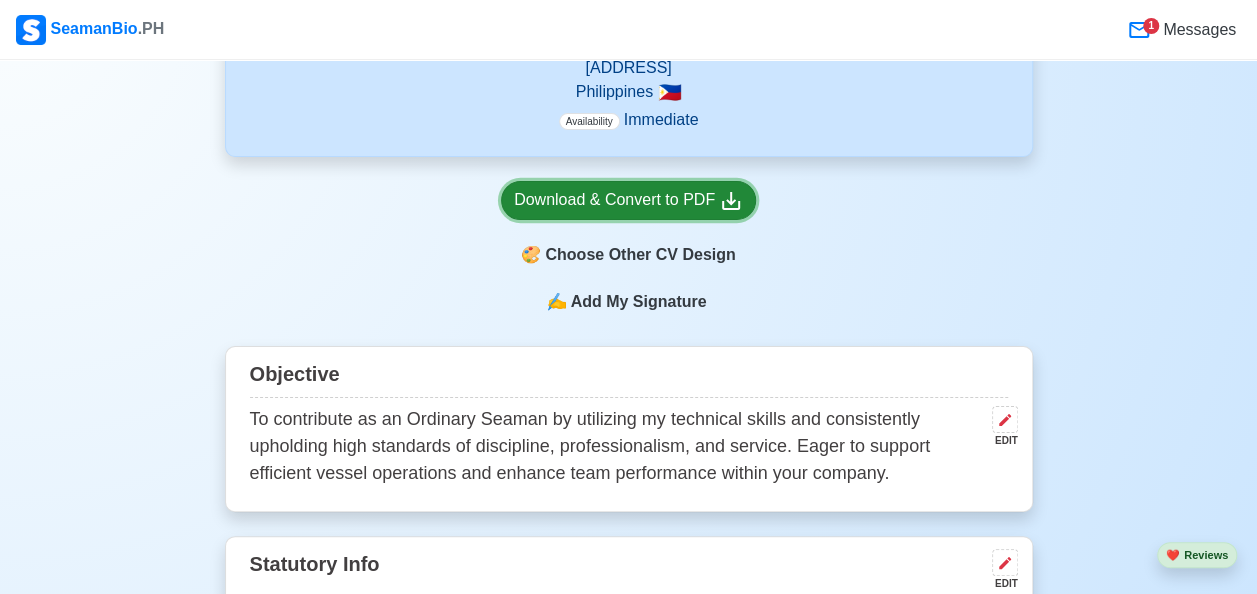click on "Download & Convert to PDF" at bounding box center (628, 200) 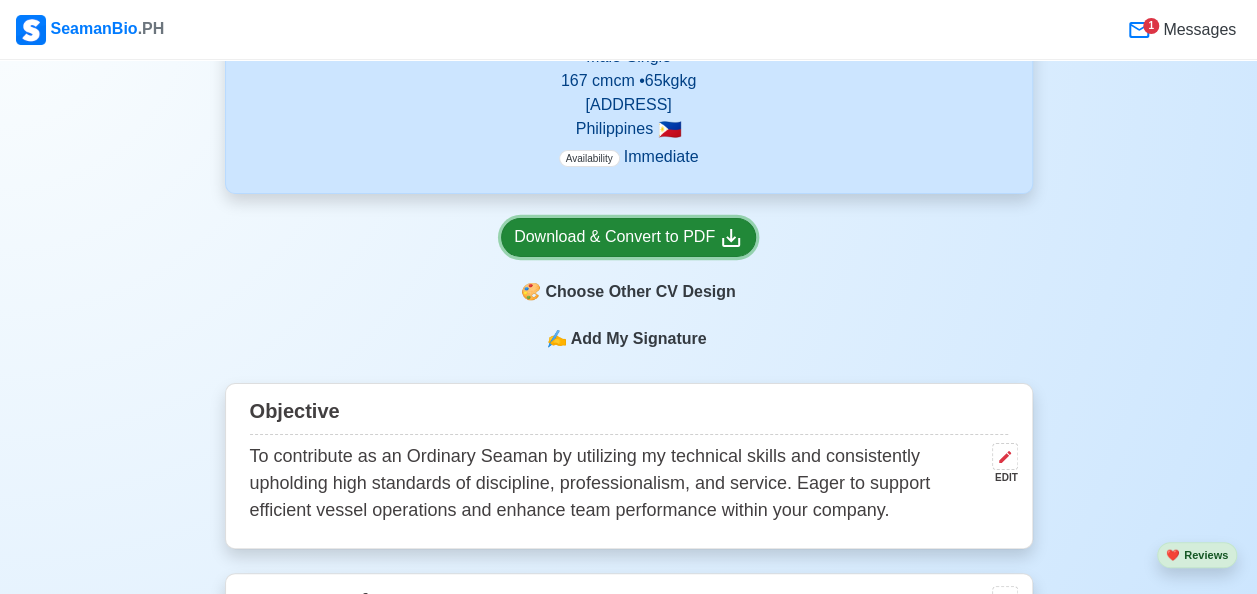 scroll, scrollTop: 612, scrollLeft: 0, axis: vertical 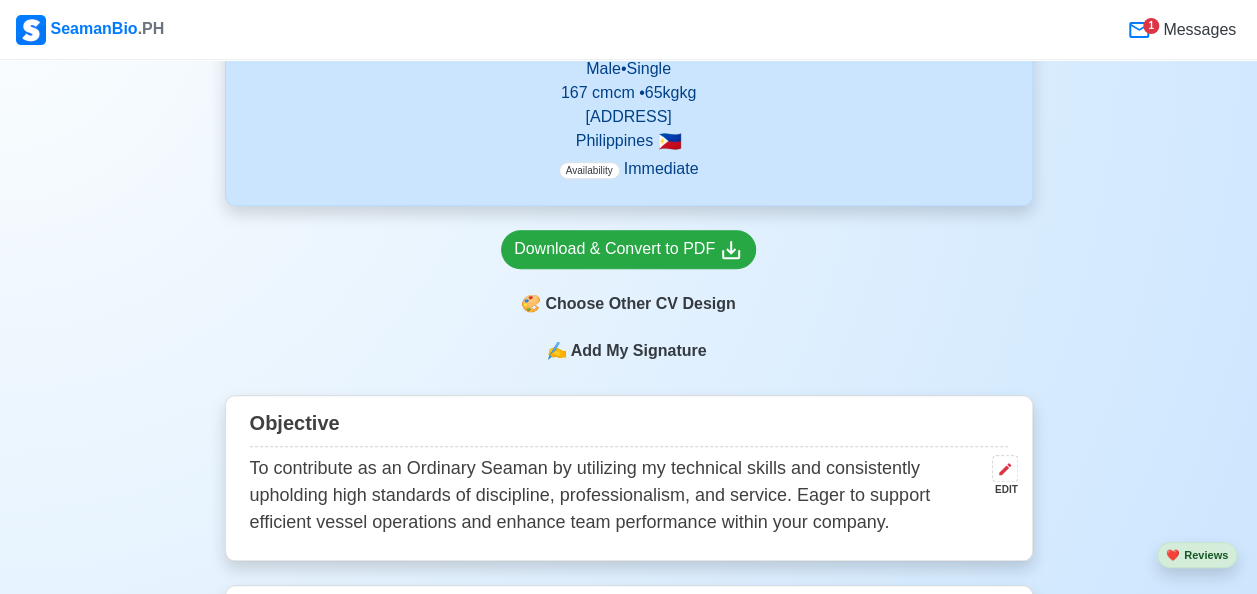 click on "Add My Signature" at bounding box center [638, 351] 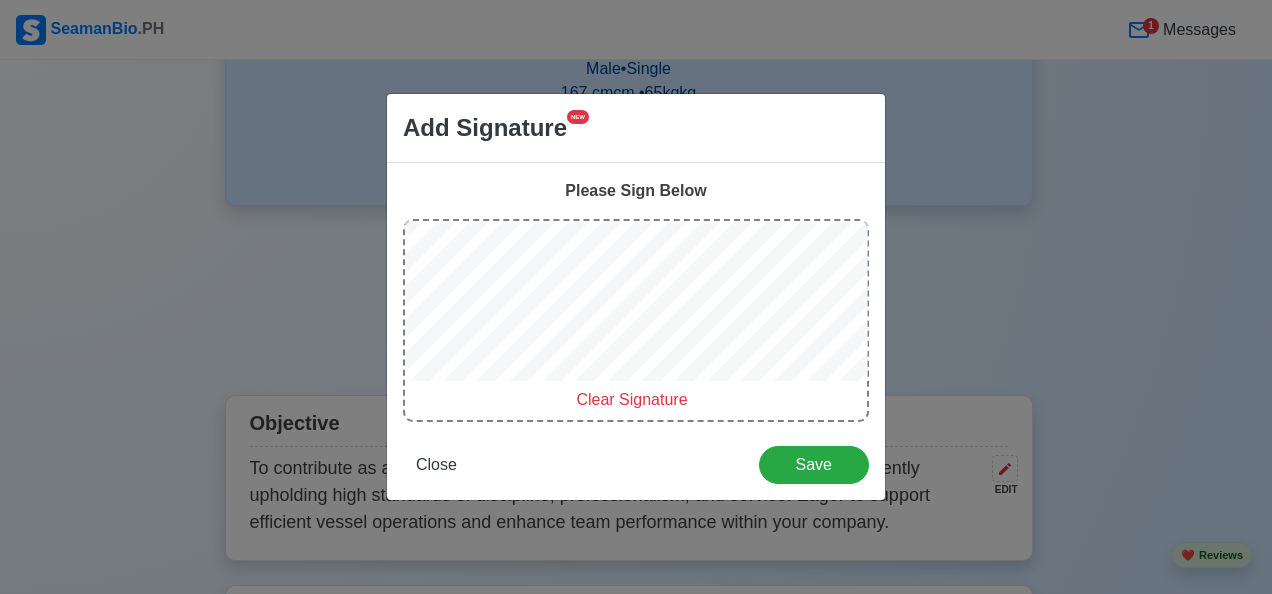 click on "Clear Signature" at bounding box center (631, 399) 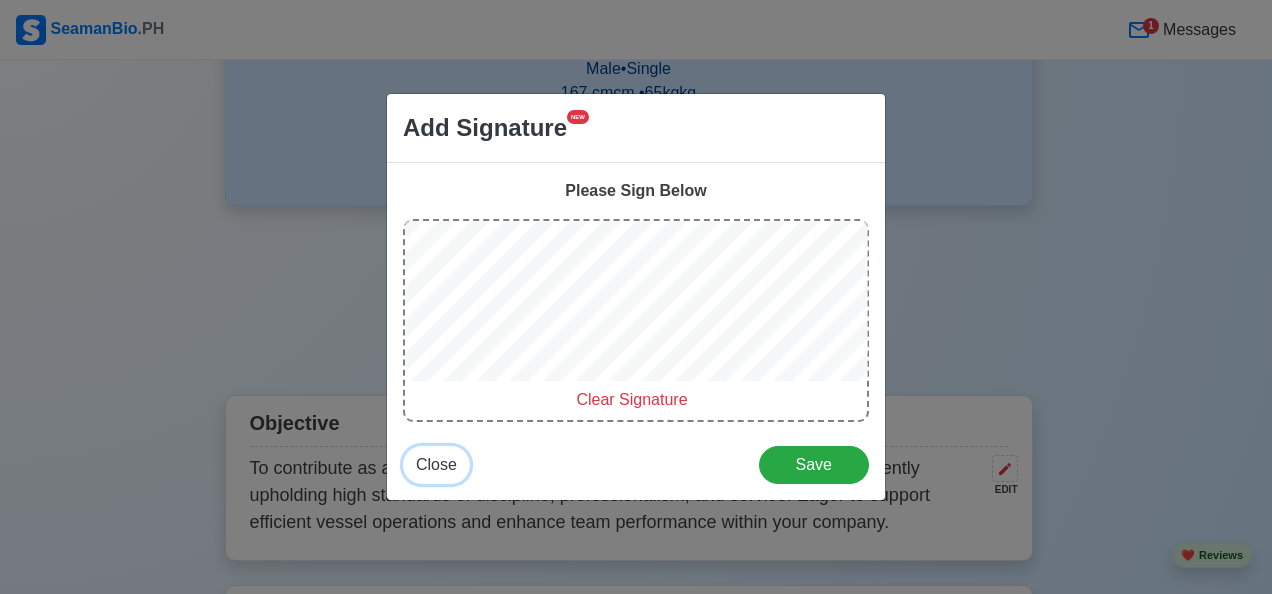 click on "Close" at bounding box center [436, 464] 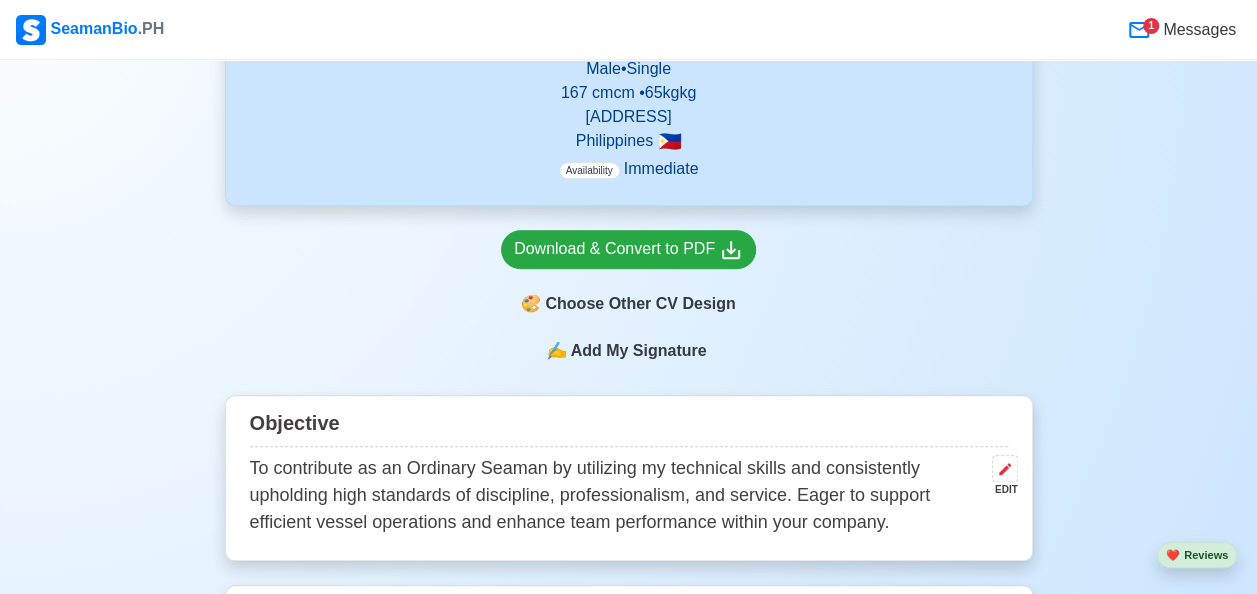 click on "Add My Signature" at bounding box center [638, 351] 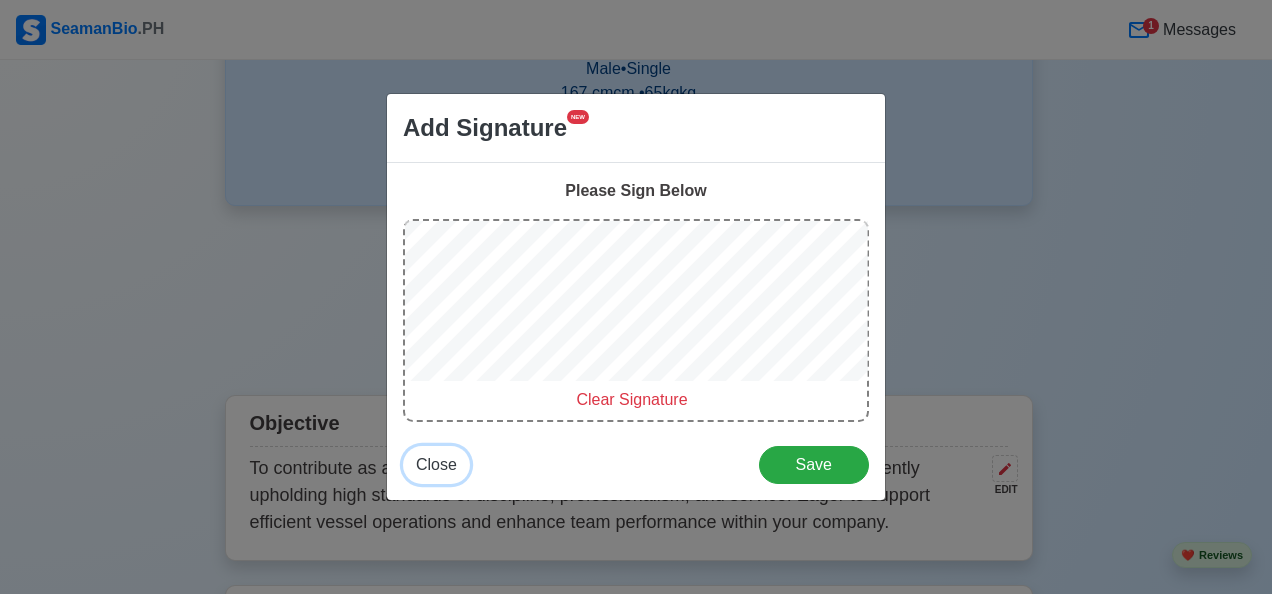 click on "Close" at bounding box center [436, 464] 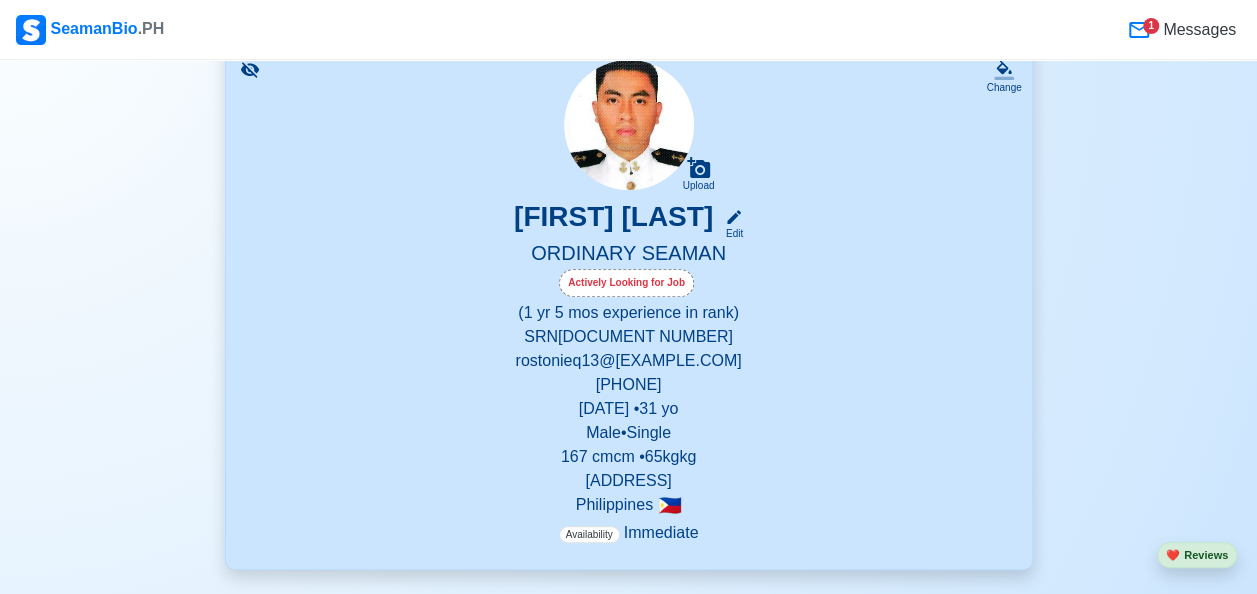 scroll, scrollTop: 170, scrollLeft: 0, axis: vertical 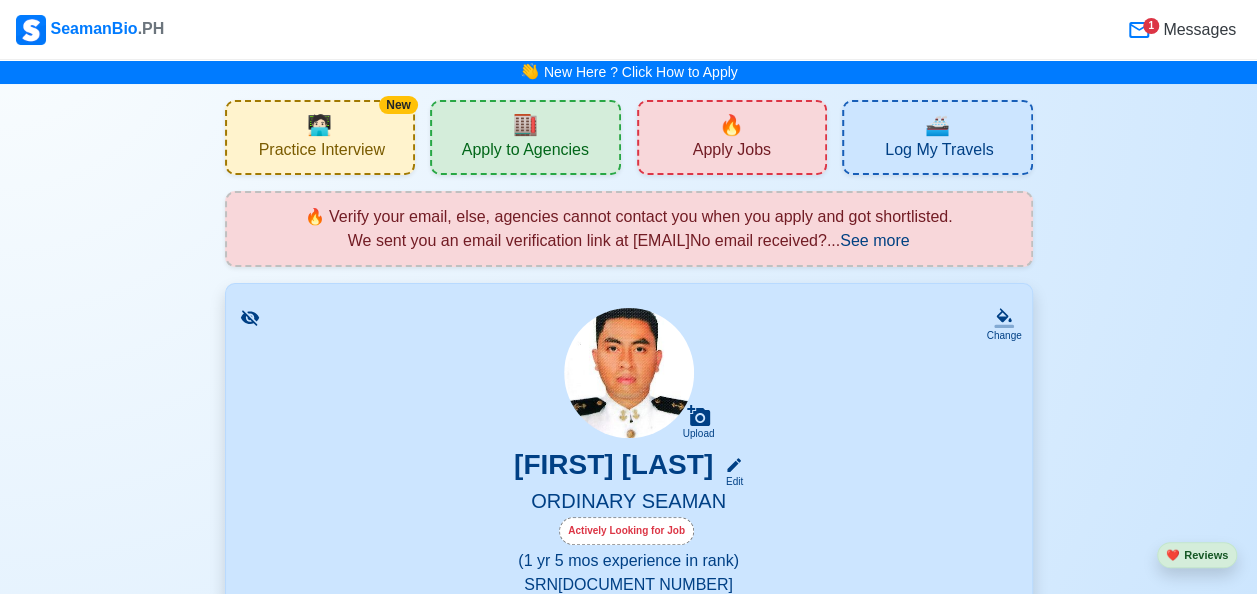 click on "Messages" at bounding box center [1197, 30] 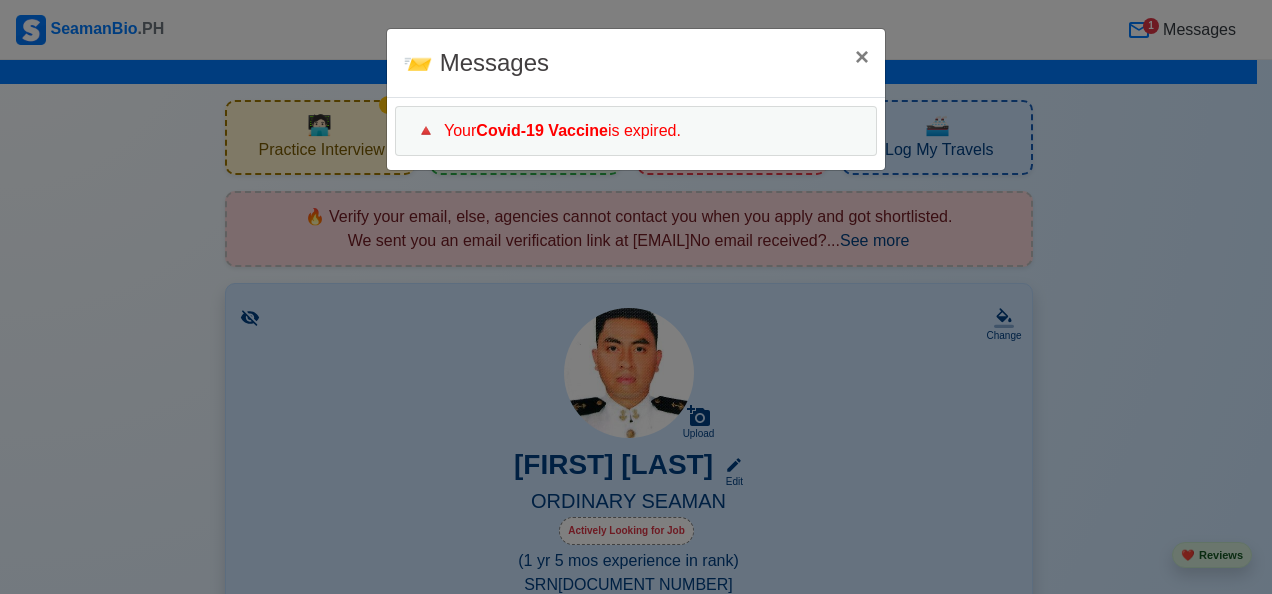 click on "📨   Messages × Close" at bounding box center [636, 63] 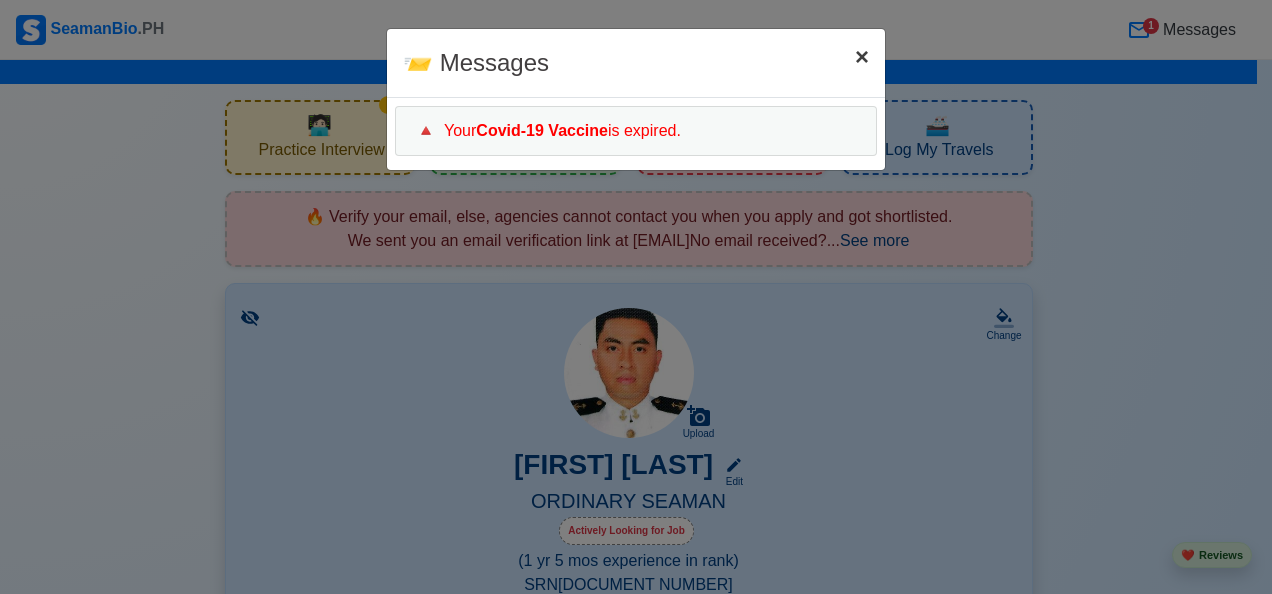 click on "×" at bounding box center [862, 56] 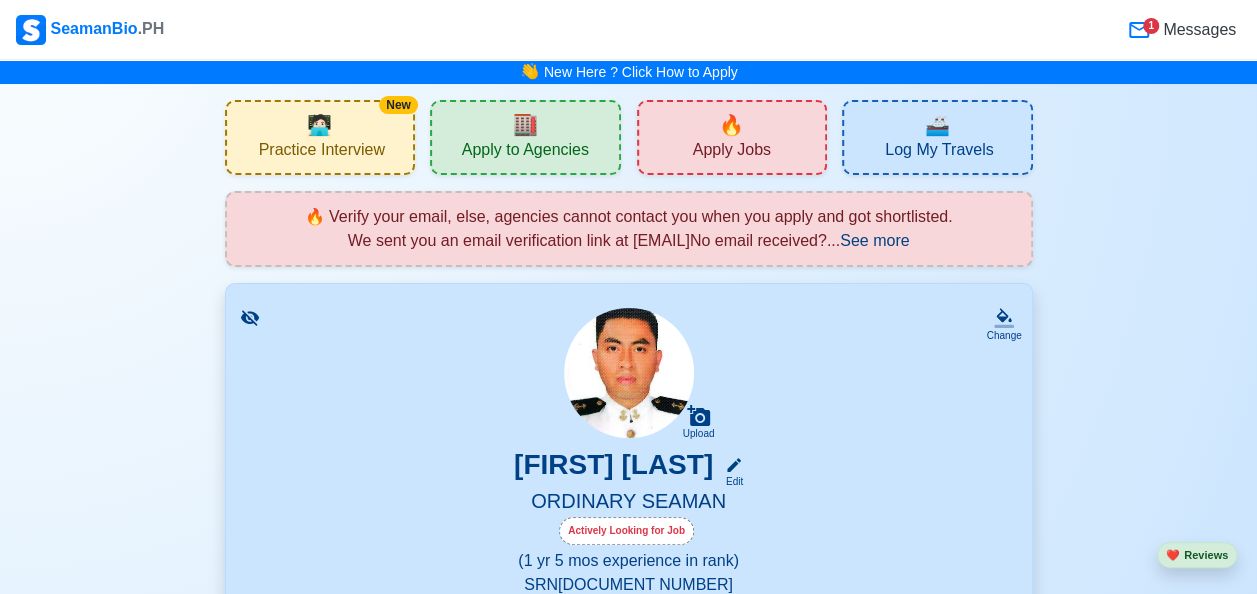 click on "Messages" at bounding box center [1197, 30] 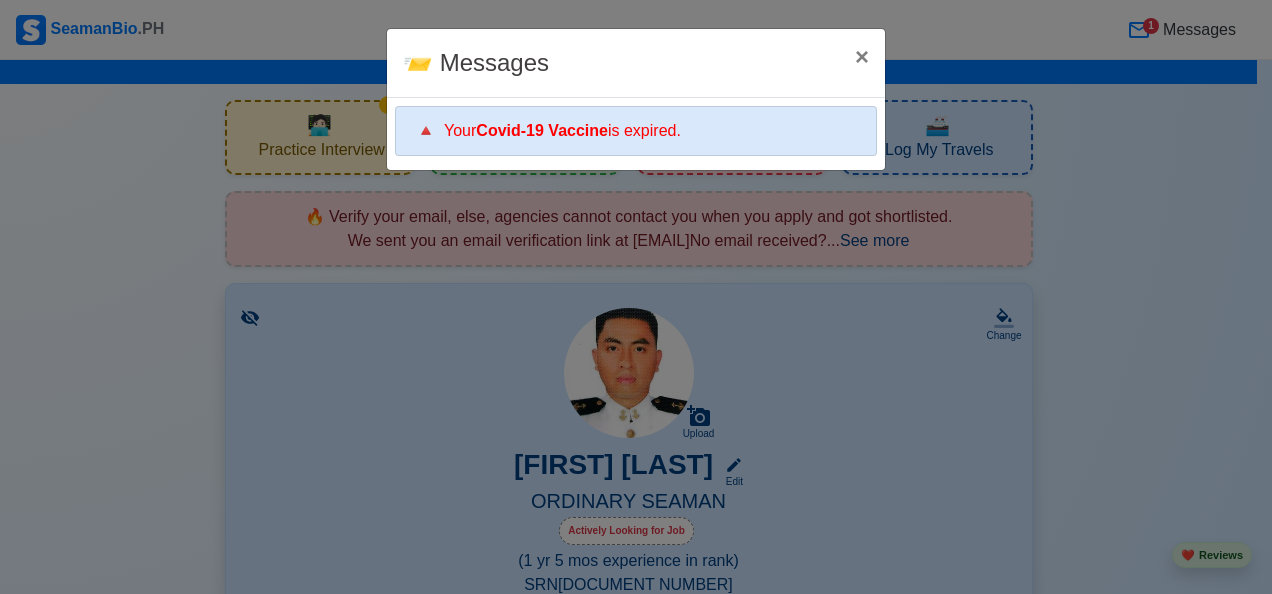 click on "Covid-19 Vaccine" at bounding box center (542, 130) 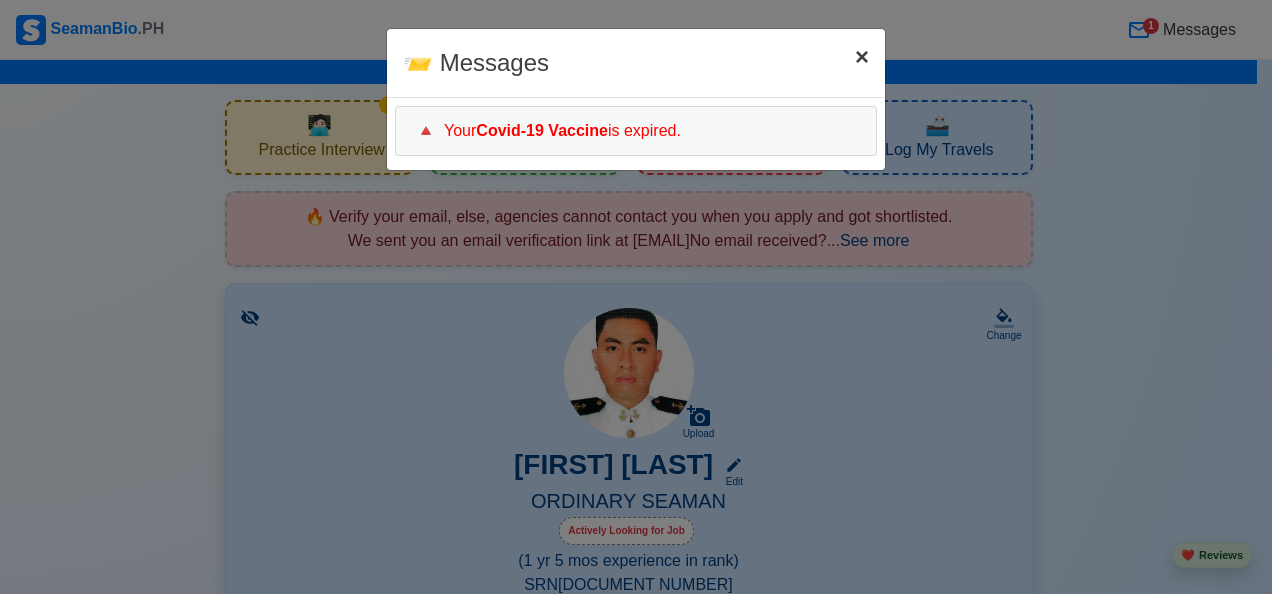 click on "× Close" at bounding box center (862, 57) 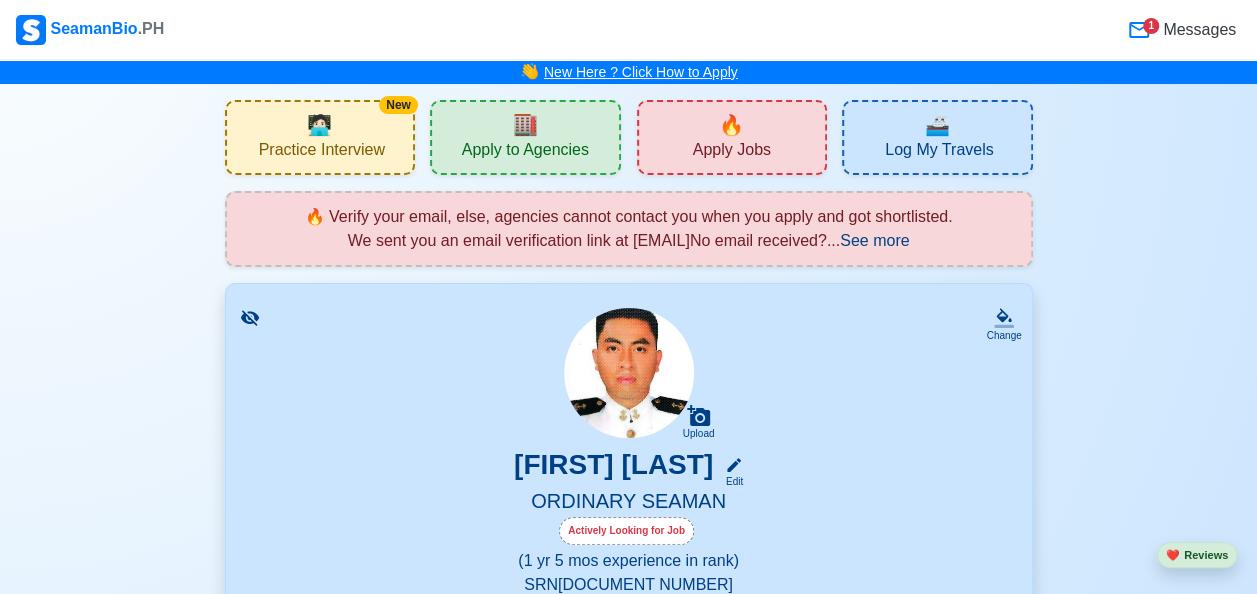 click on "New Here ? Click How to Apply" at bounding box center [641, 72] 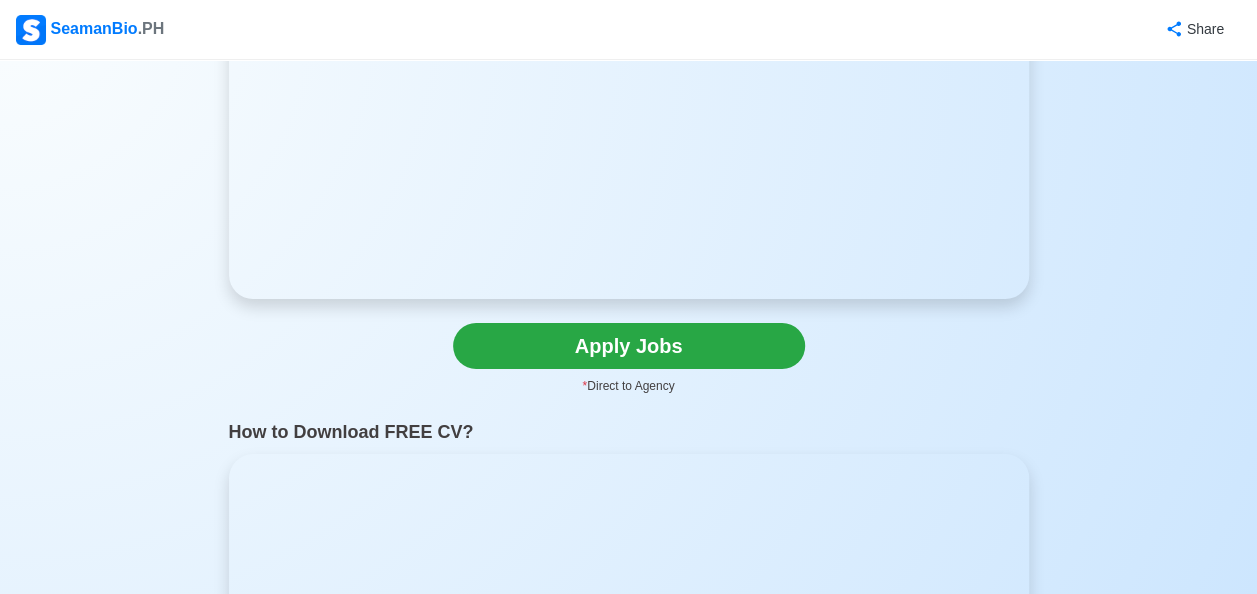 scroll, scrollTop: 0, scrollLeft: 0, axis: both 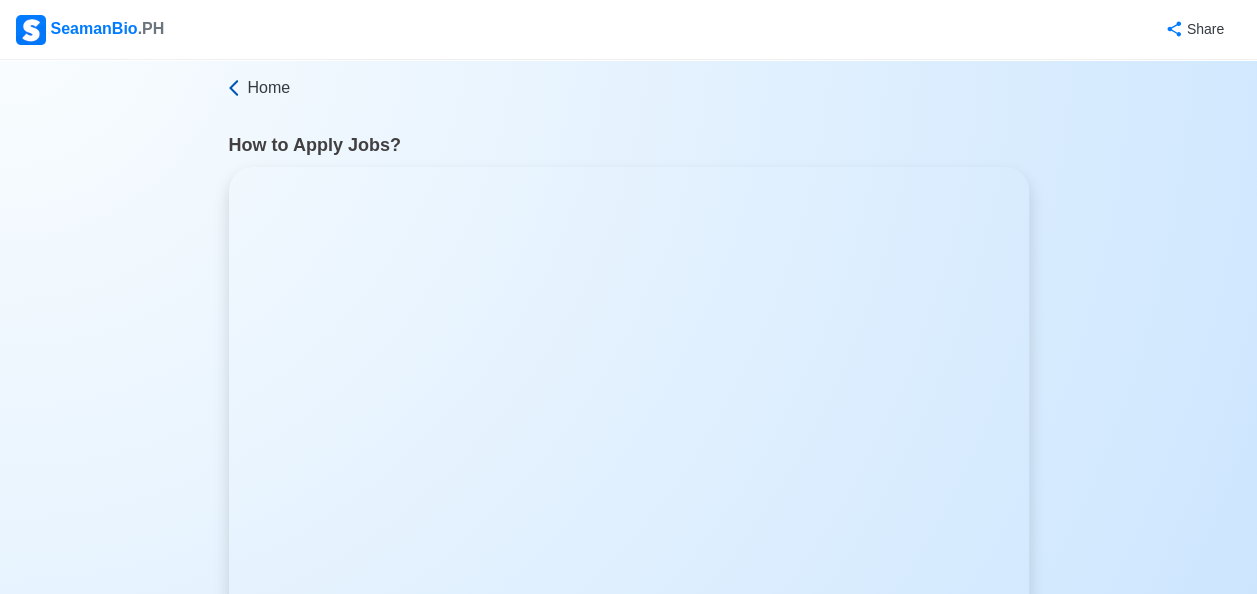 click 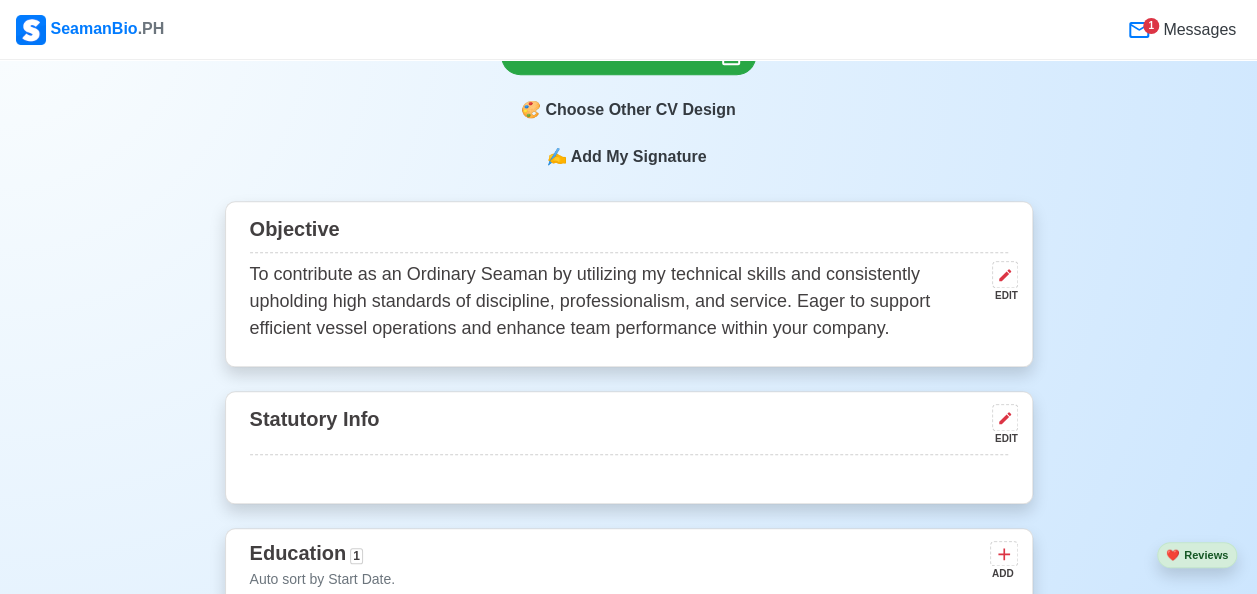 scroll, scrollTop: 0, scrollLeft: 0, axis: both 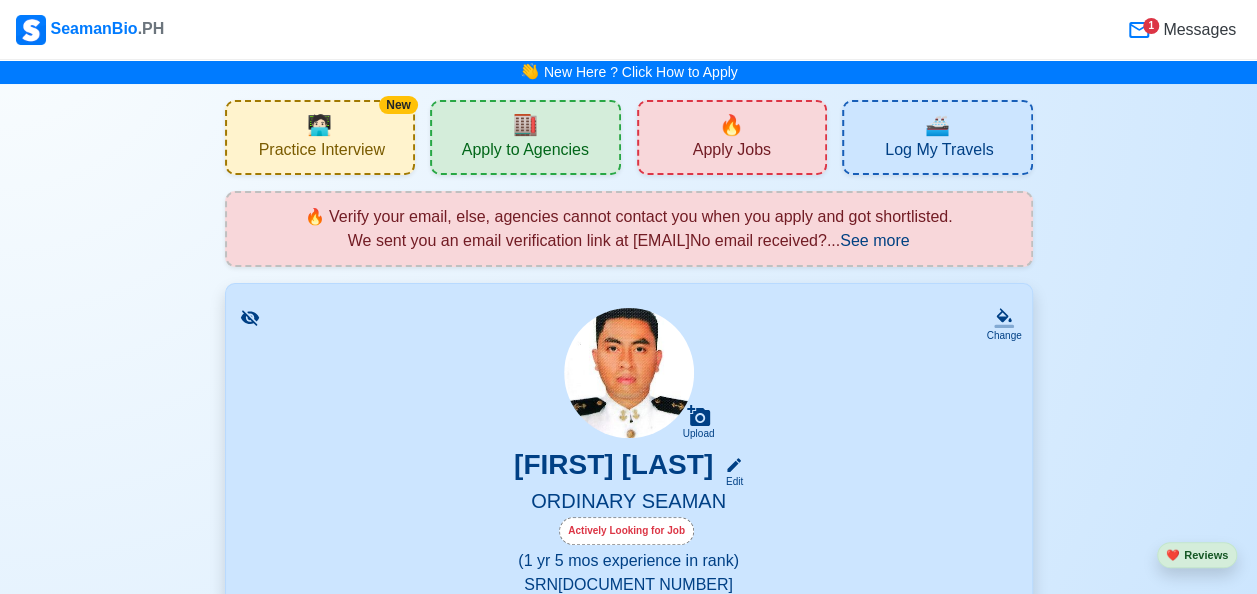 click on "Actively Looking for Job" at bounding box center [626, 531] 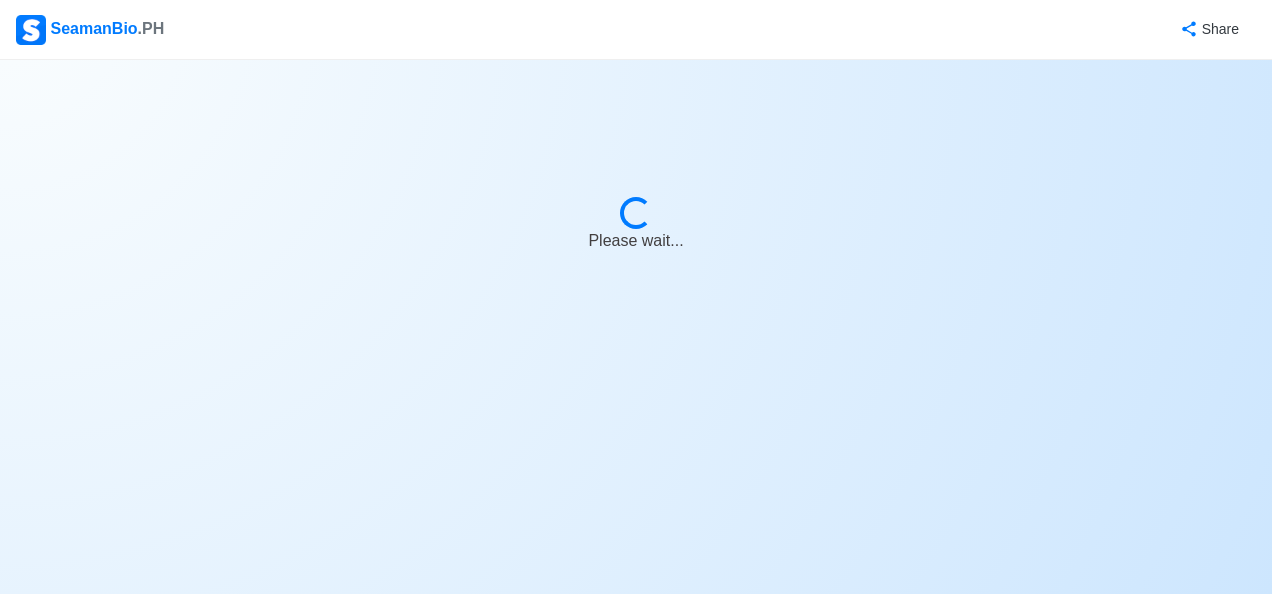 select on "Actively Looking for Job" 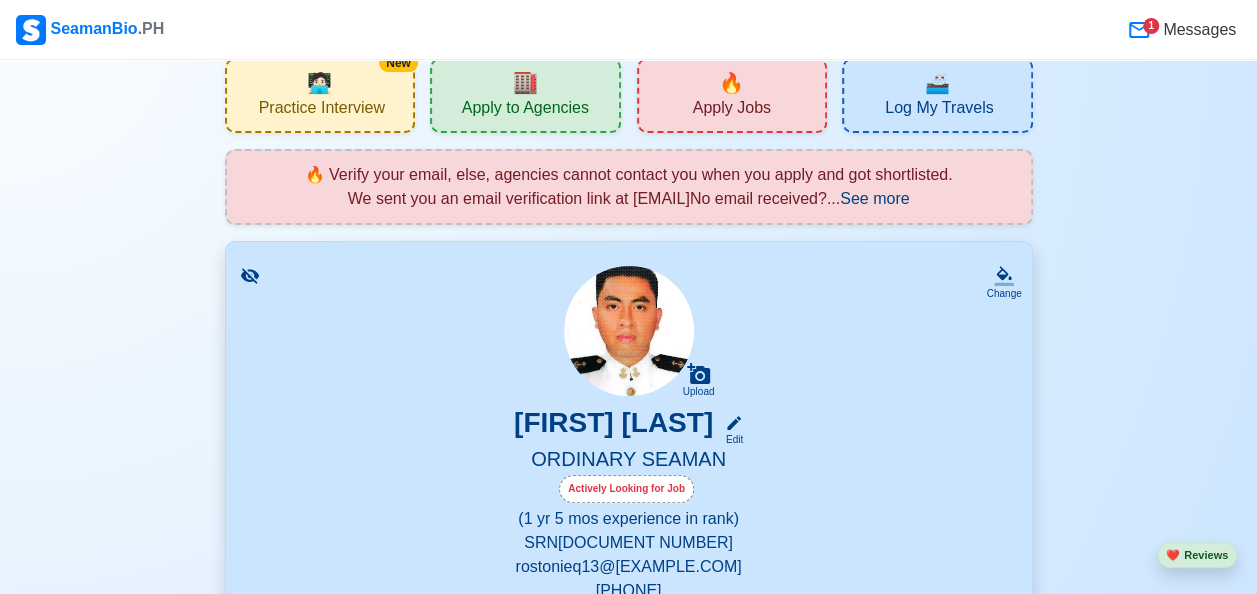 scroll, scrollTop: 0, scrollLeft: 0, axis: both 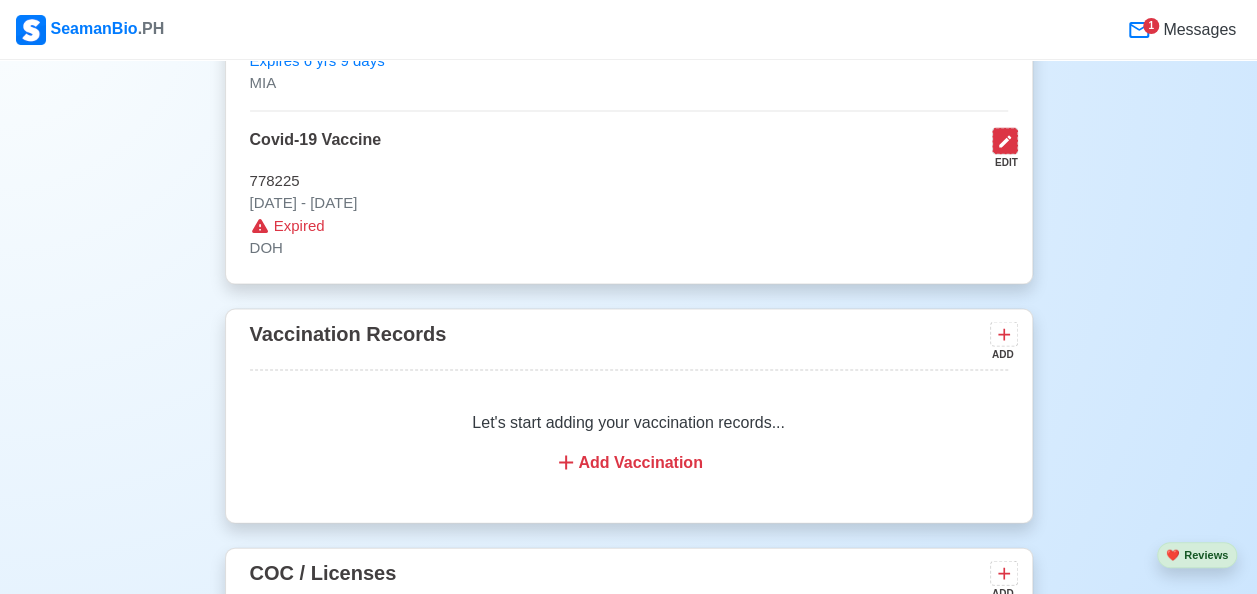 click 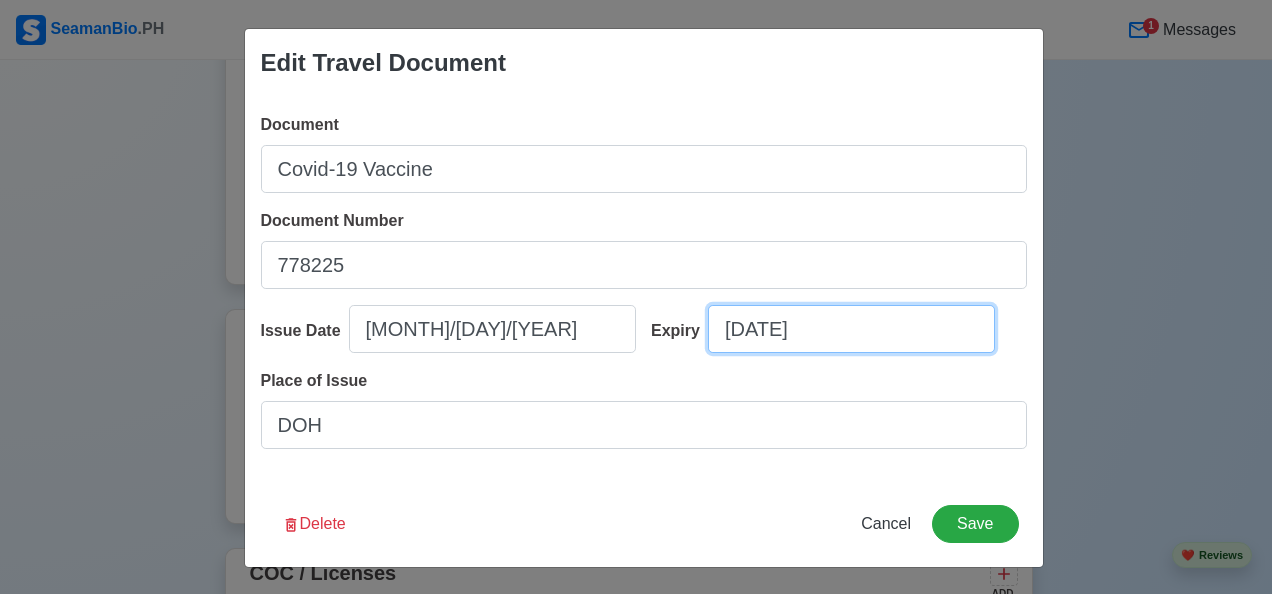 select on "****" 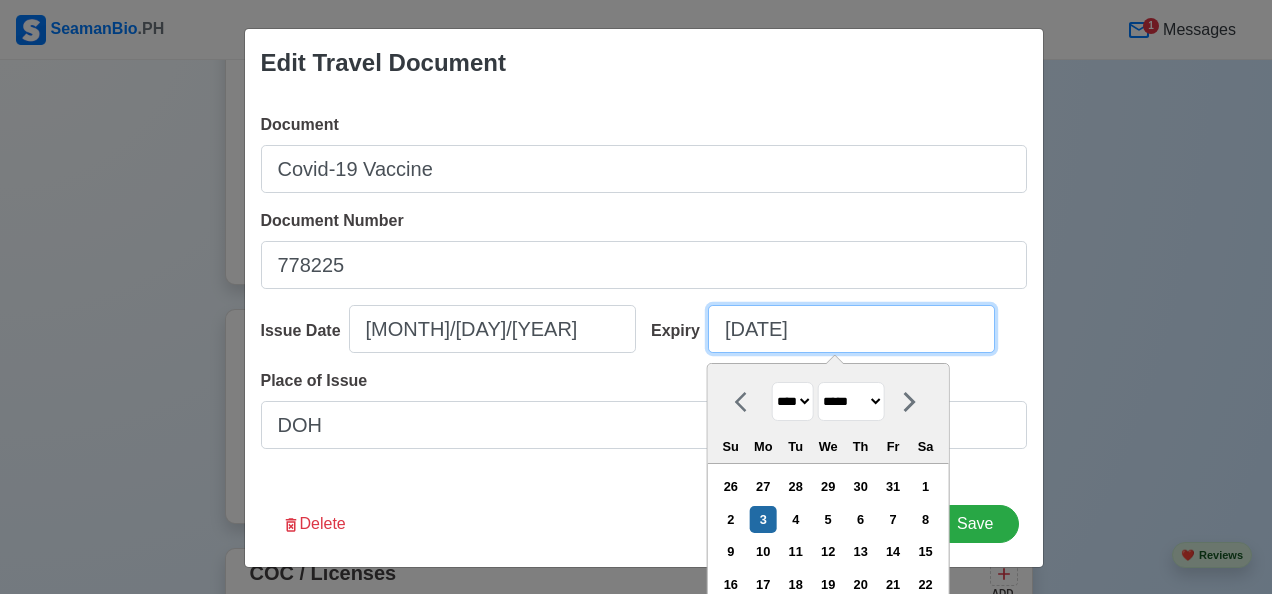 click on "[DATE]" at bounding box center (851, 329) 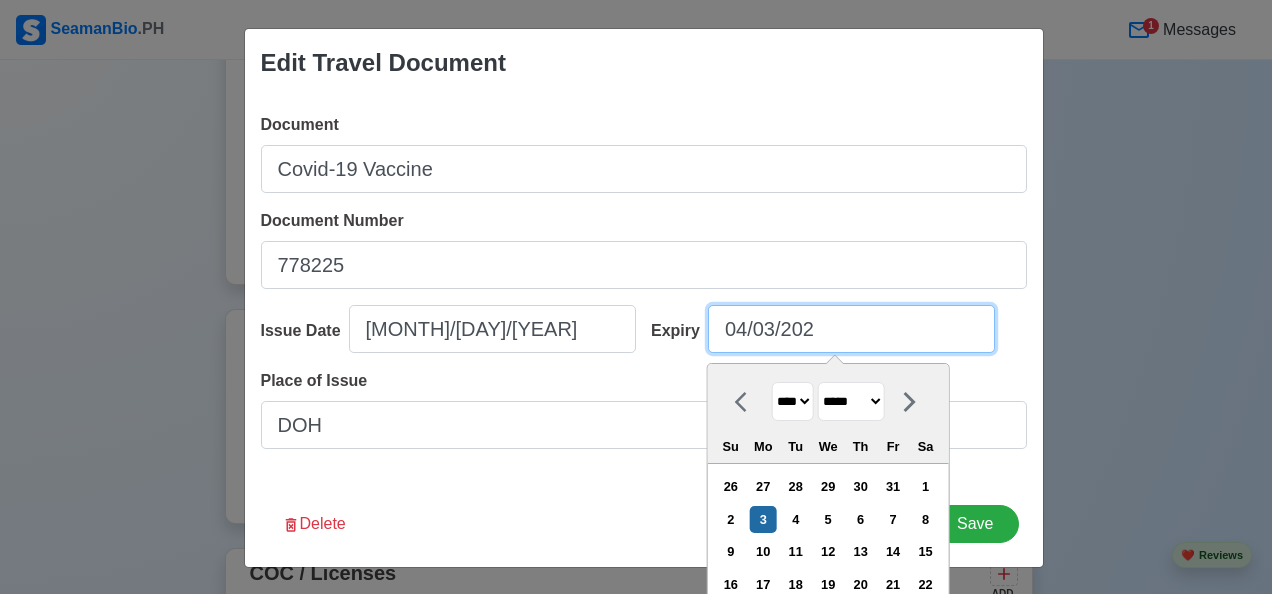 type on "04/03/20" 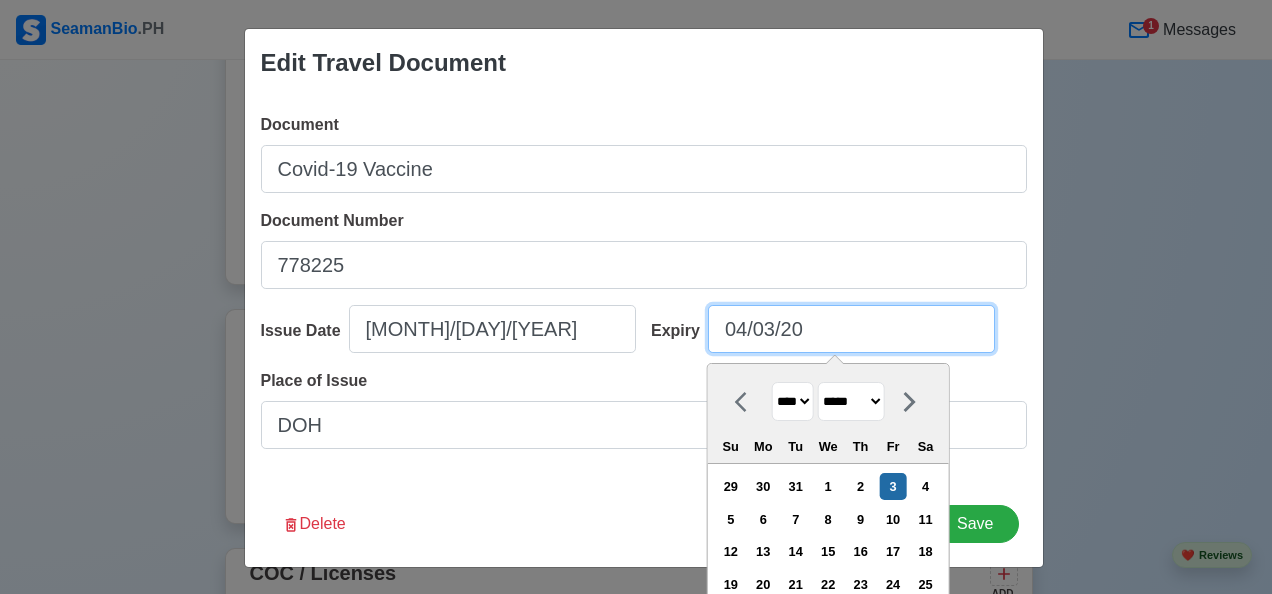 type on "[DATE]" 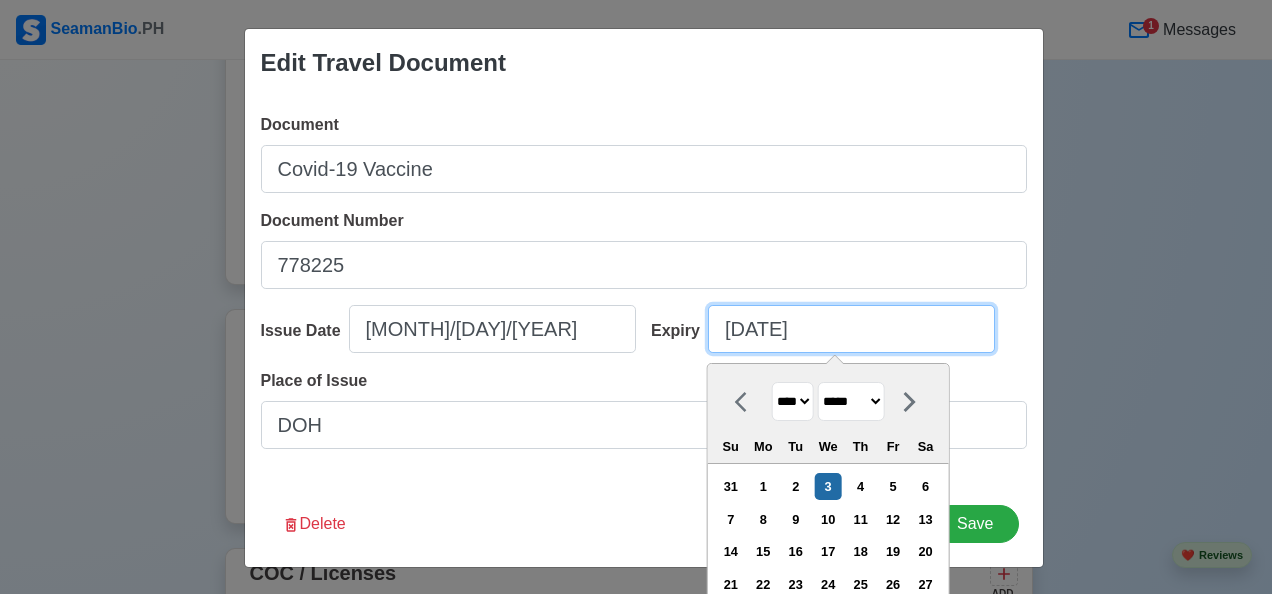 type on "[DATE]" 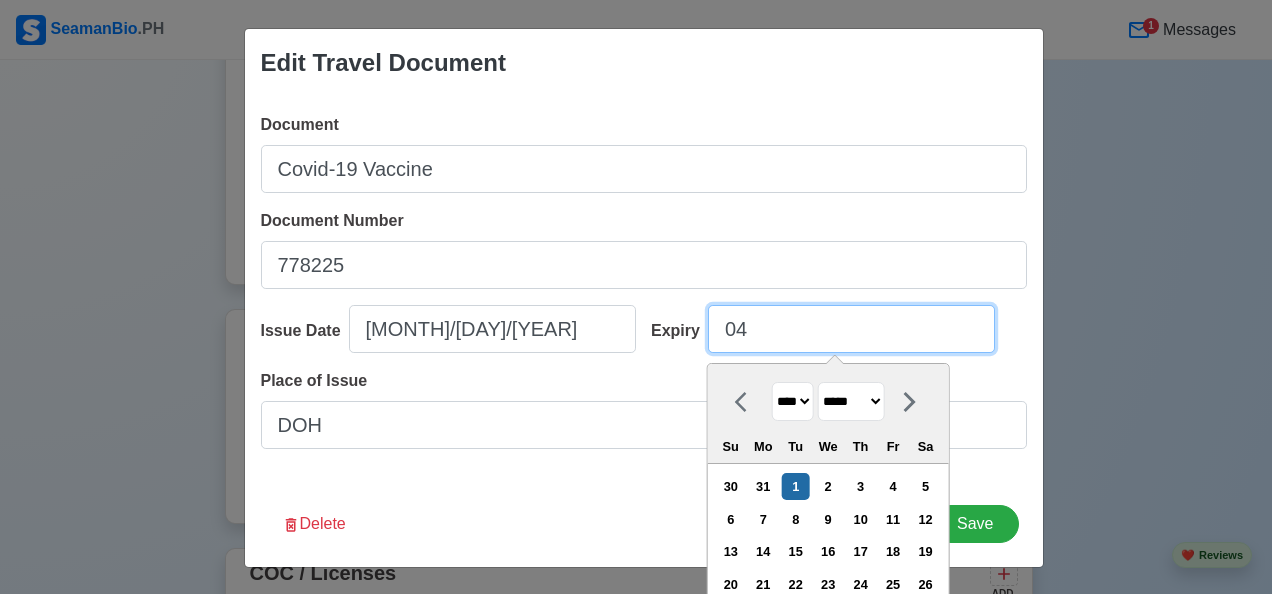 type on "0" 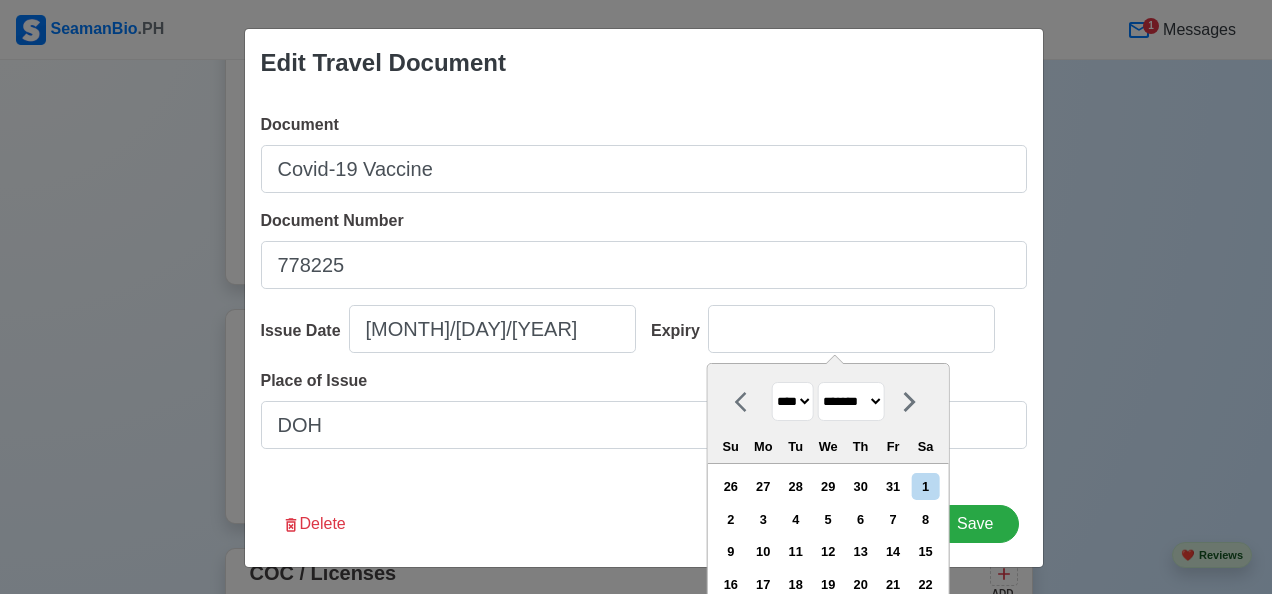 type on "07/17/2025" 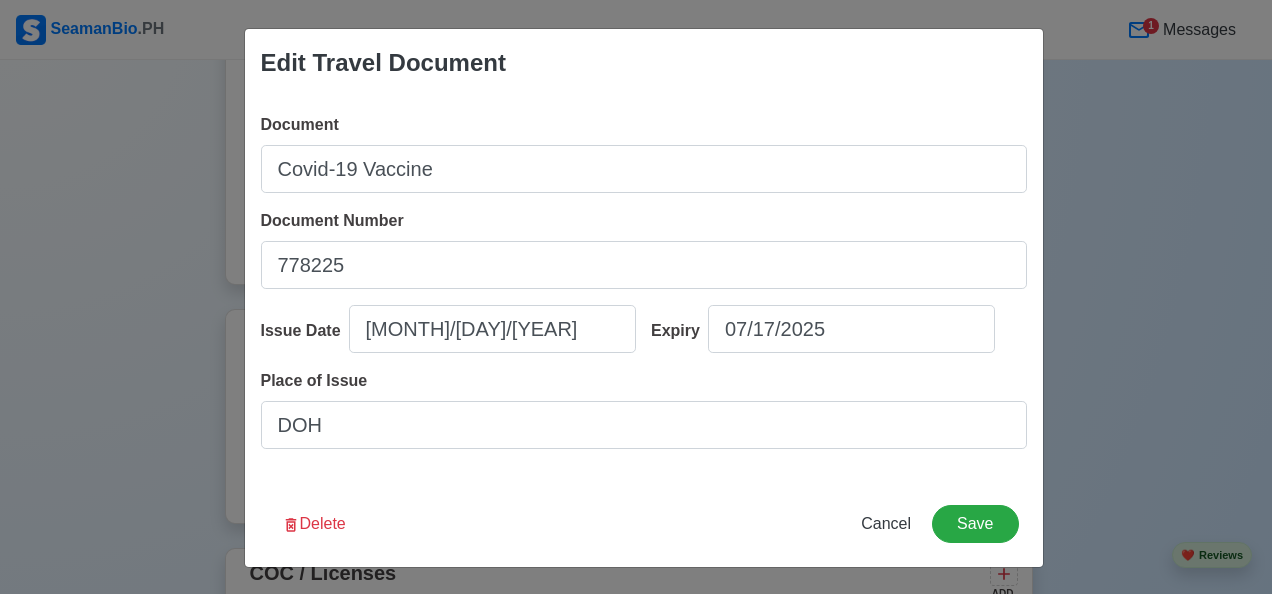click on "Edit Travel Document Document Covid-19 Vaccine Document Number [DOCUMENT_ID] Issue Date [DATE] Expiry [DATE] Place of Issue DOH Delete Cancel Save" at bounding box center (636, 297) 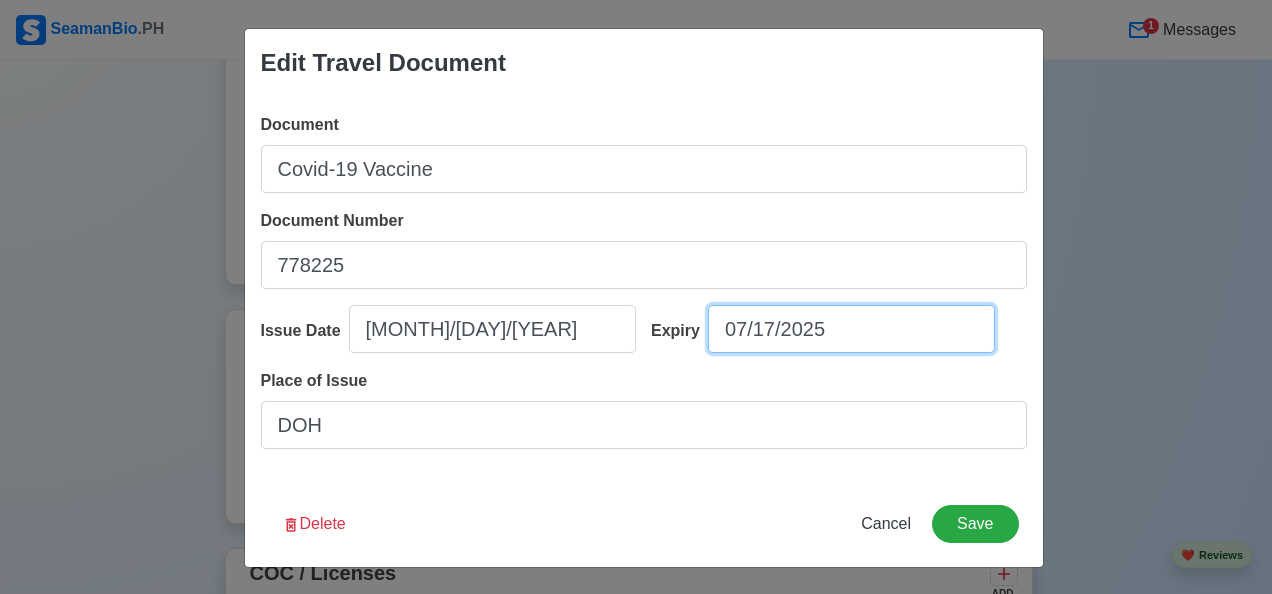 select on "****" 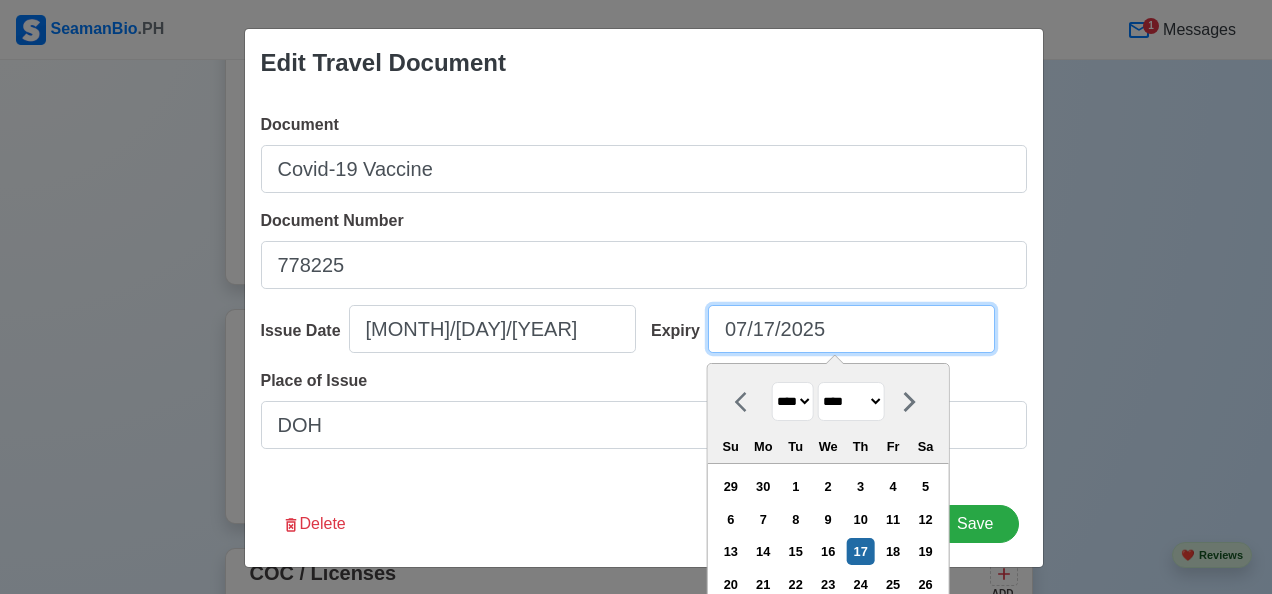 click on "07/17/2025" at bounding box center (851, 329) 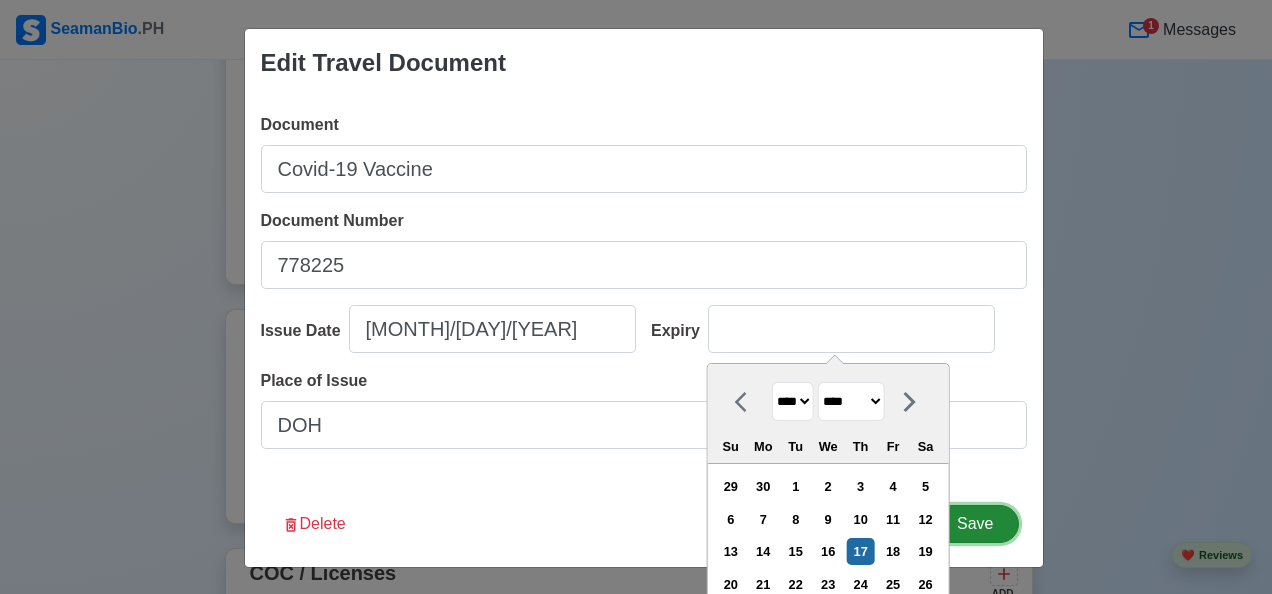 type on "07/17/2025" 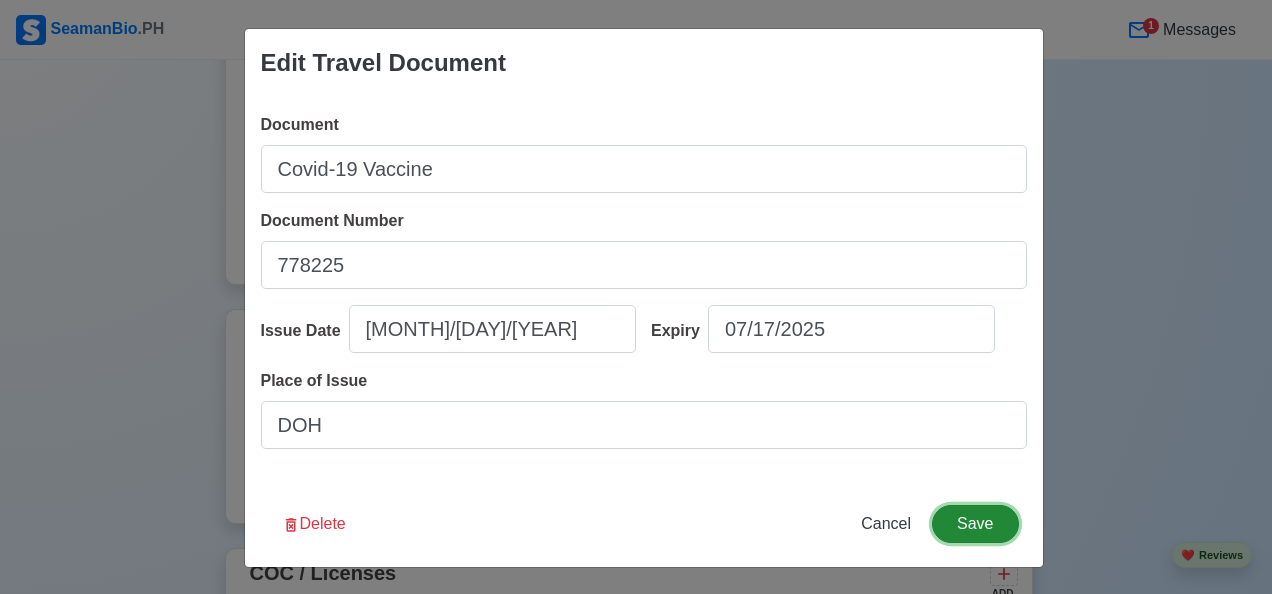 click on "Save" at bounding box center (975, 524) 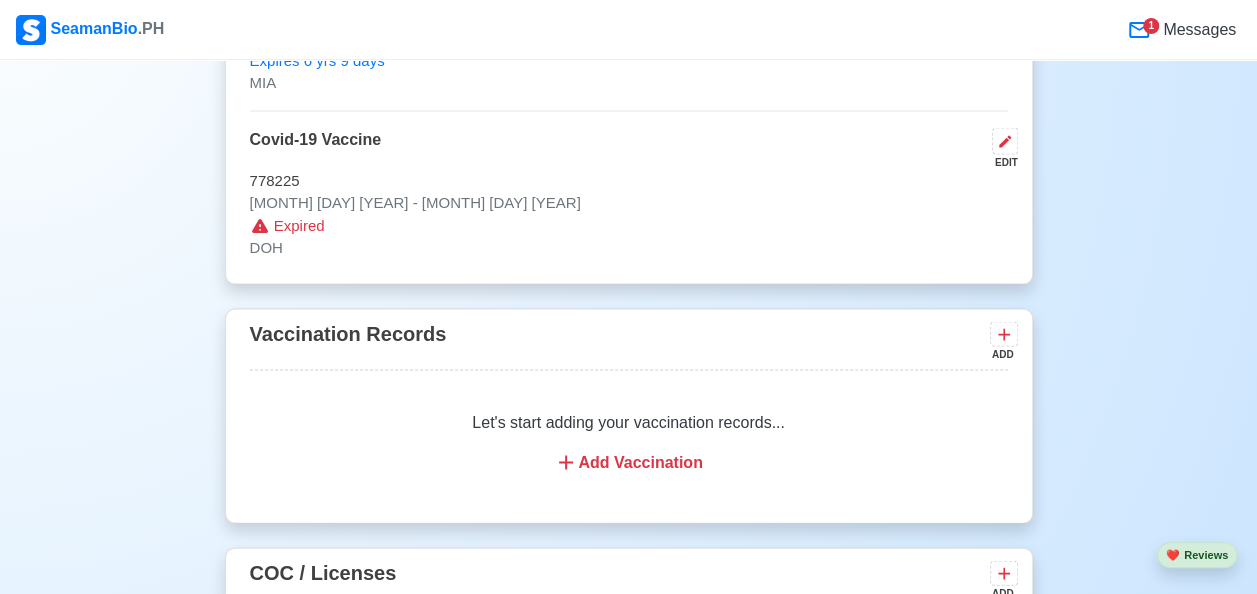 click on "1" at bounding box center [1151, 26] 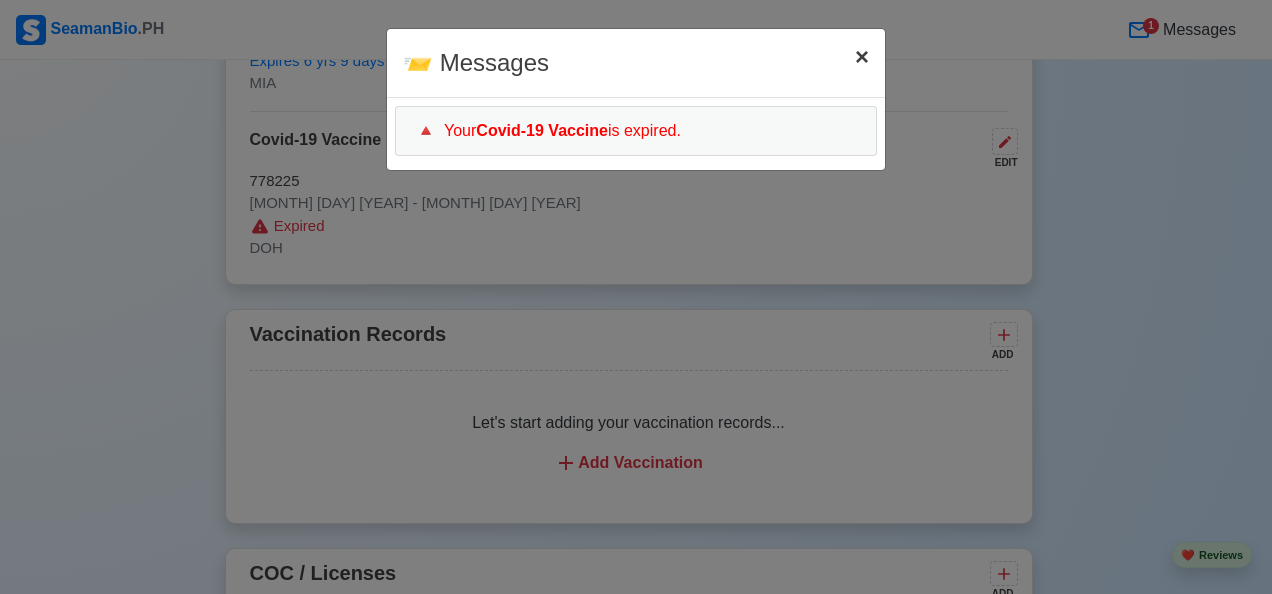 click on "×" at bounding box center [862, 56] 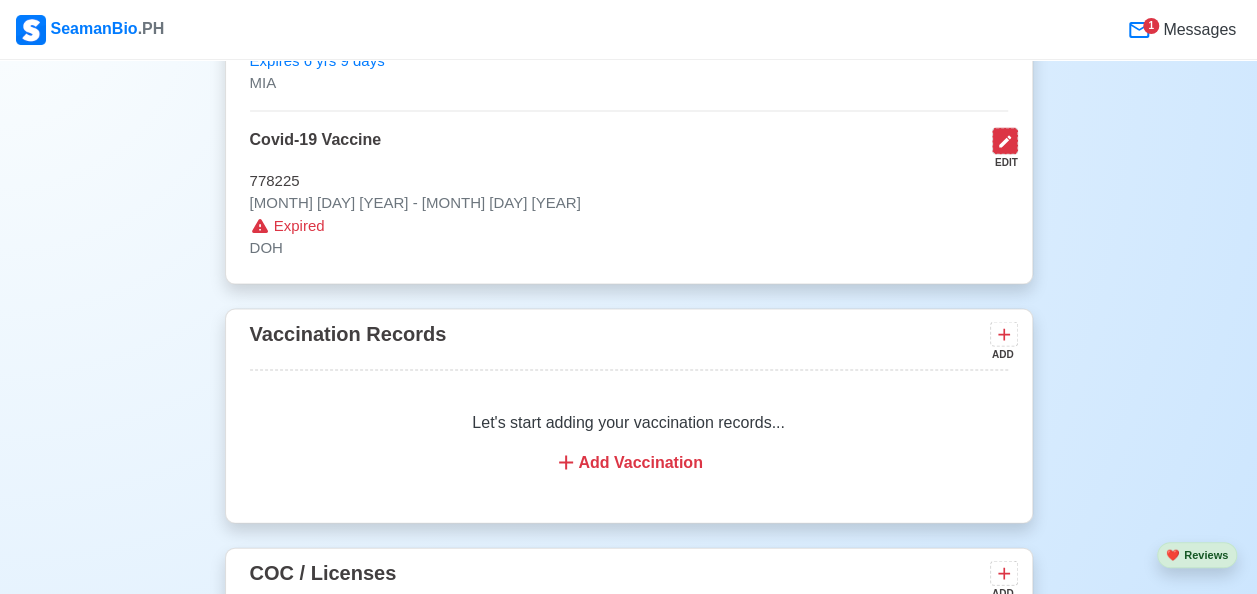 click 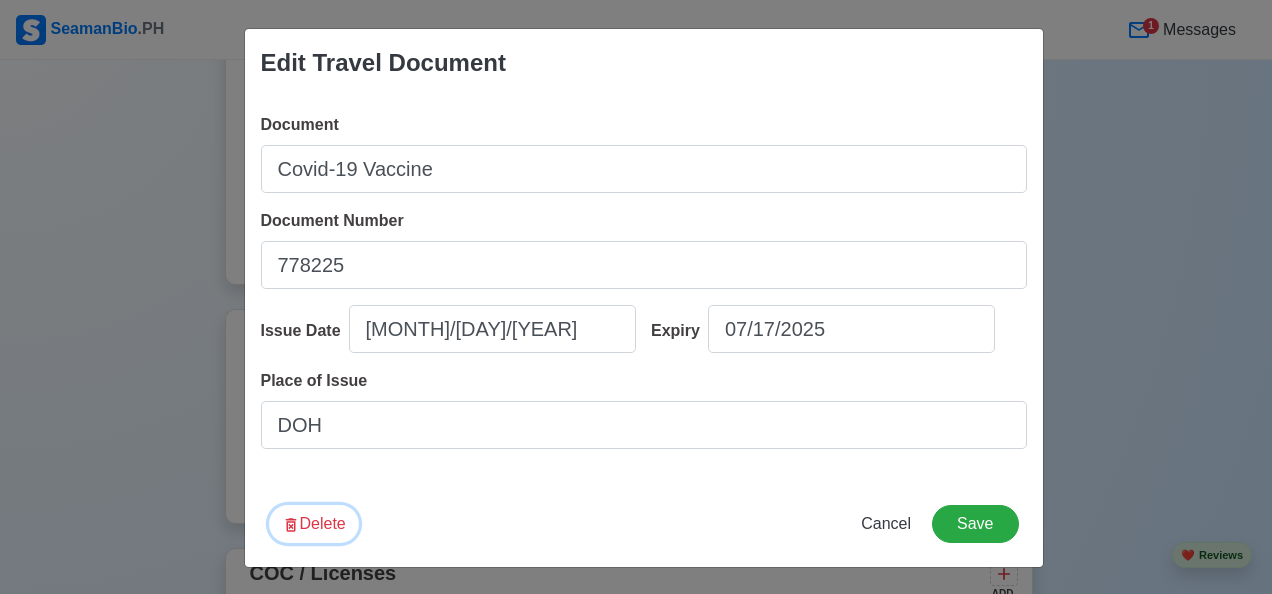 click 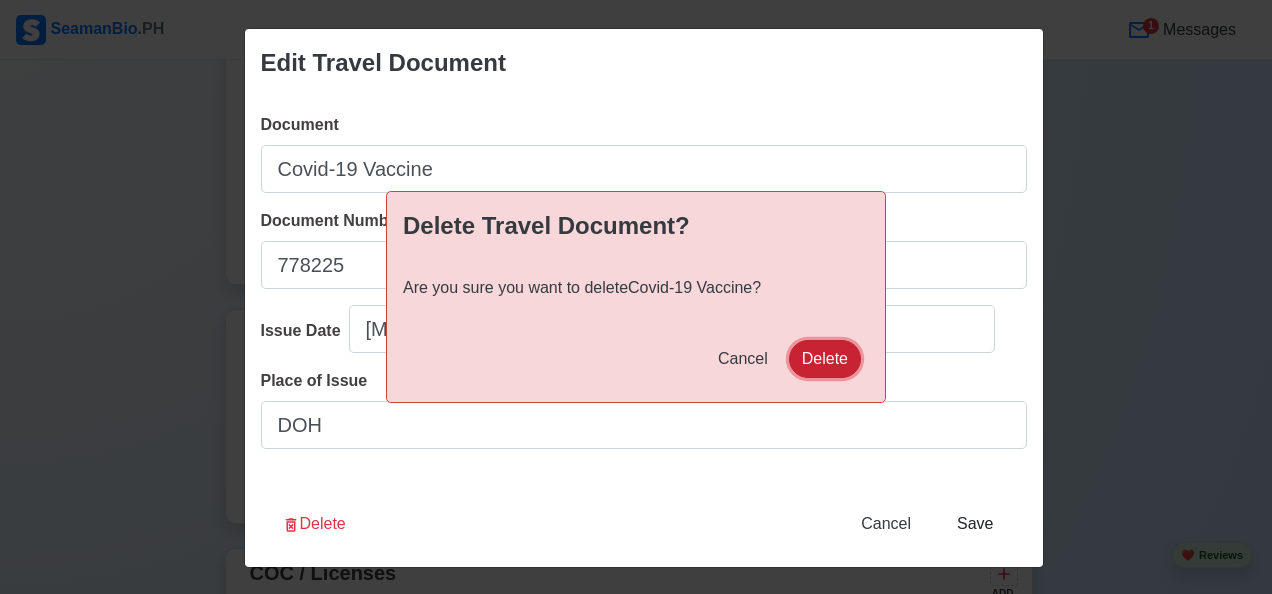 click on "Delete" at bounding box center [825, 359] 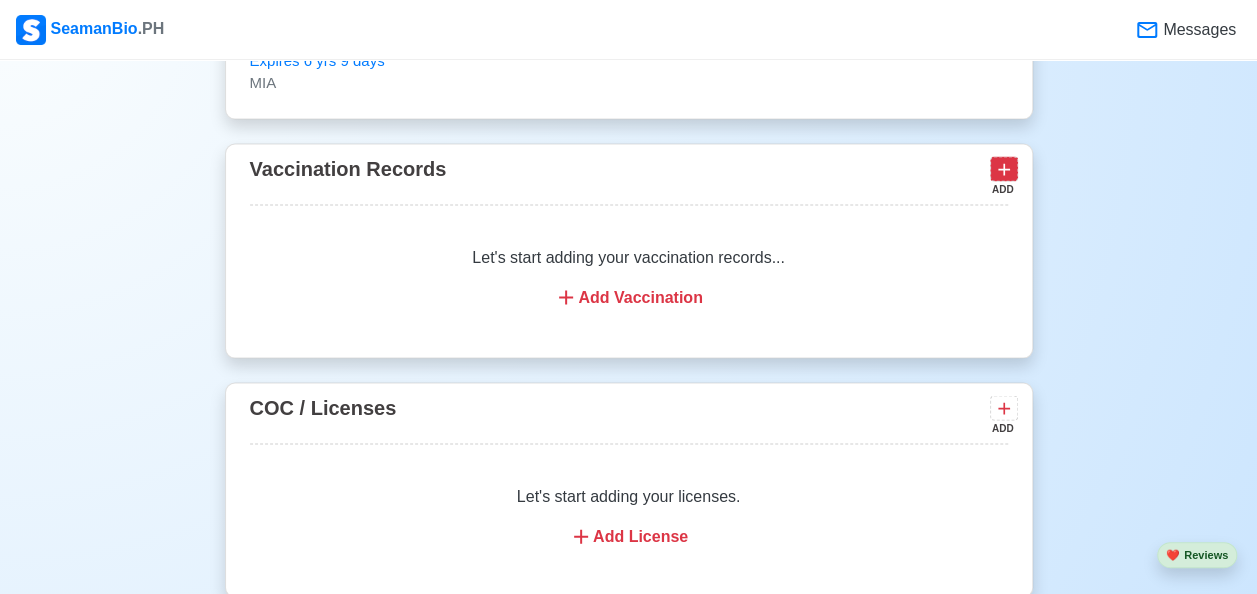 click 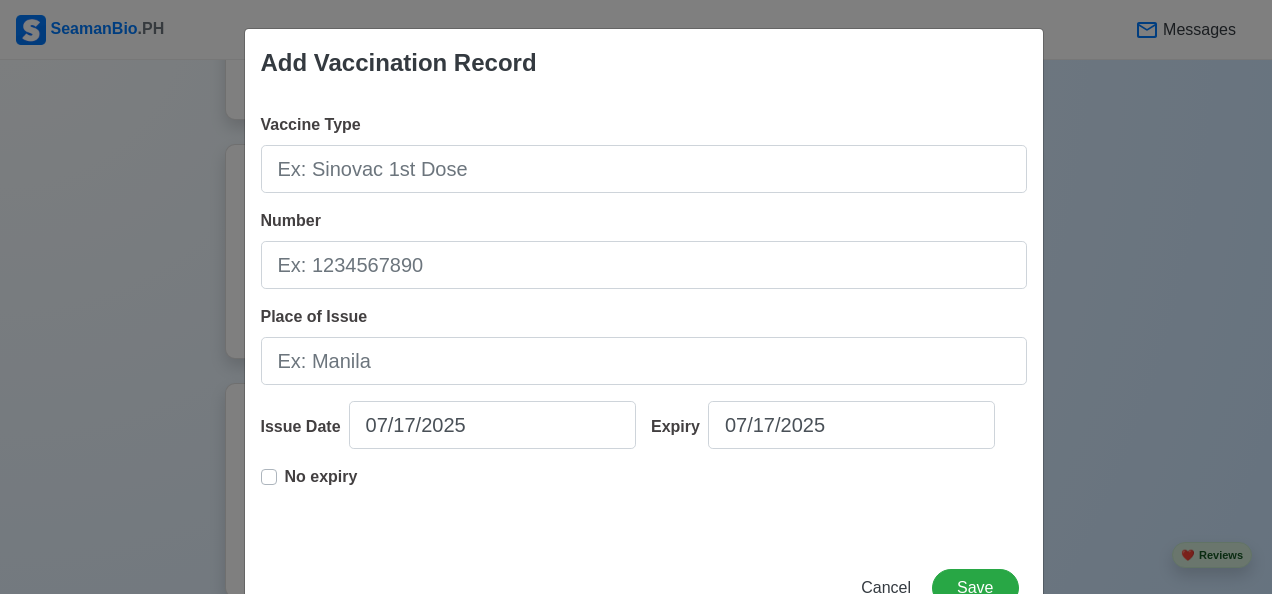 click on "No expiry" at bounding box center (321, 485) 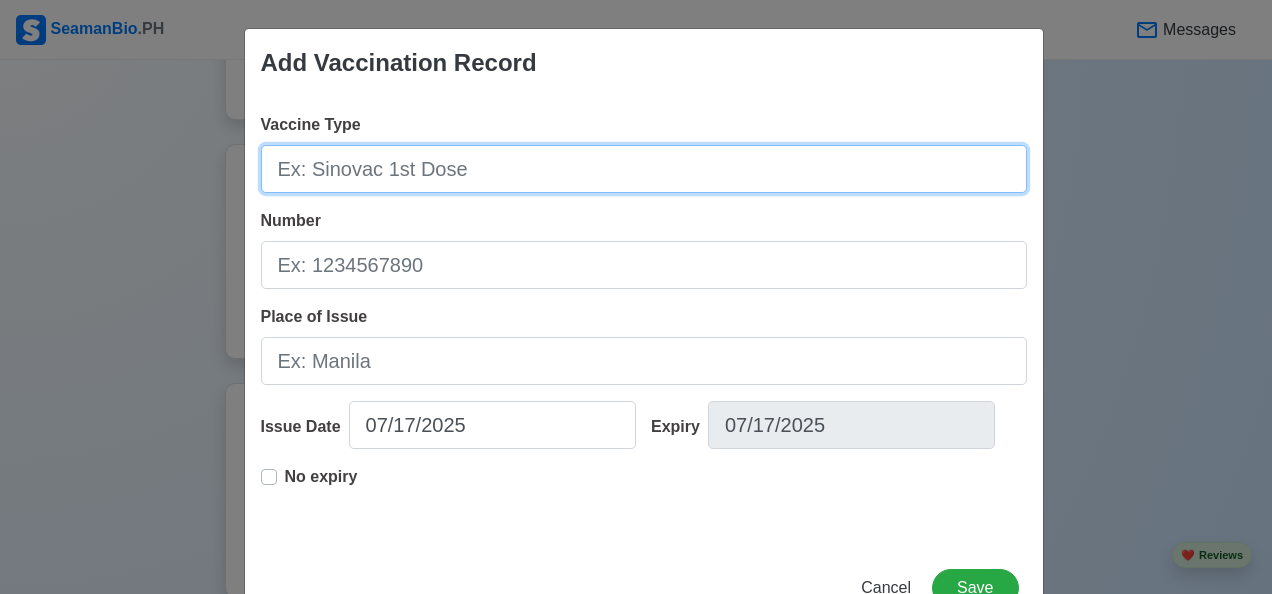 click on "Vaccine Type" at bounding box center [644, 169] 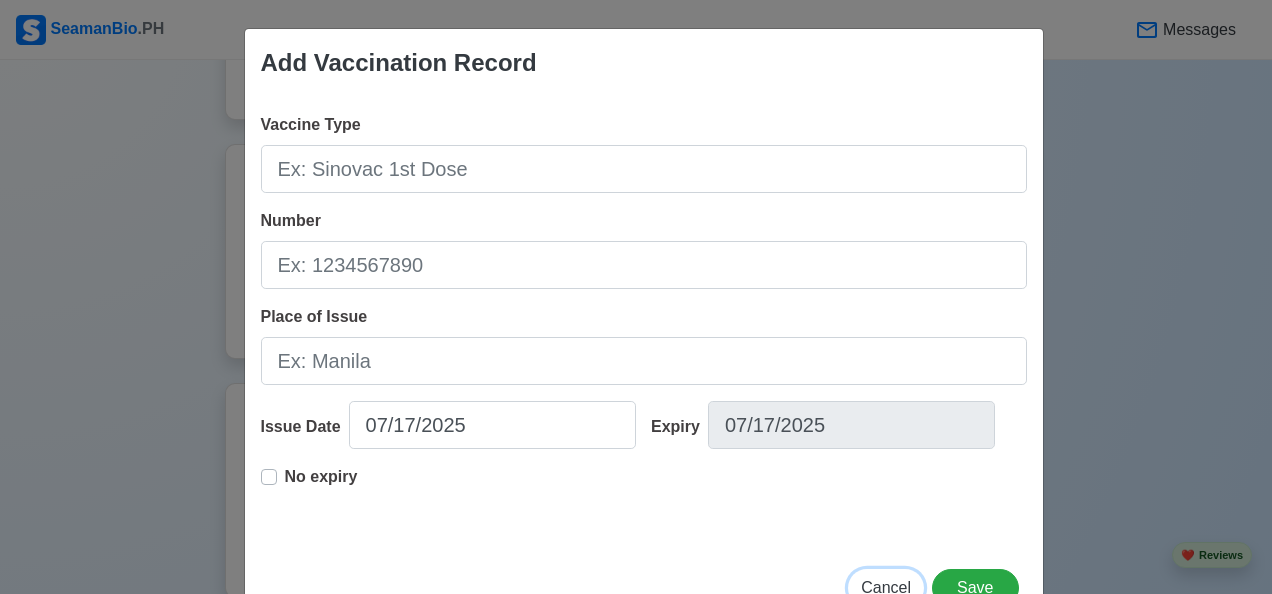 click on "Cancel" at bounding box center [886, 587] 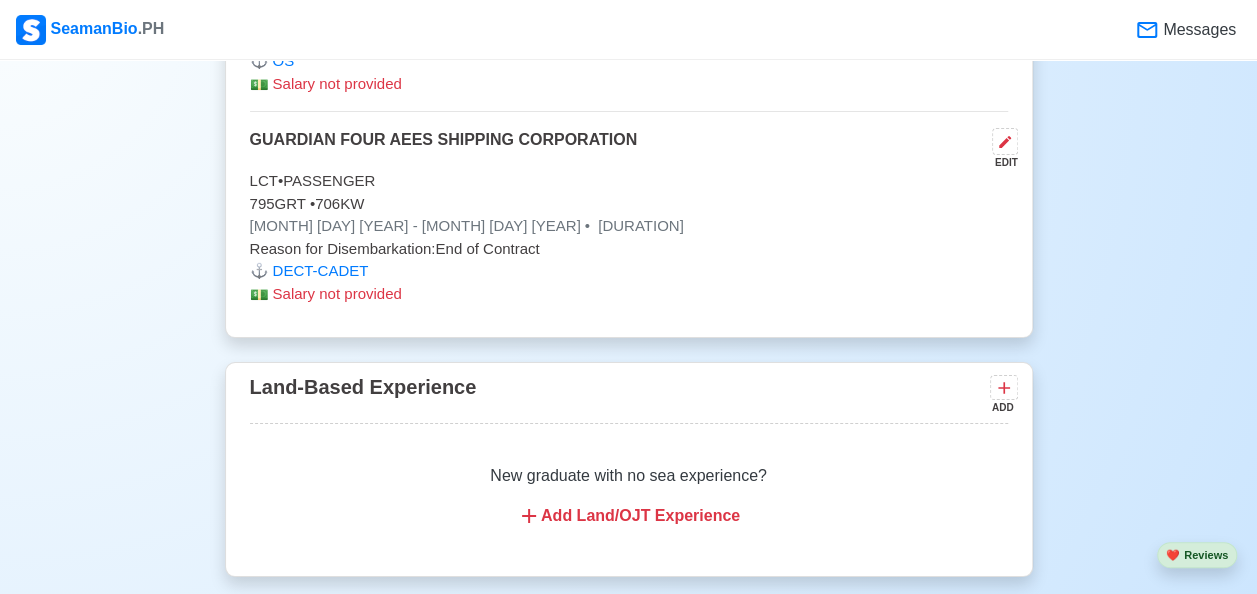 scroll, scrollTop: 3498, scrollLeft: 0, axis: vertical 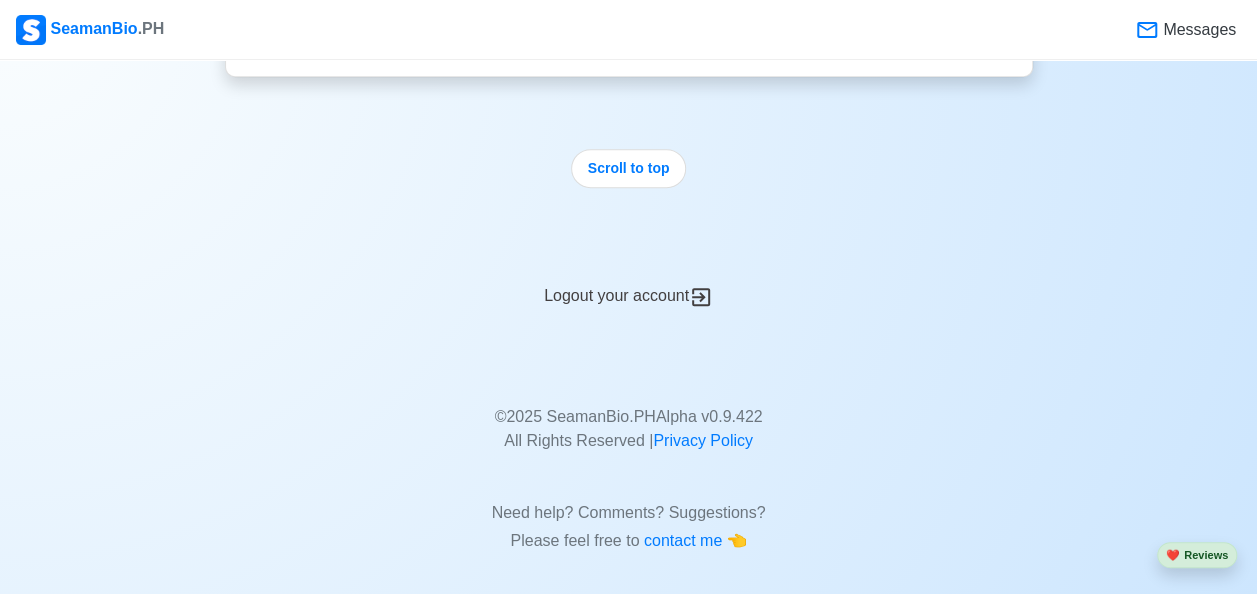 click on "Logout your account" at bounding box center (629, 284) 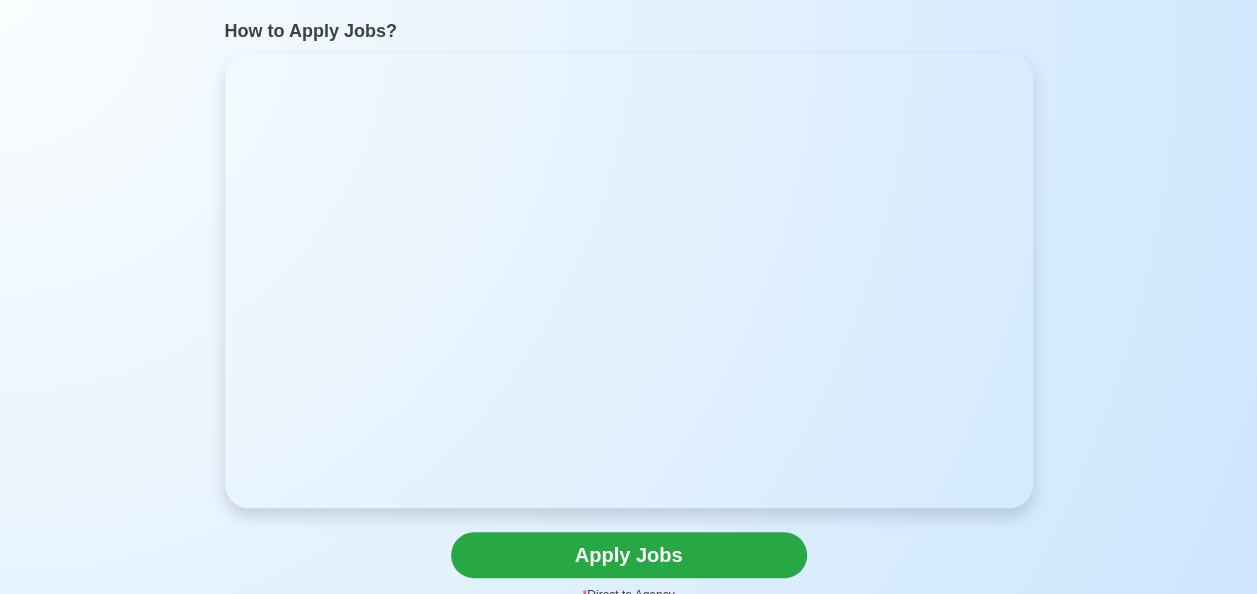 scroll, scrollTop: 0, scrollLeft: 0, axis: both 